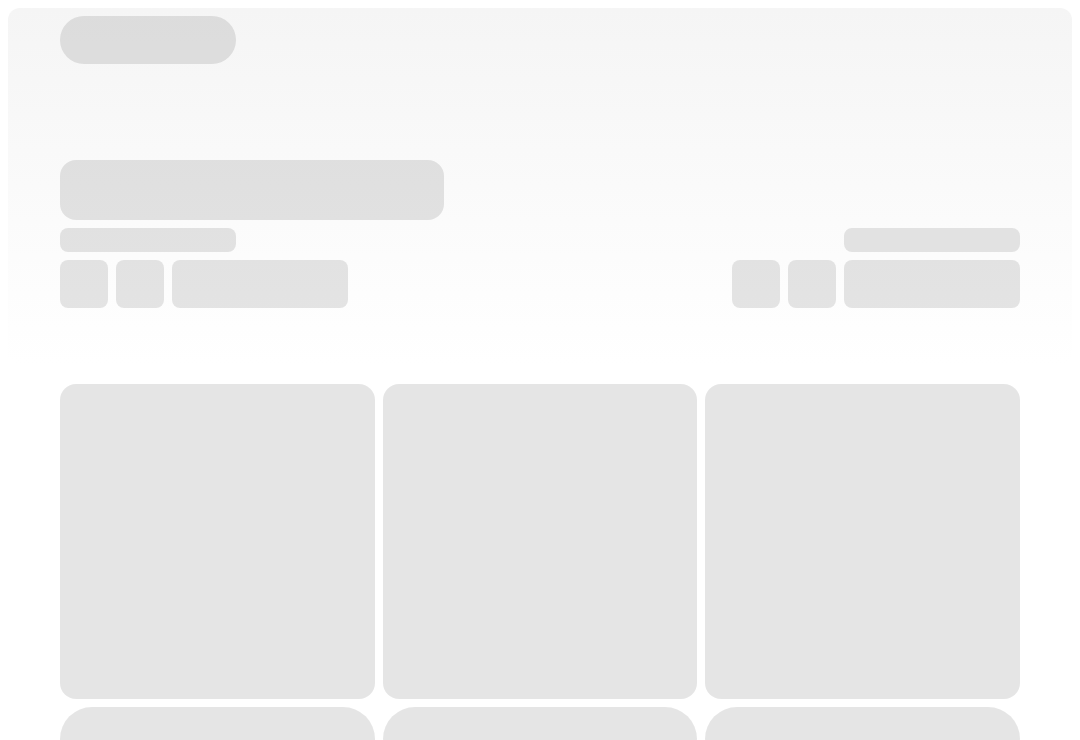scroll, scrollTop: 0, scrollLeft: 0, axis: both 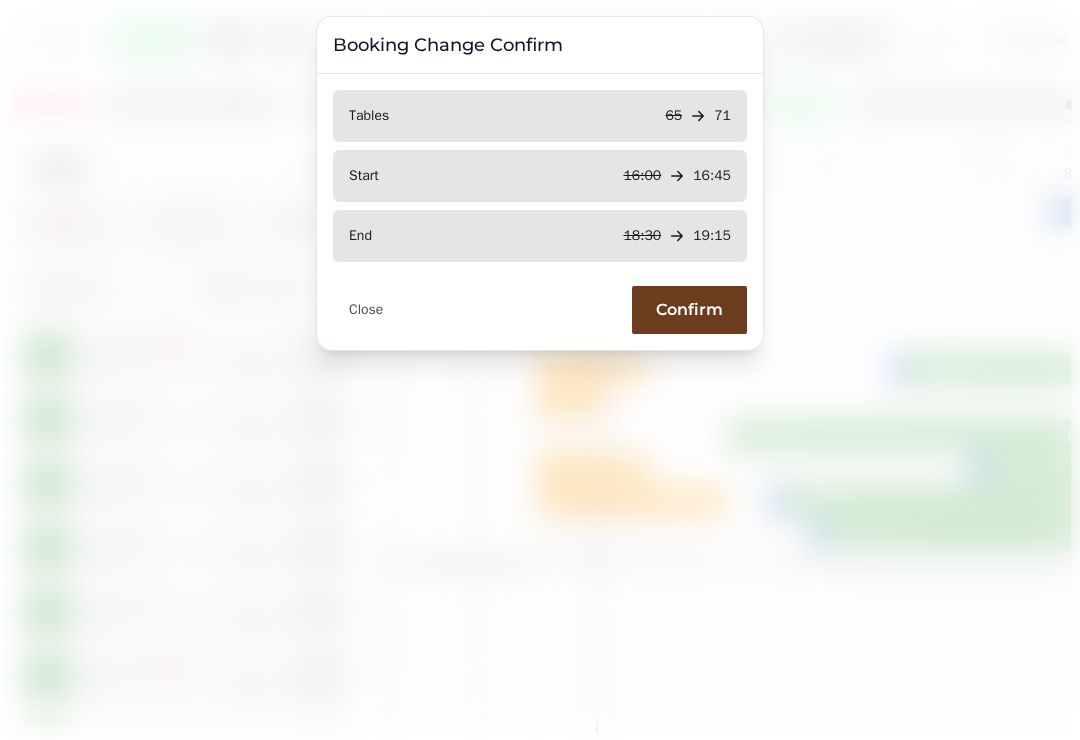 click on "Confirm" at bounding box center (689, 310) 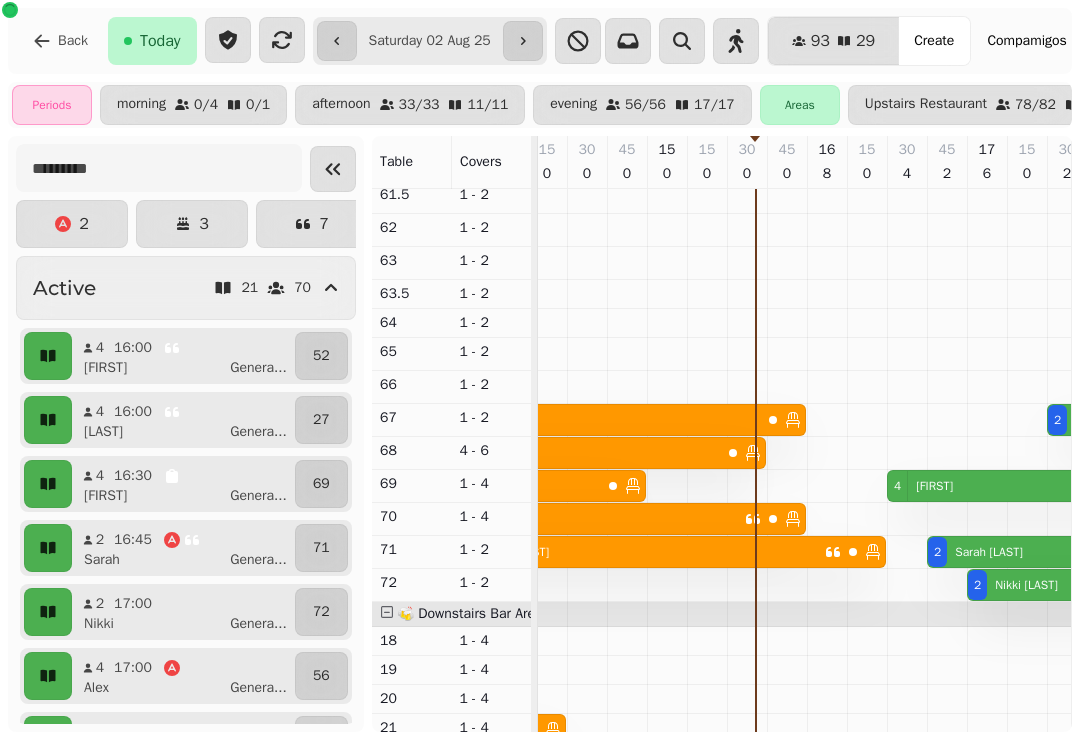 click on "2 Walkin" at bounding box center [584, 420] 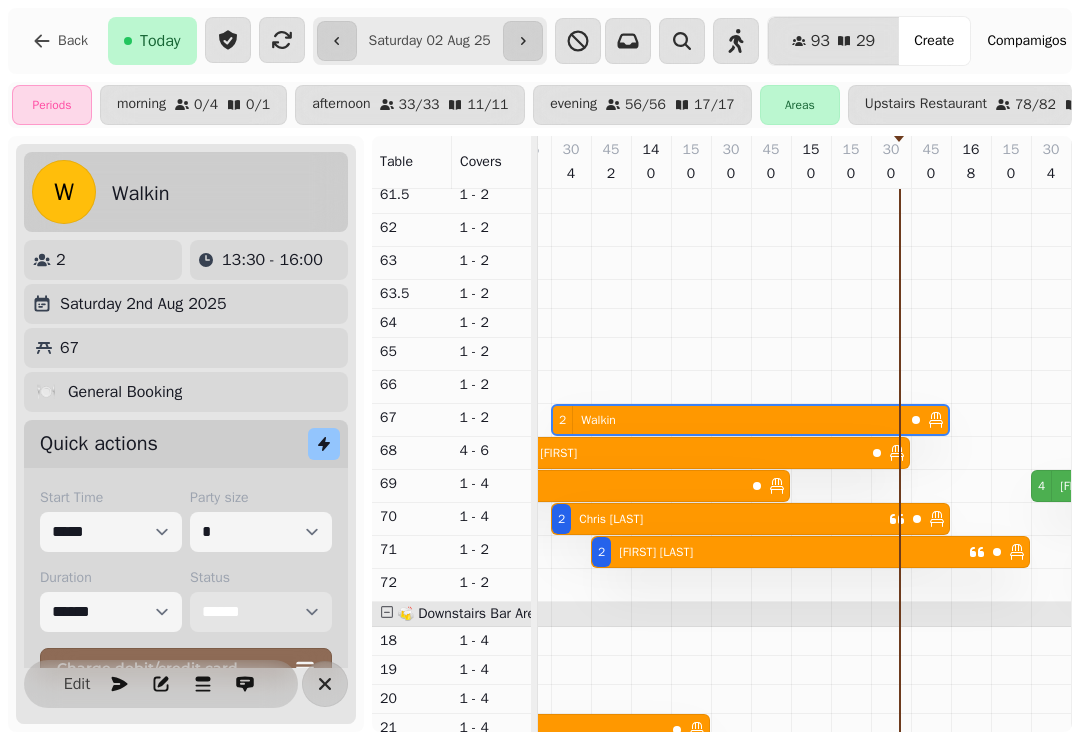 click on "**********" at bounding box center [261, 612] 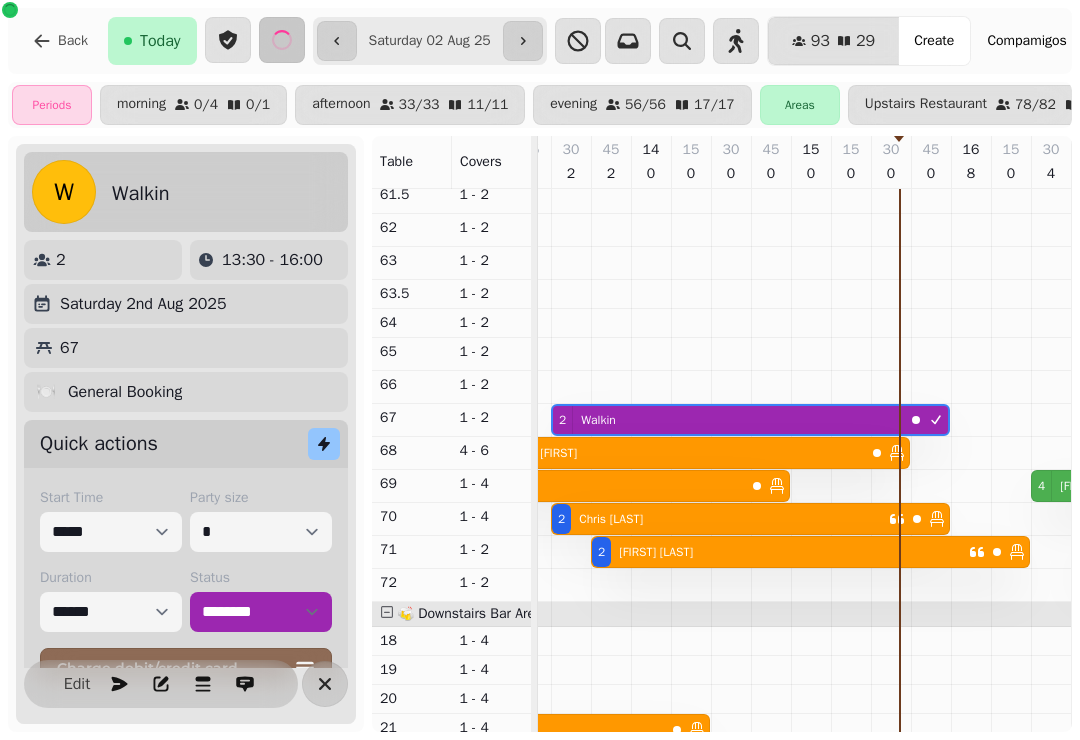 click on "5 stella" at bounding box center (688, 453) 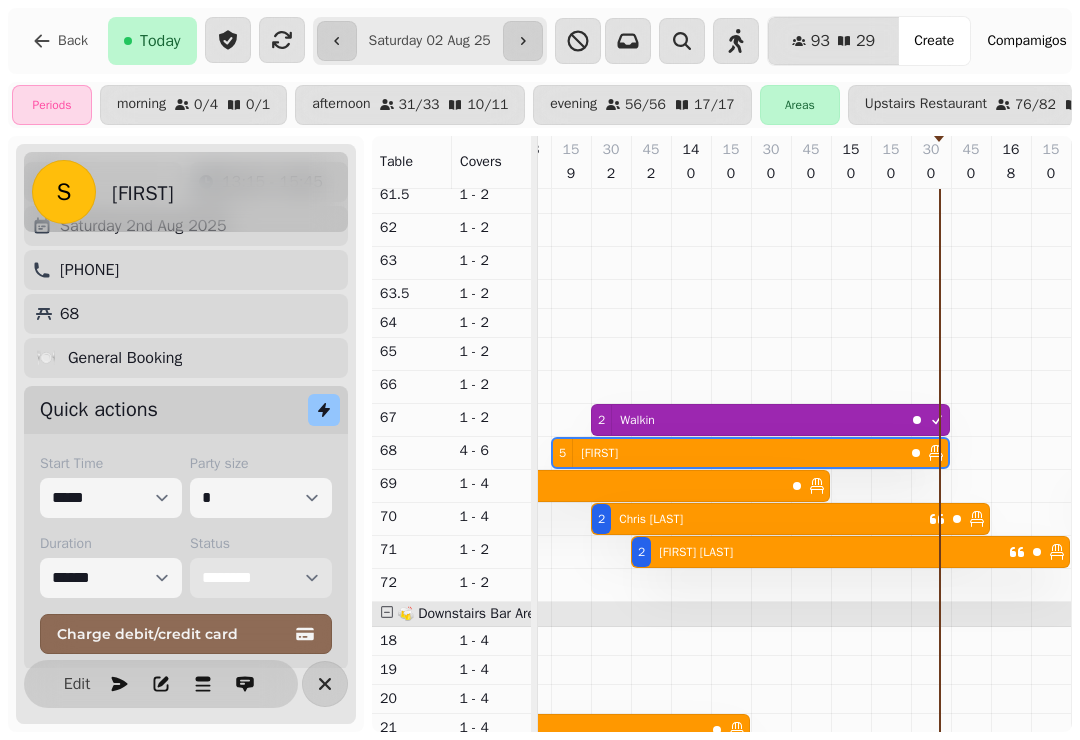 click on "**********" at bounding box center [261, 578] 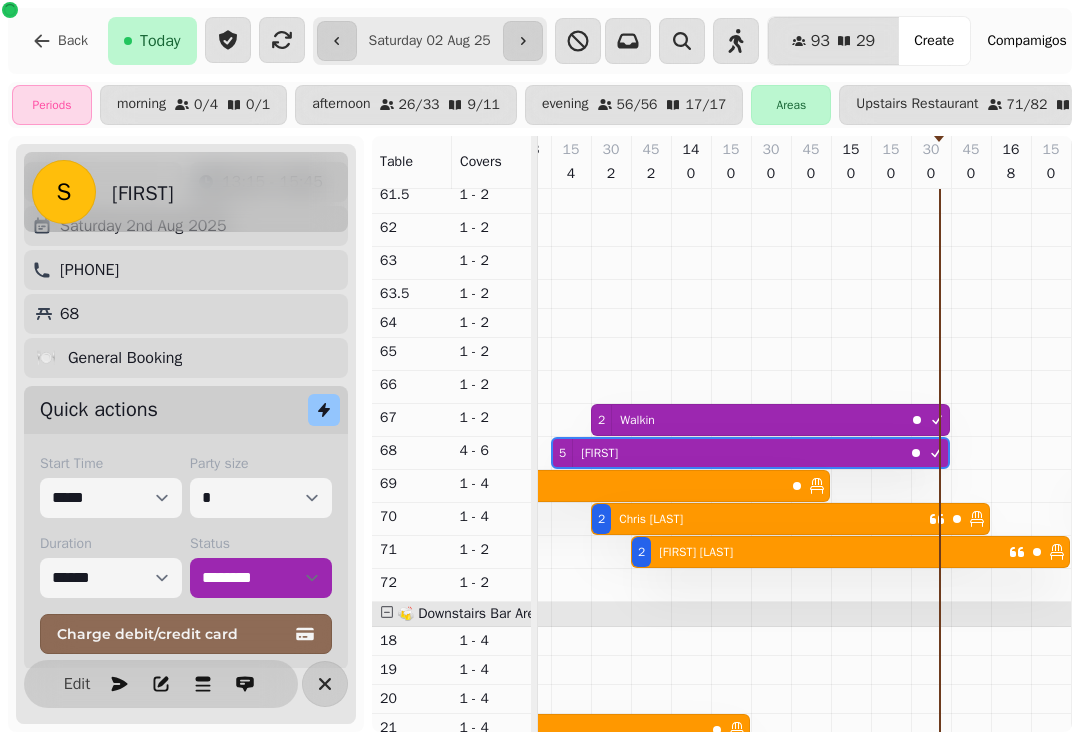 click on "2 Lisa   Smith" at bounding box center (608, 486) 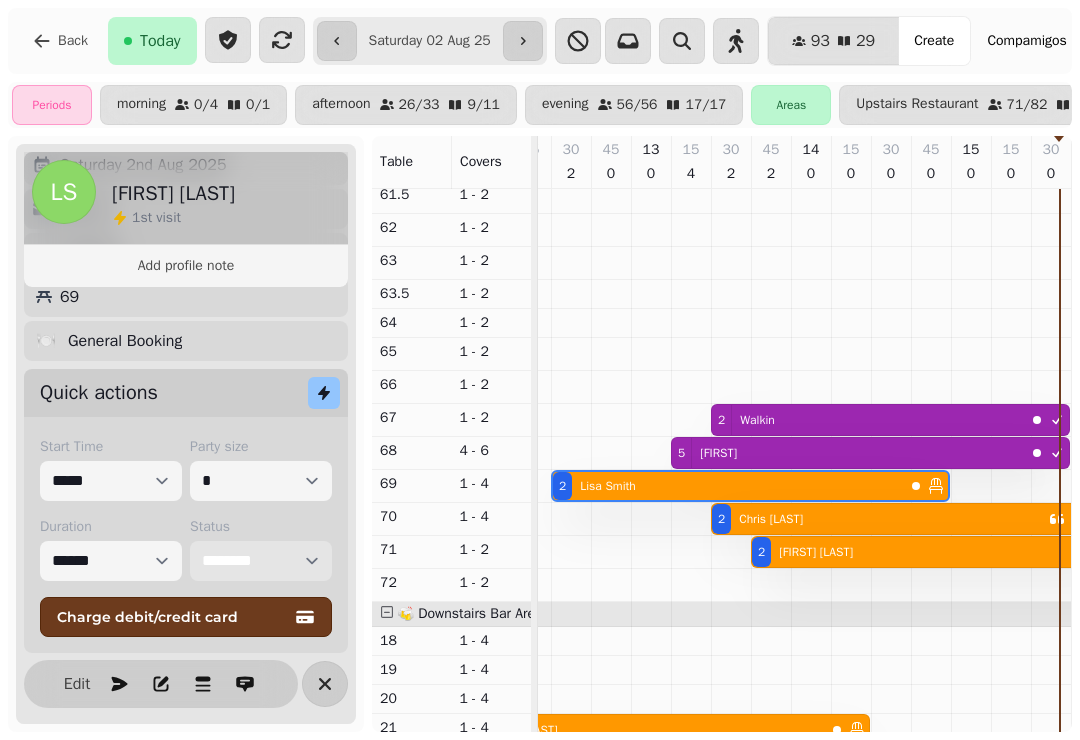 click on "**********" at bounding box center (261, 561) 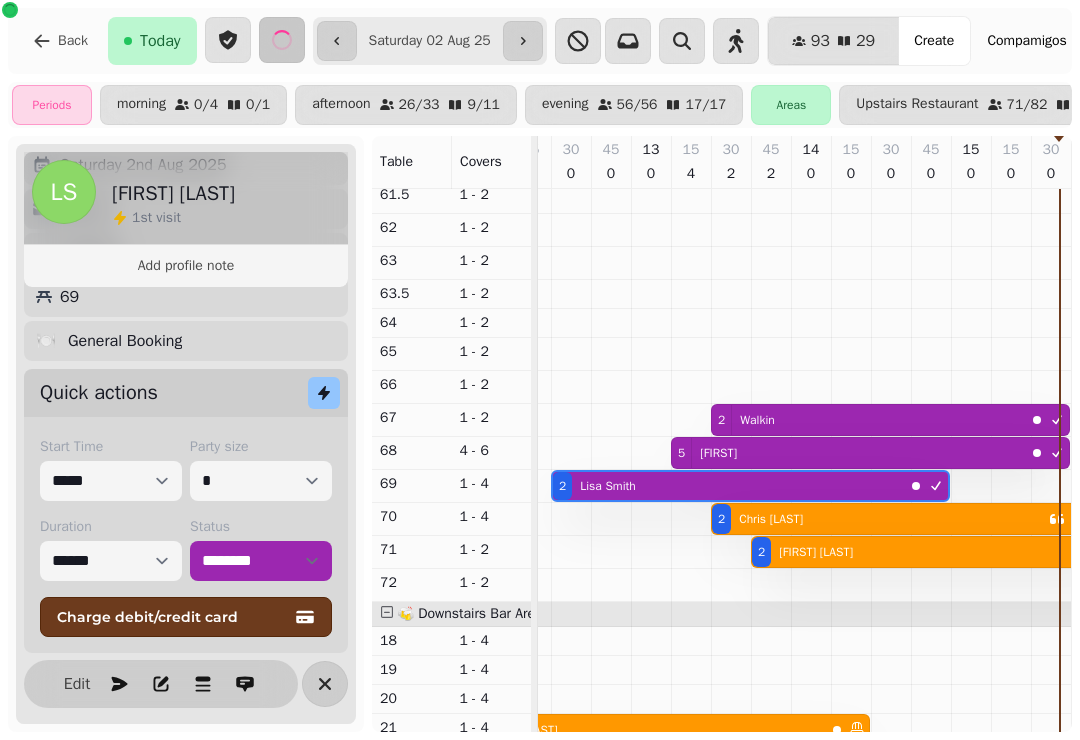 click on "Chris   O'Leary" at bounding box center [771, 519] 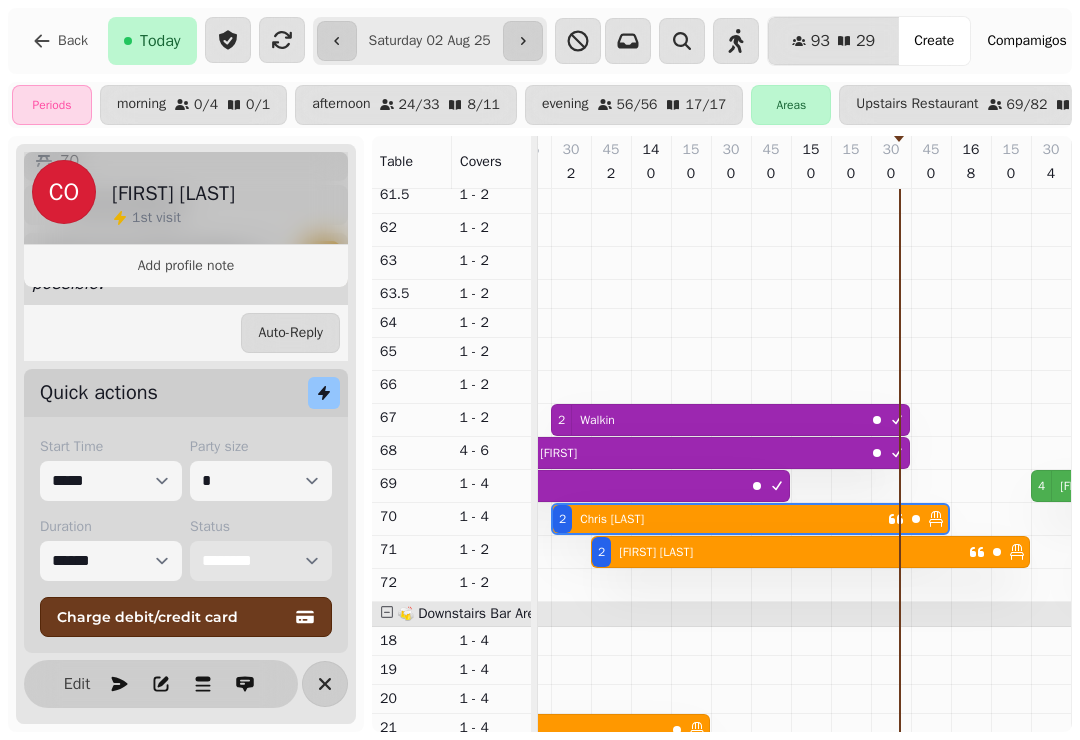 click on "**********" at bounding box center (261, 561) 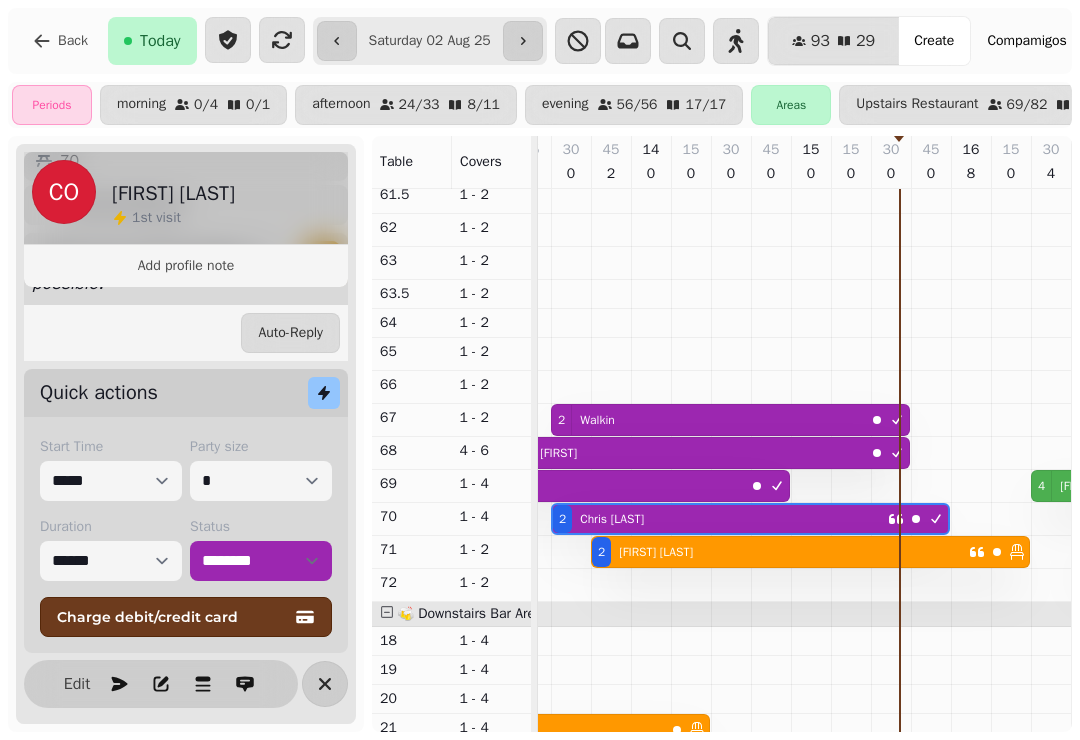 click on "Sally   Godfrey" at bounding box center [656, 552] 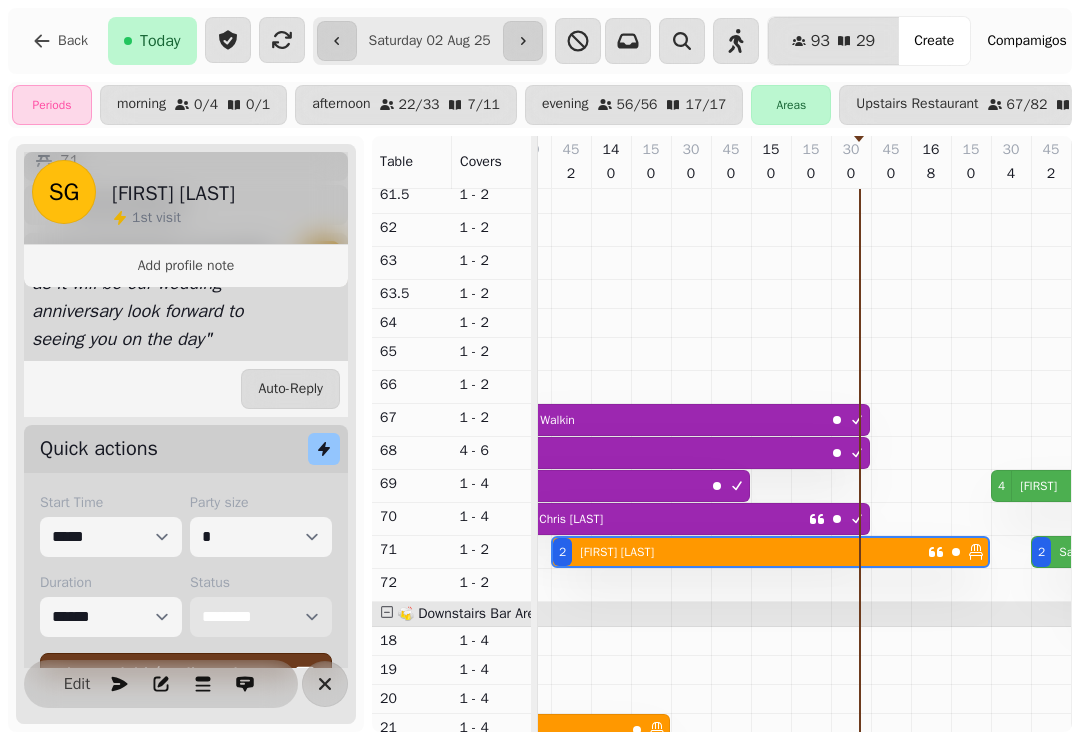 click on "**********" at bounding box center (261, 617) 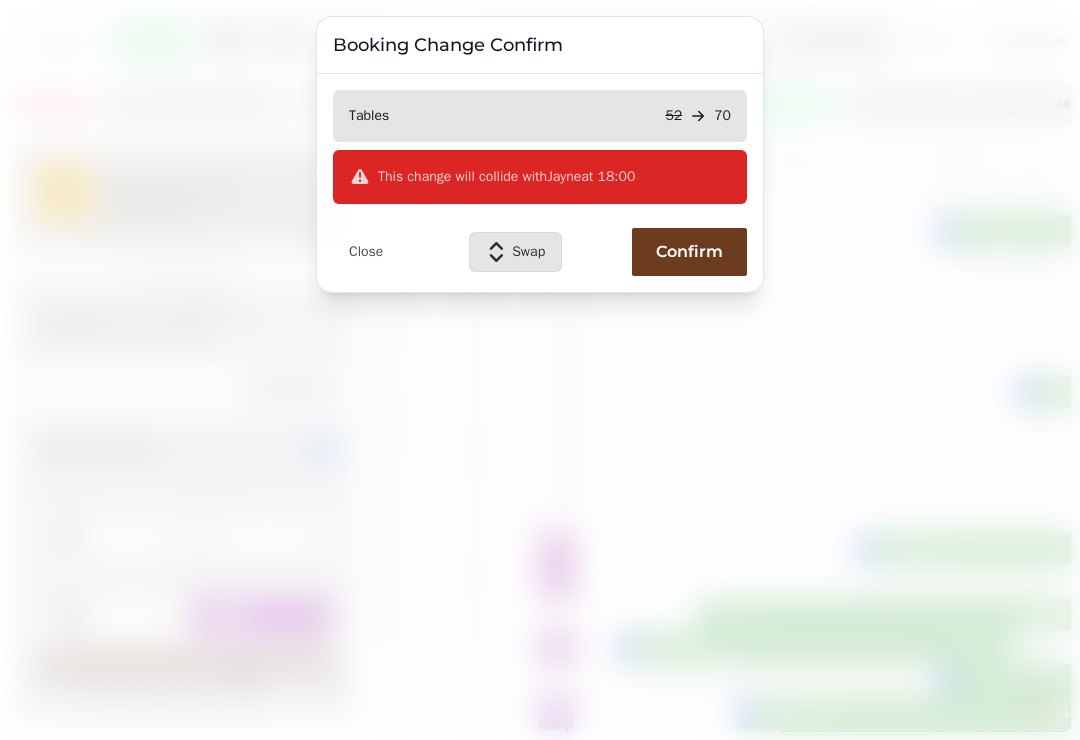 click on "Confirm" at bounding box center [689, 252] 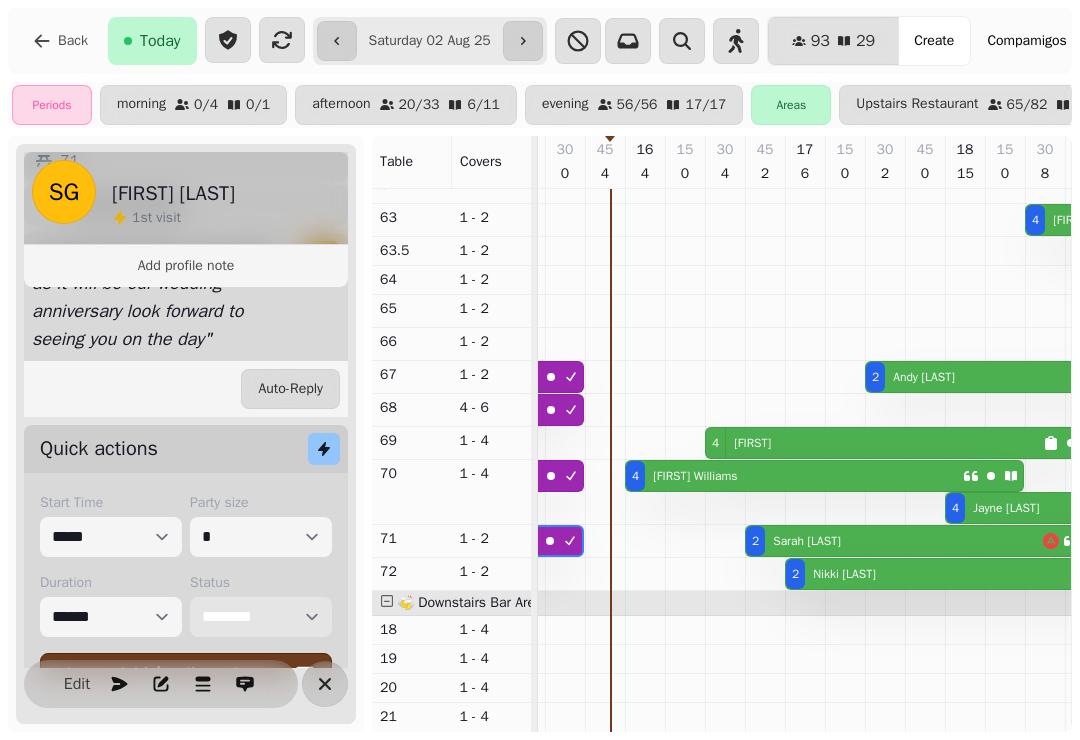 scroll, scrollTop: 478, scrollLeft: 878, axis: both 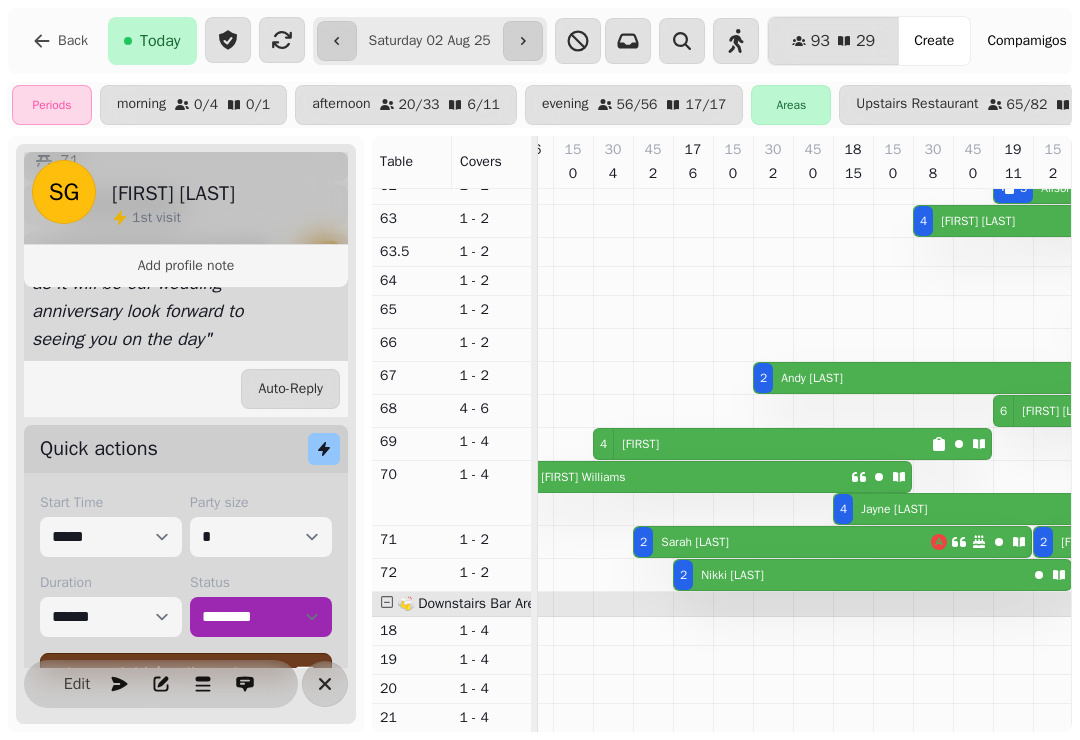 click on "Sarah   Whelan-McManus" at bounding box center [695, 542] 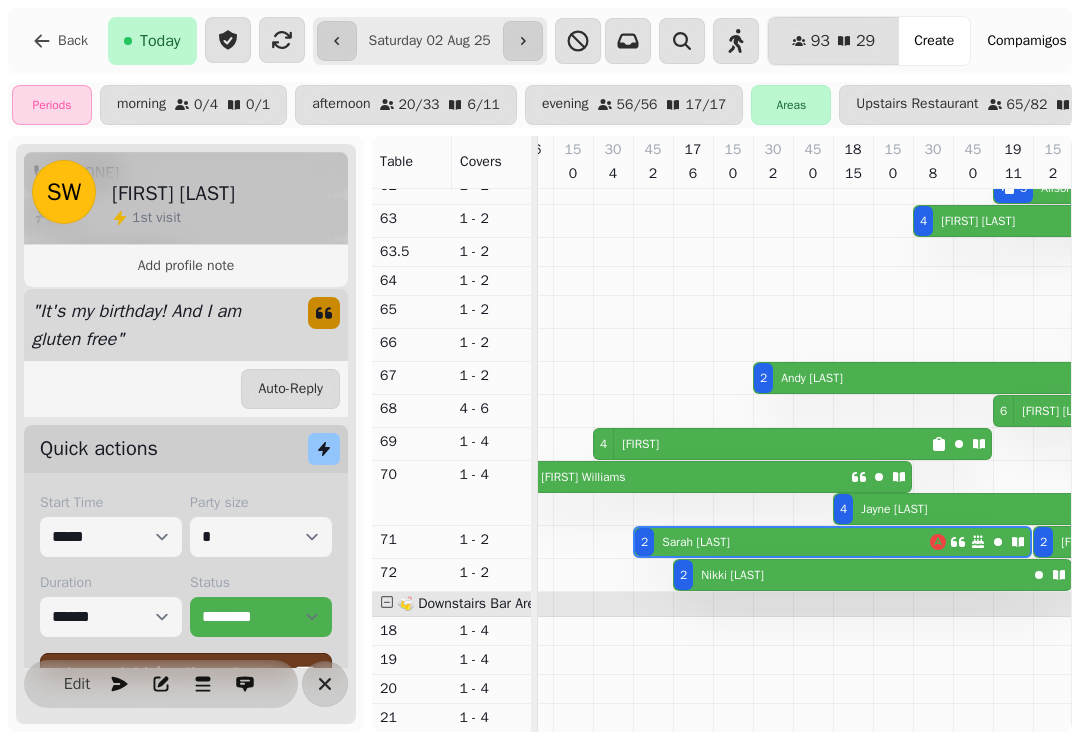 scroll, scrollTop: 0, scrollLeft: 1067, axis: horizontal 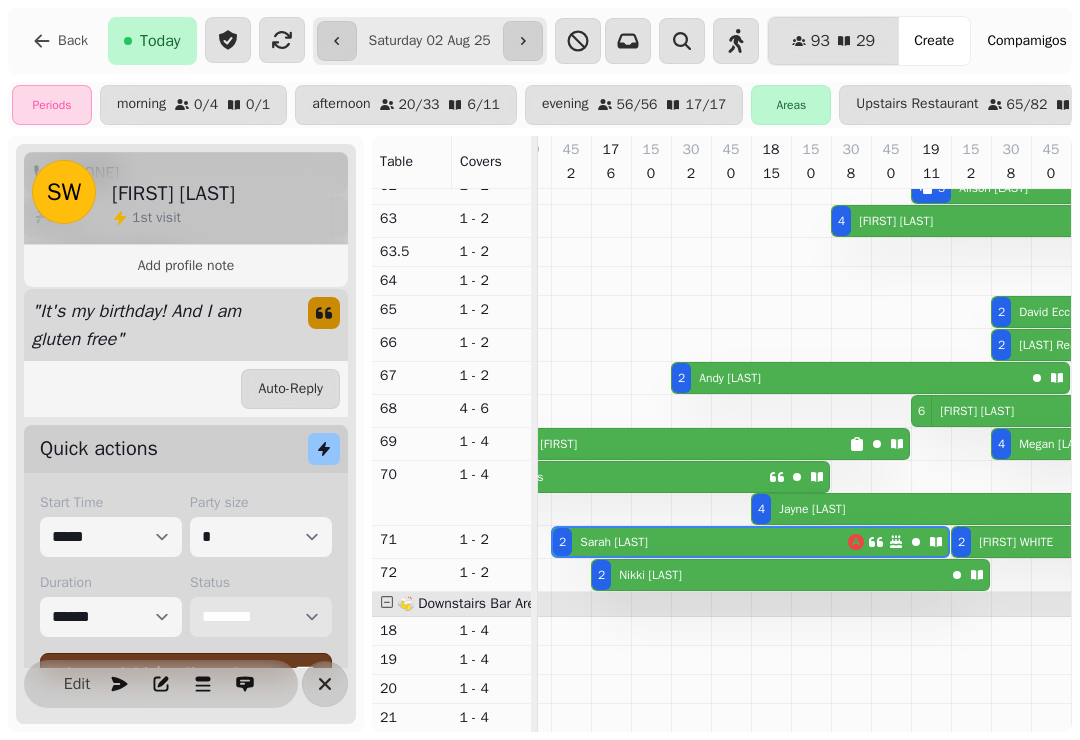 click on "**********" at bounding box center (261, 617) 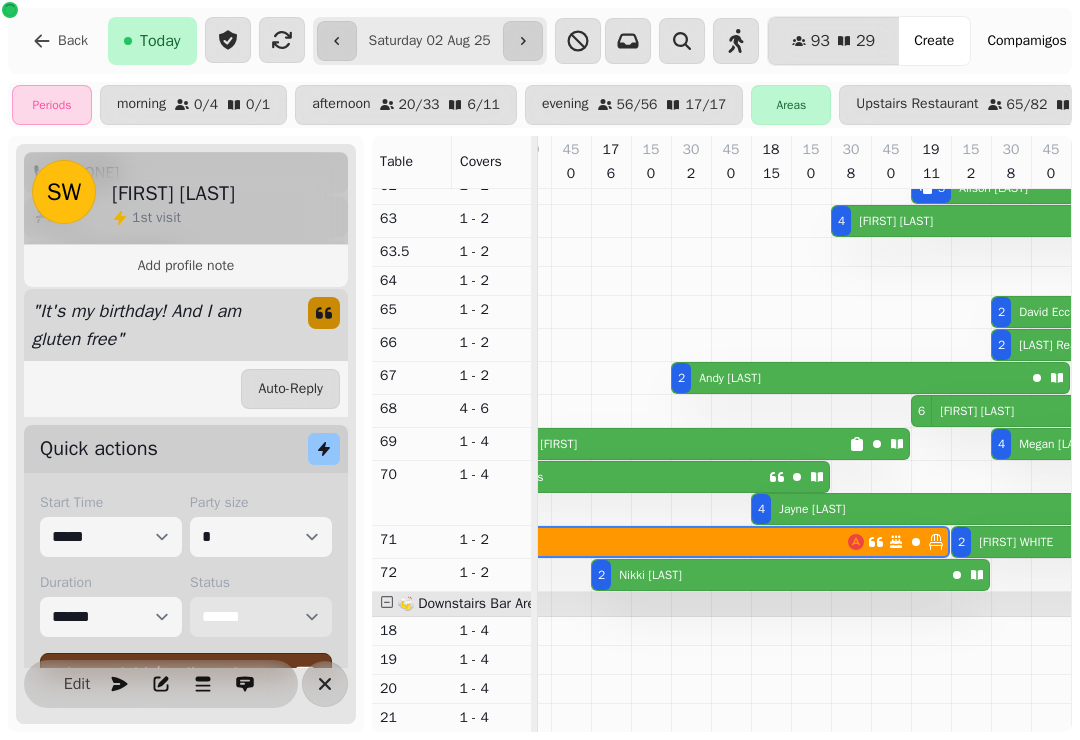 scroll, scrollTop: 560, scrollLeft: 1000, axis: both 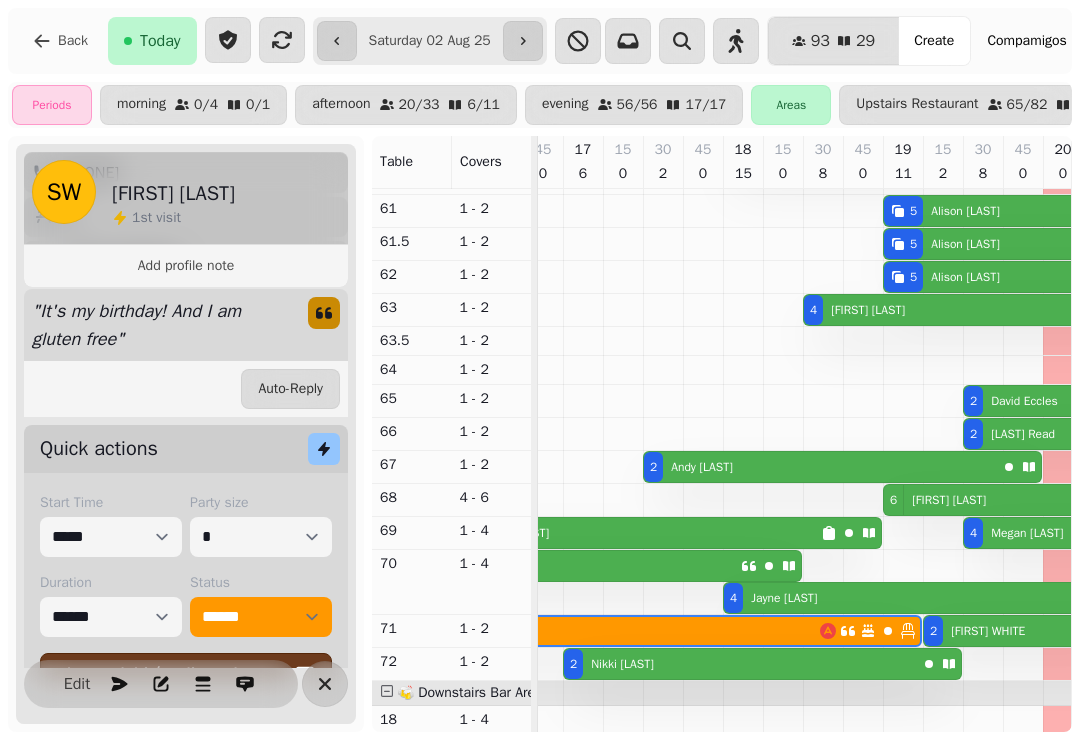 click on "2 Nikki   Orme" at bounding box center [740, 664] 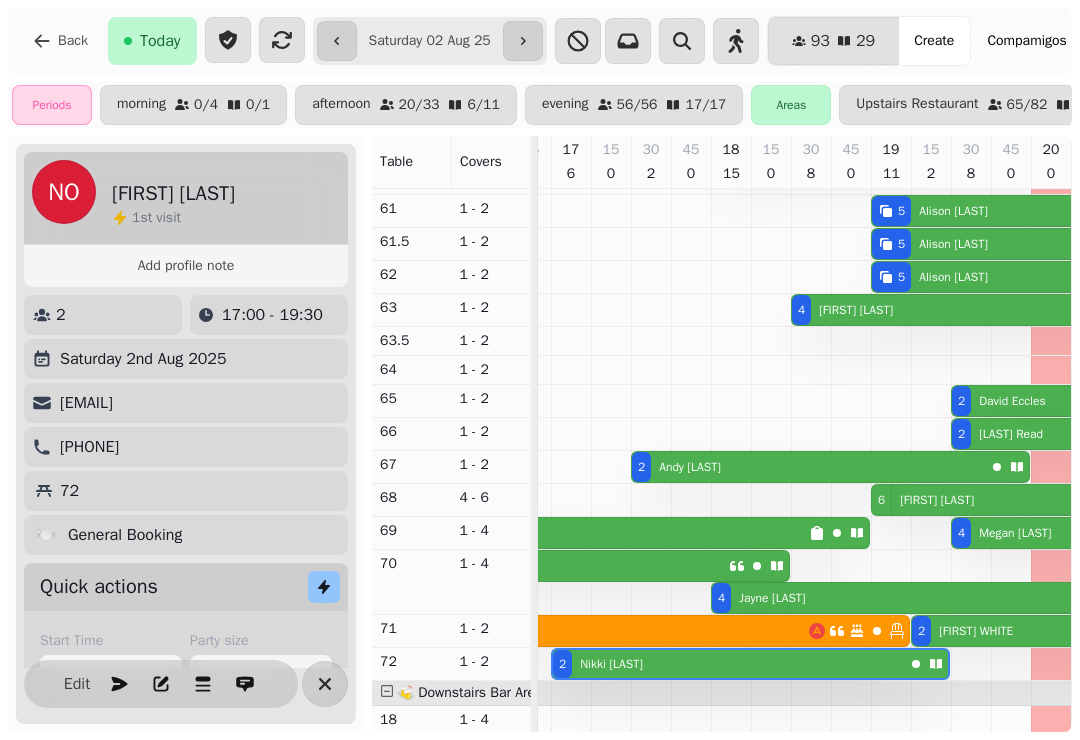 click 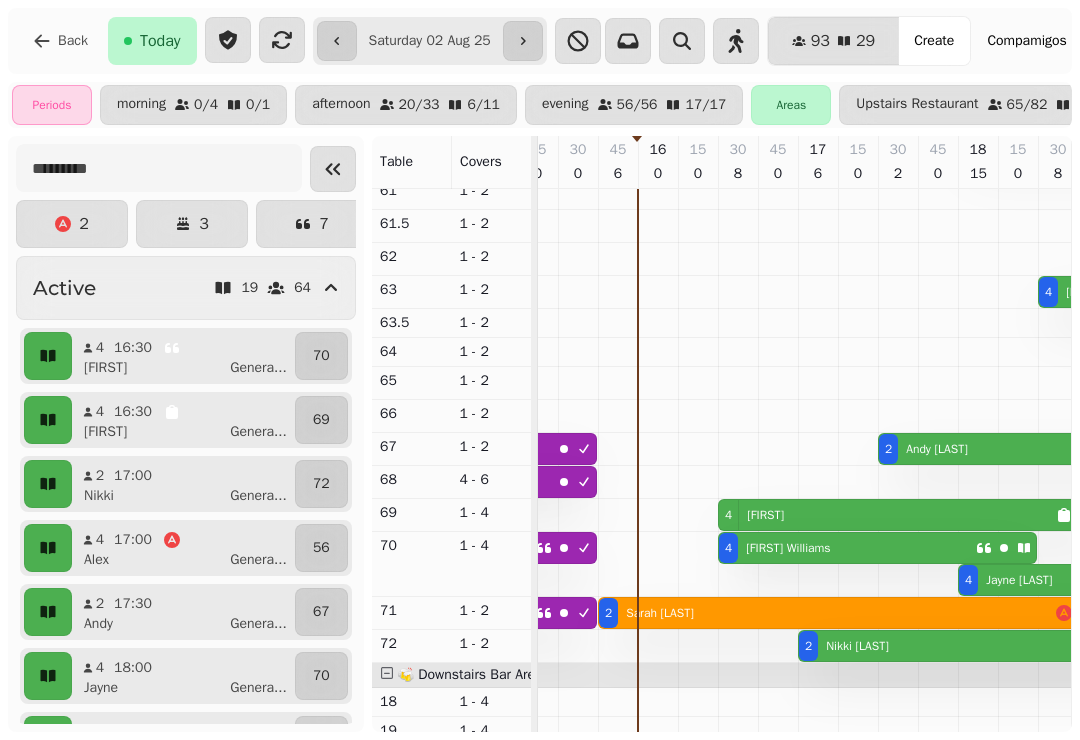 scroll, scrollTop: 515, scrollLeft: 861, axis: both 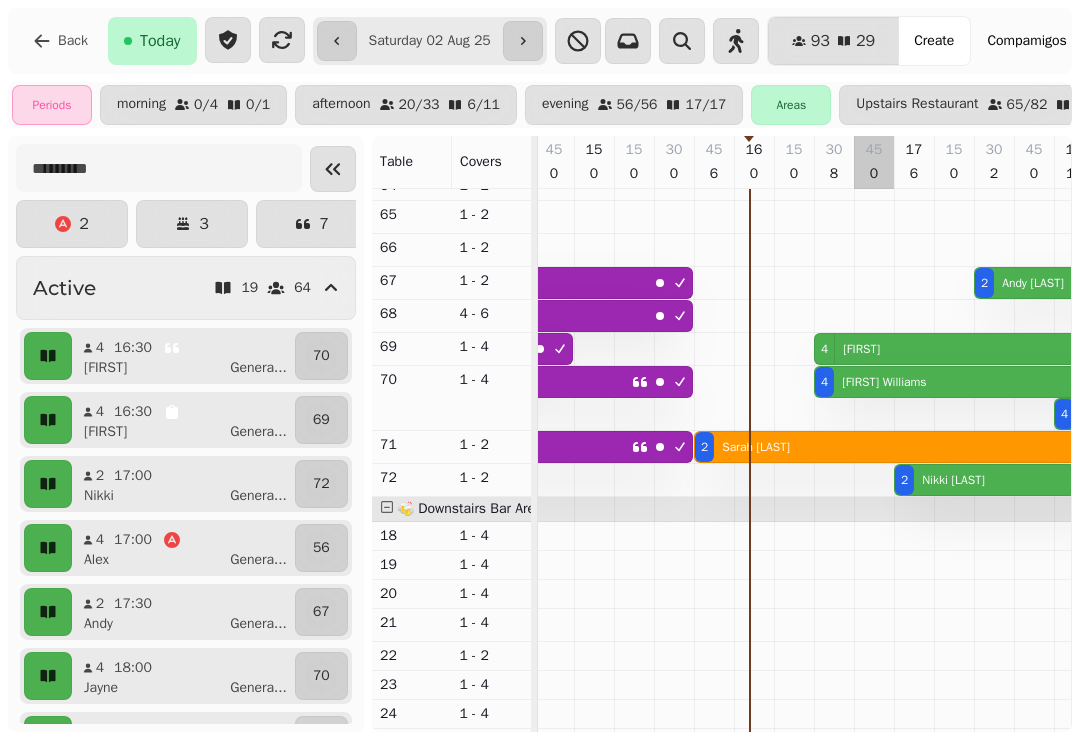 click at bounding box center [874, 247] 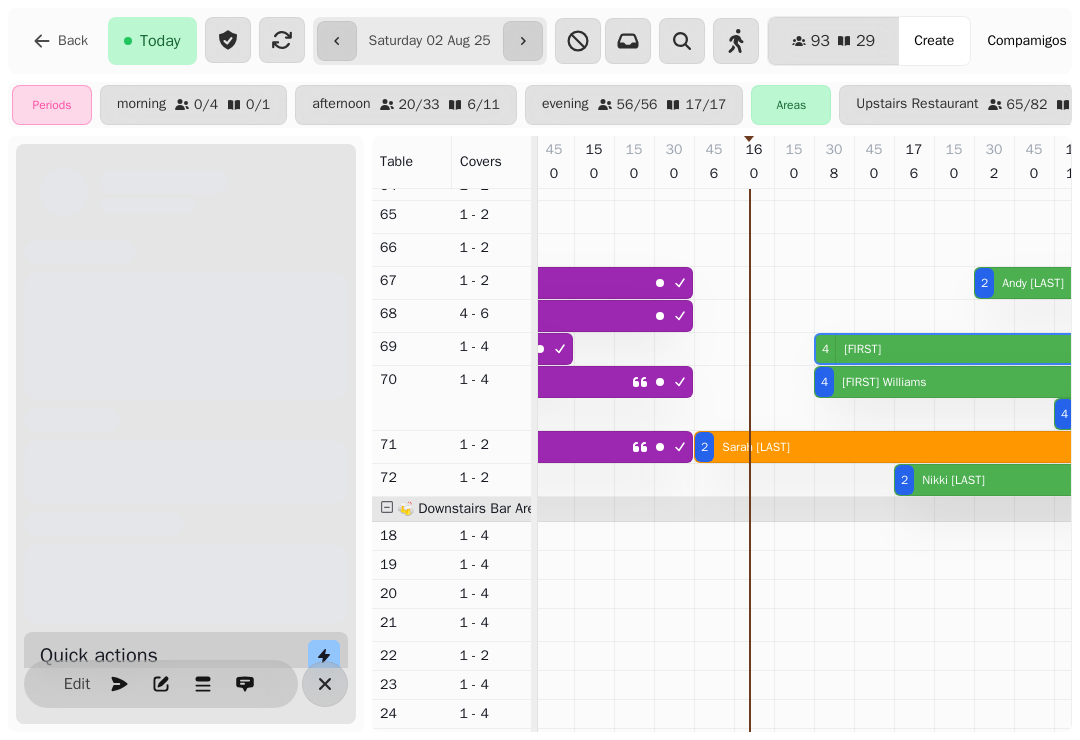 scroll, scrollTop: 0, scrollLeft: 1027, axis: horizontal 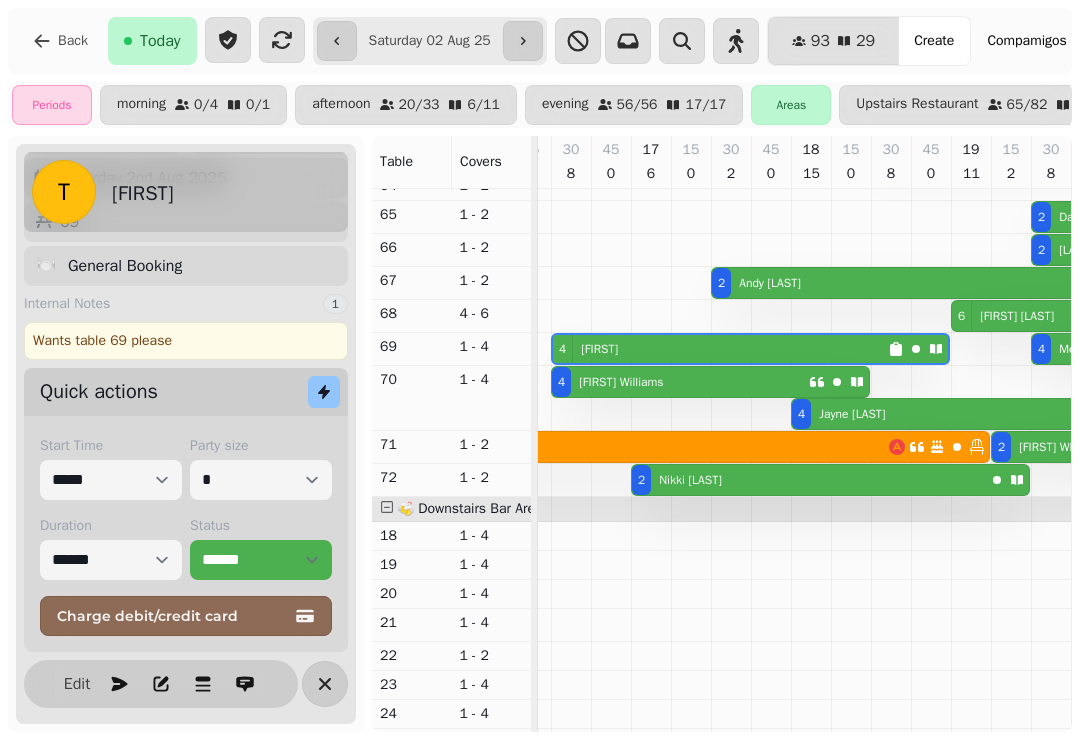 click at bounding box center [325, 684] 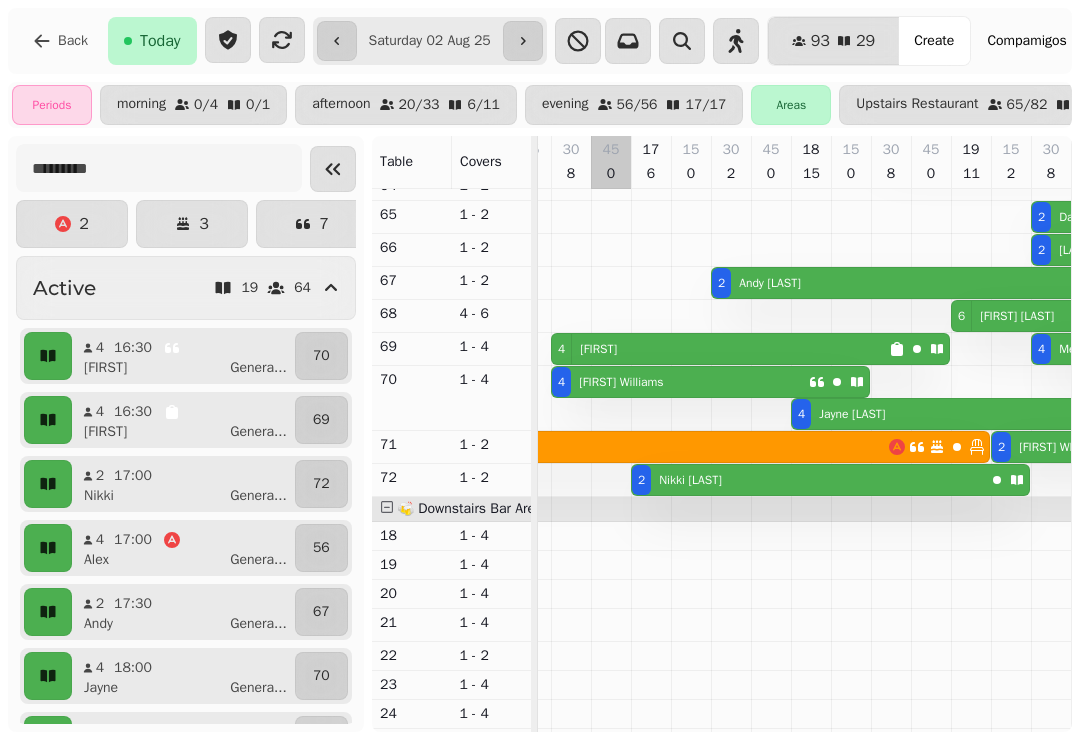 click at bounding box center (611, 247) 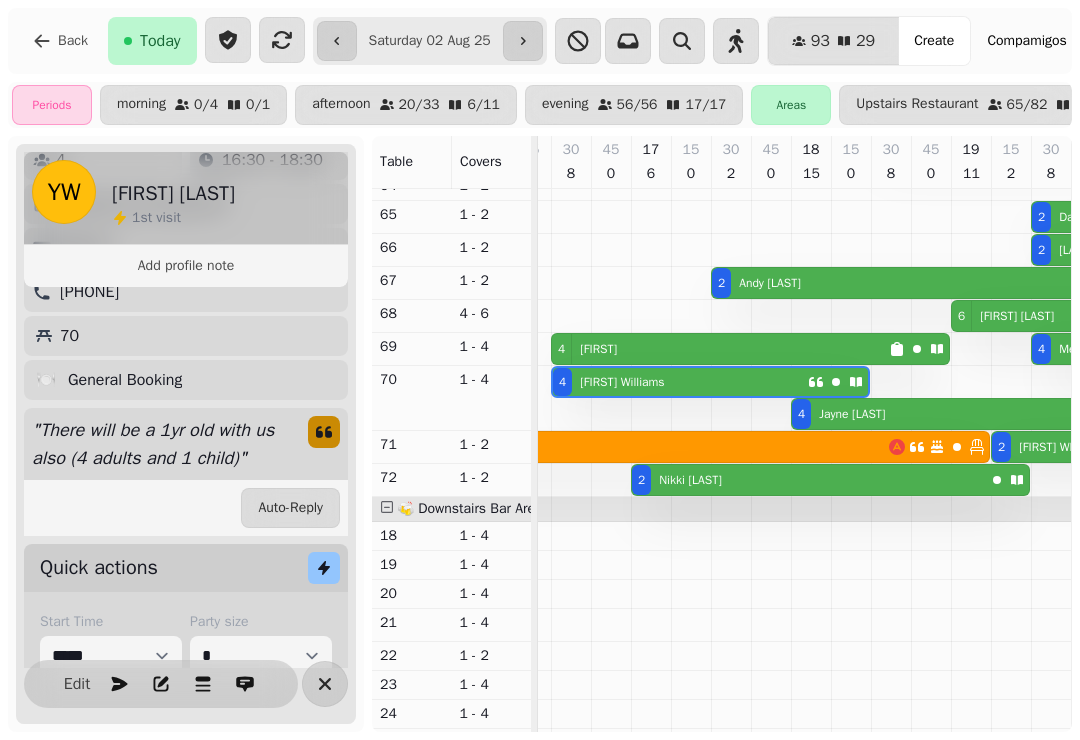 scroll, scrollTop: 159, scrollLeft: 0, axis: vertical 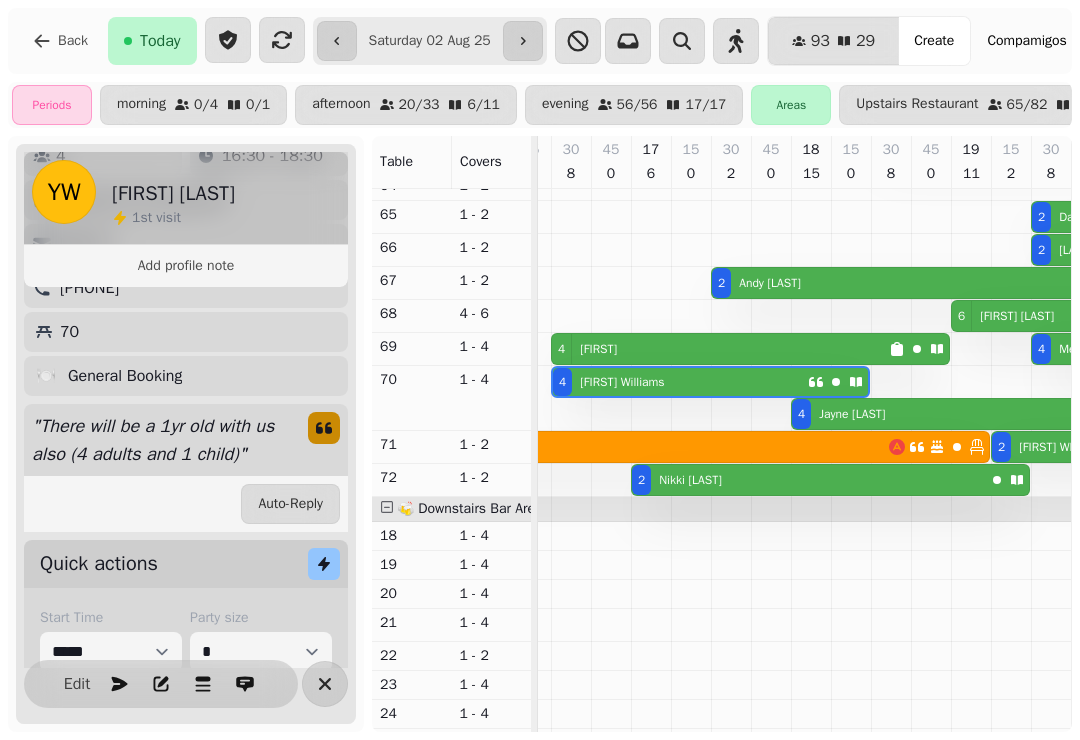 click at bounding box center [325, 684] 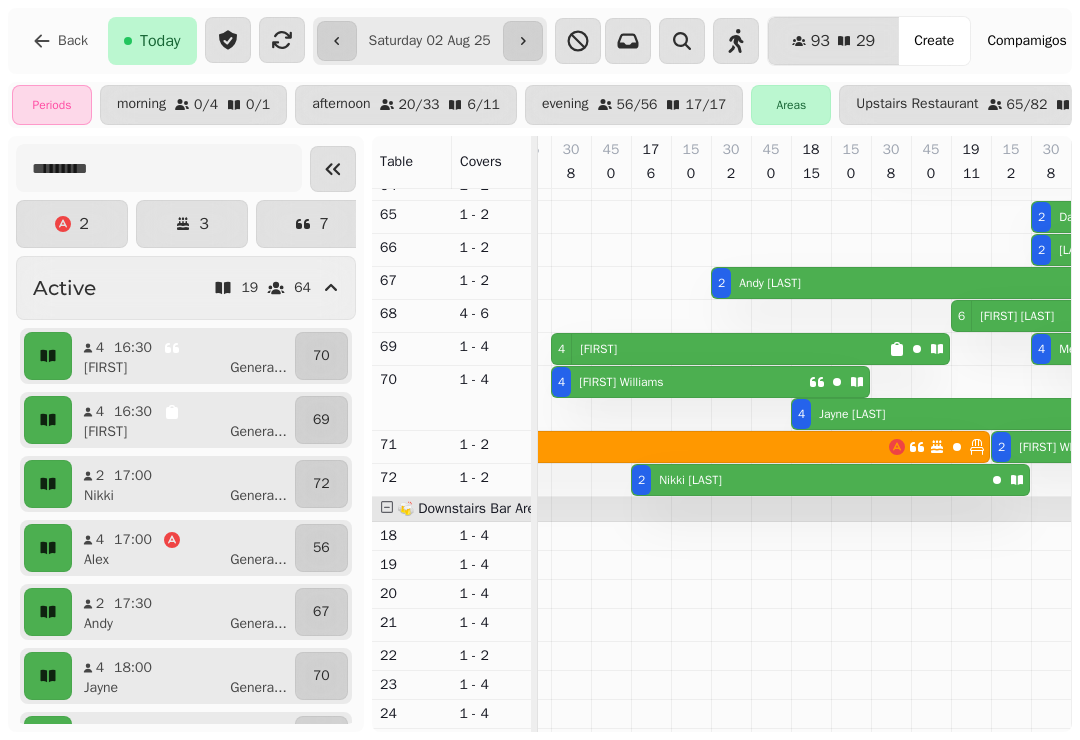 click on "4 Yasmin   Williams" at bounding box center [680, 382] 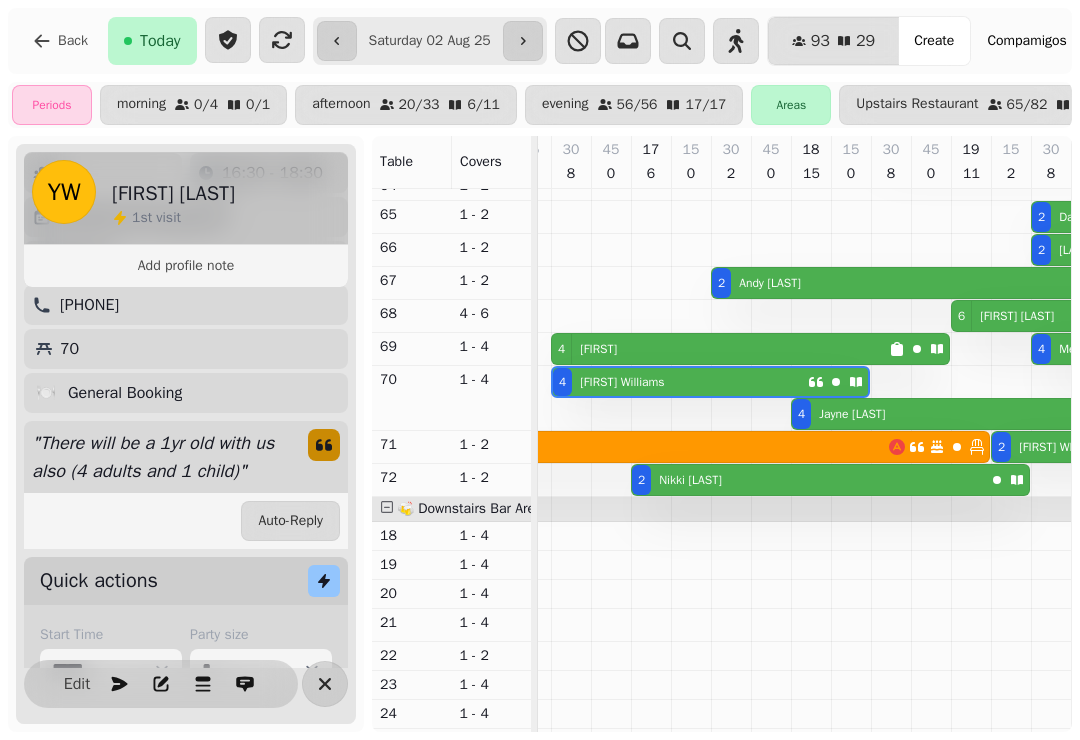 scroll, scrollTop: 143, scrollLeft: 0, axis: vertical 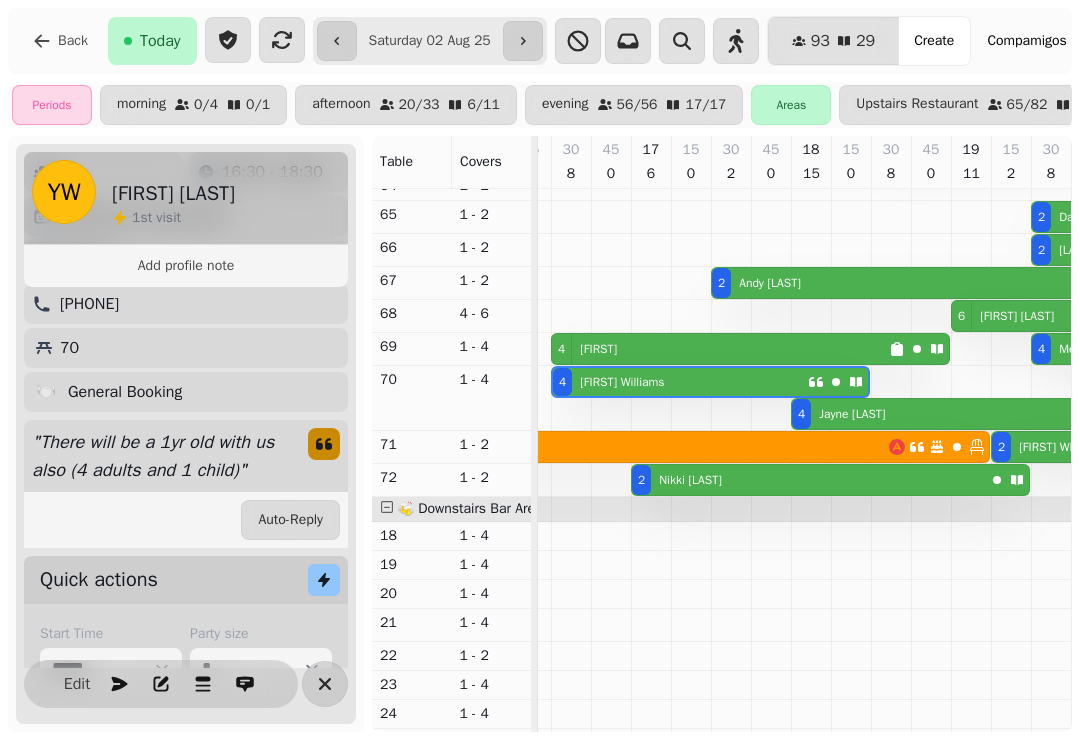 click 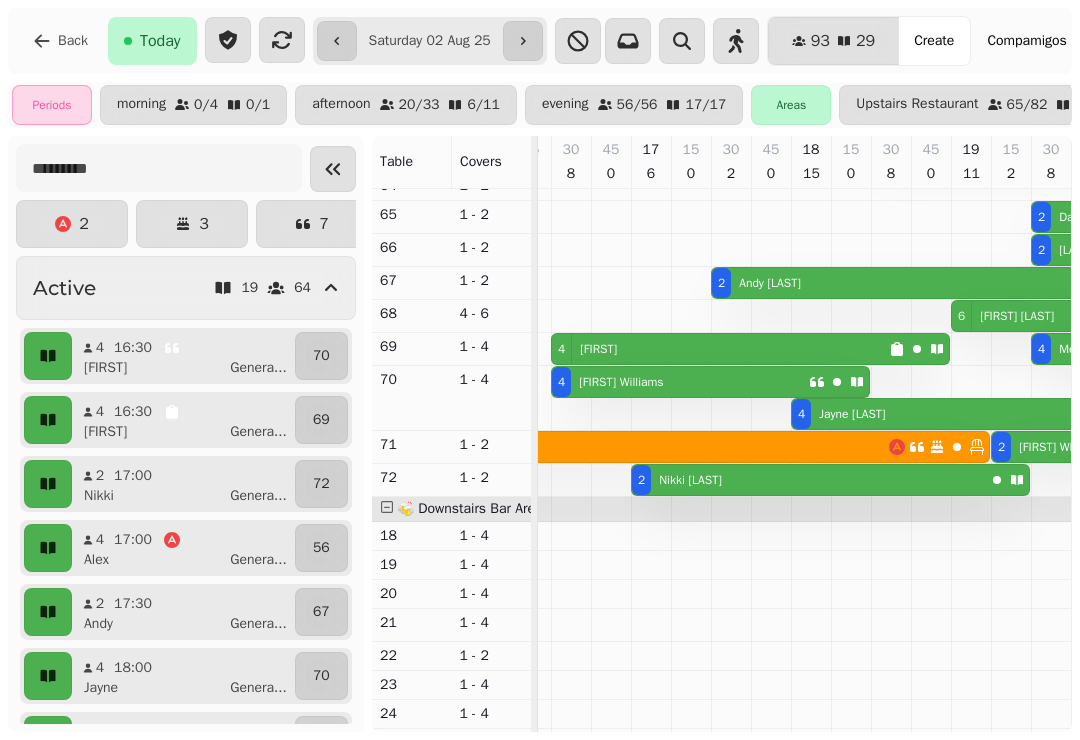 scroll, scrollTop: 589, scrollLeft: 948, axis: both 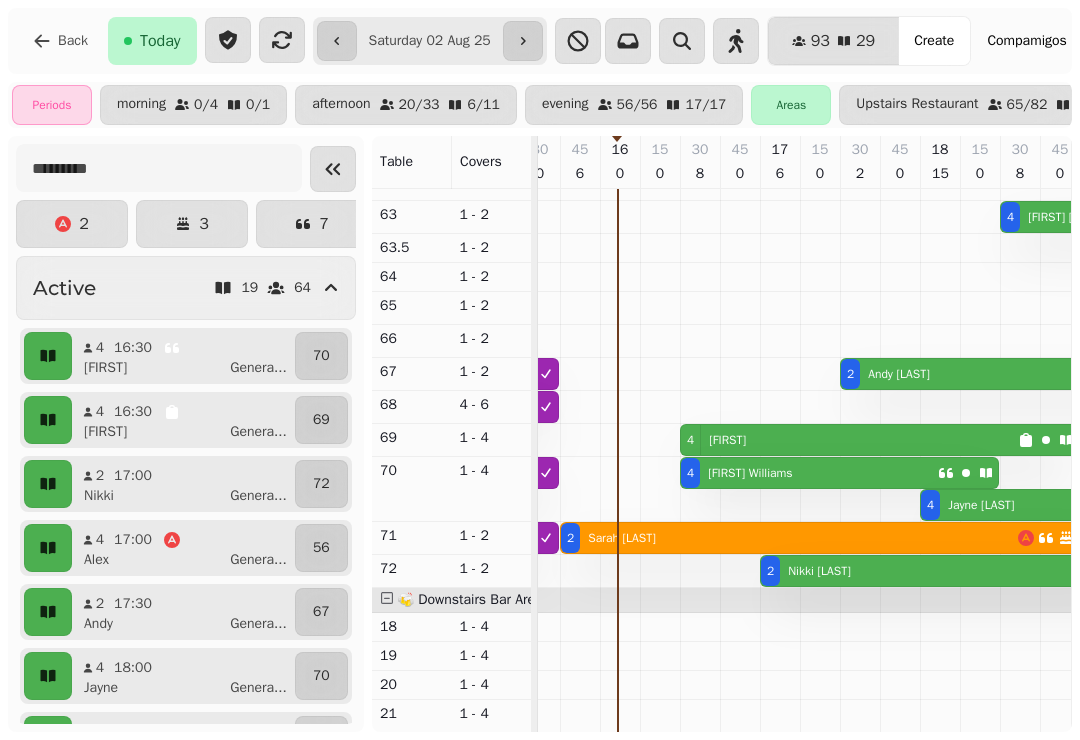 click on "Alex Genera ..." at bounding box center [191, 560] 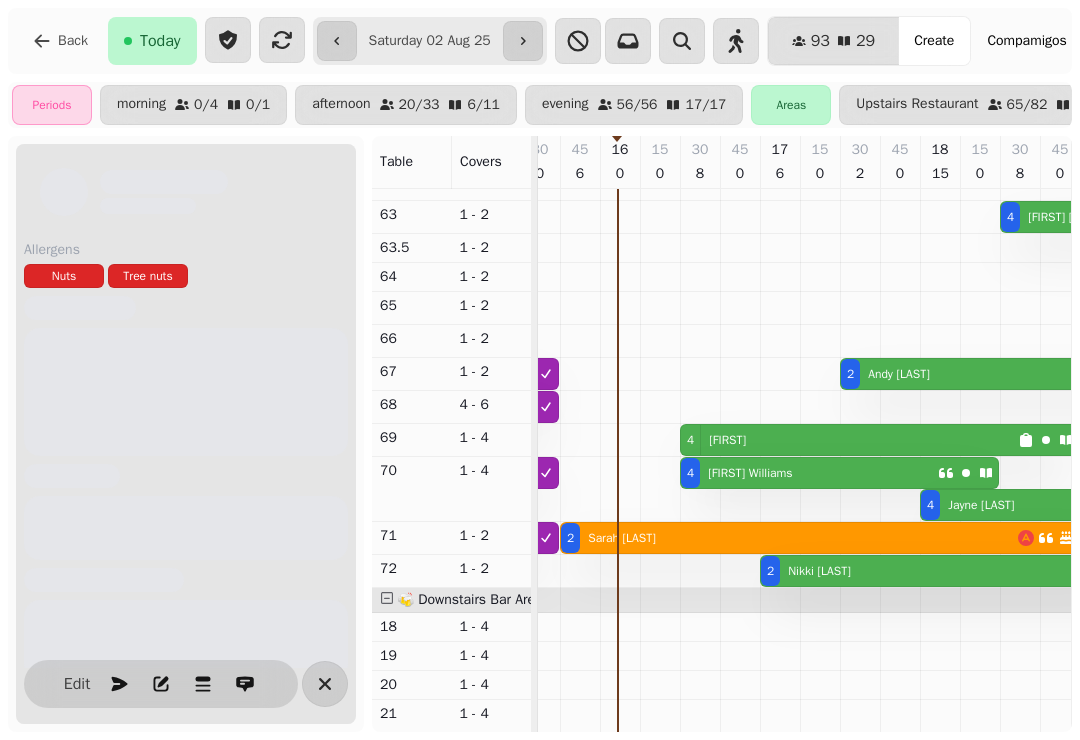 scroll, scrollTop: 0, scrollLeft: 1107, axis: horizontal 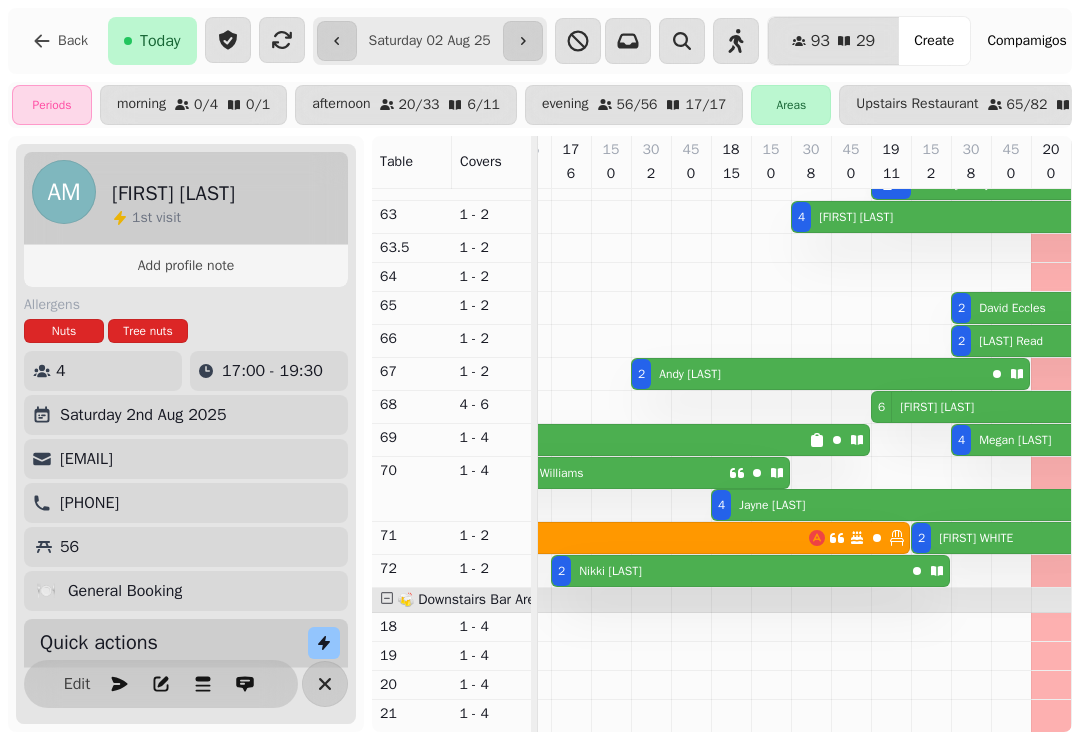 click at bounding box center (325, 684) 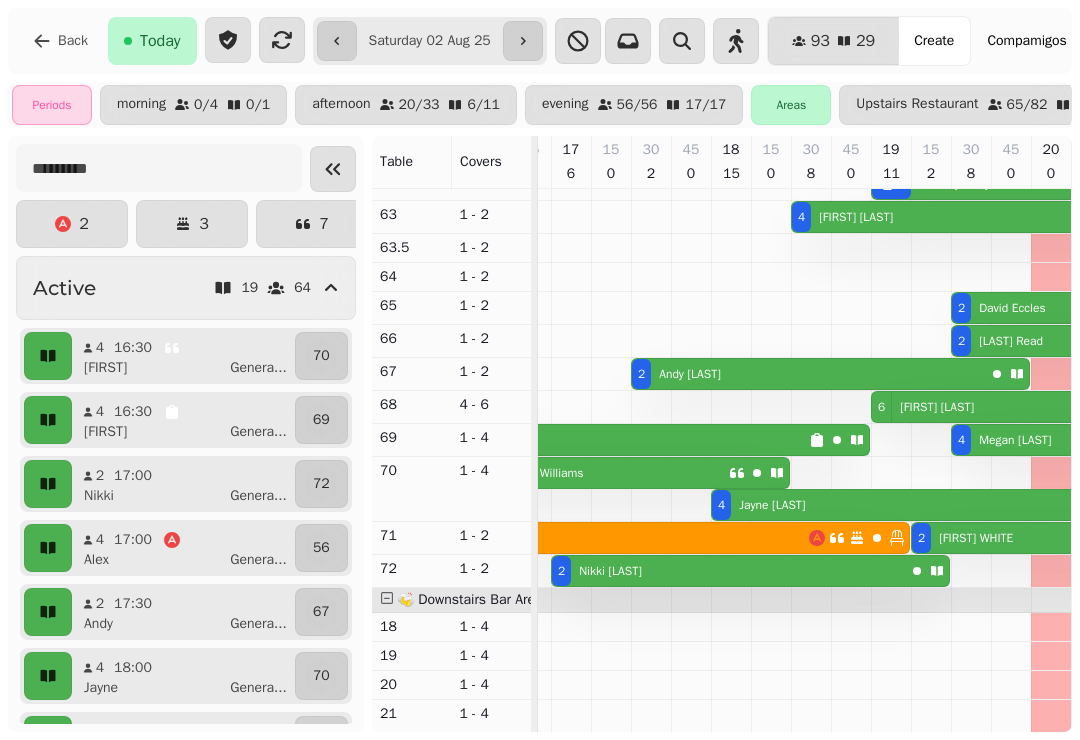 scroll, scrollTop: 572, scrollLeft: 919, axis: both 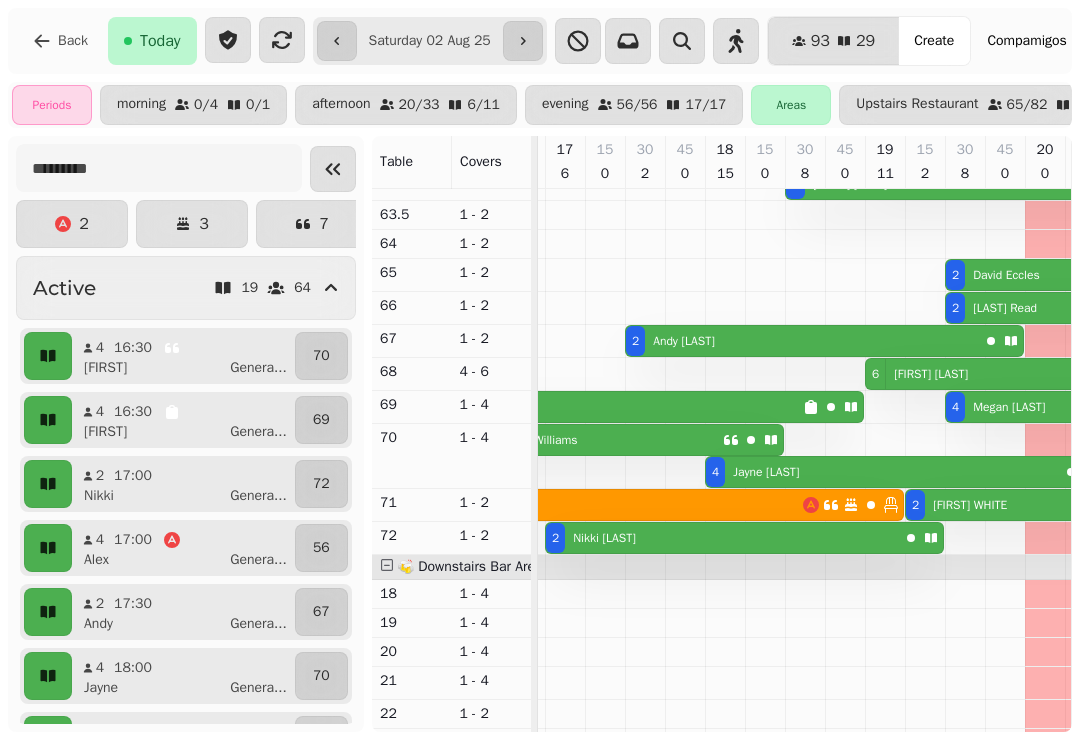 click on "2 Sarah   Whelan-McManus" at bounding box center [574, 505] 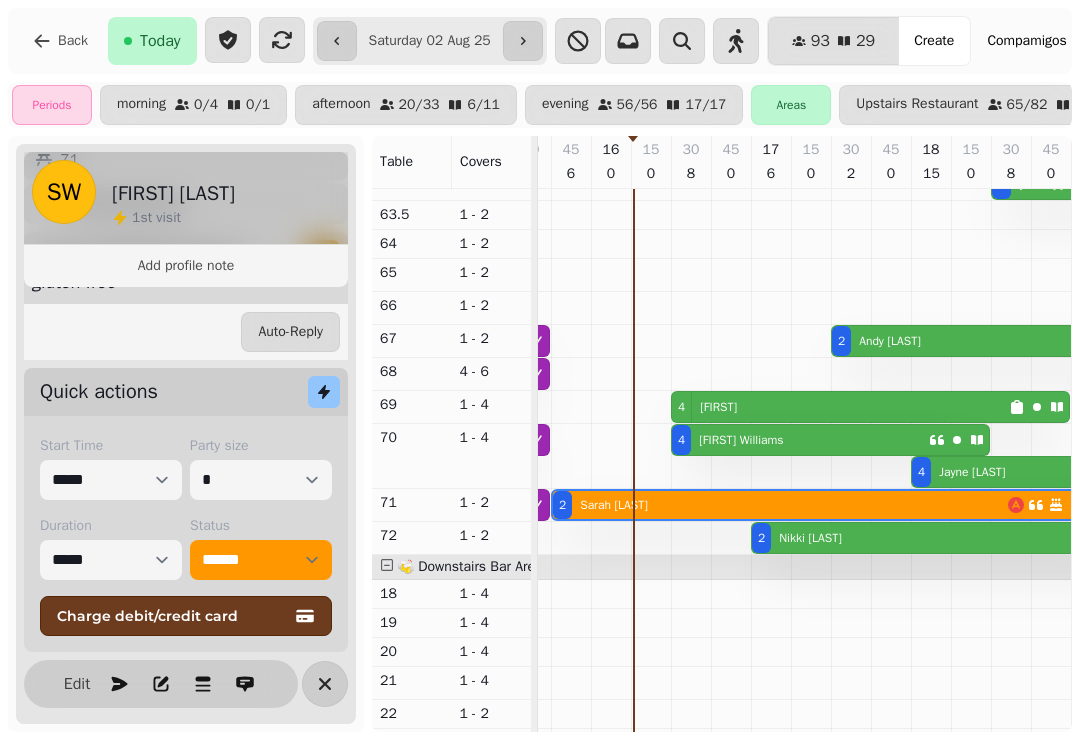 click 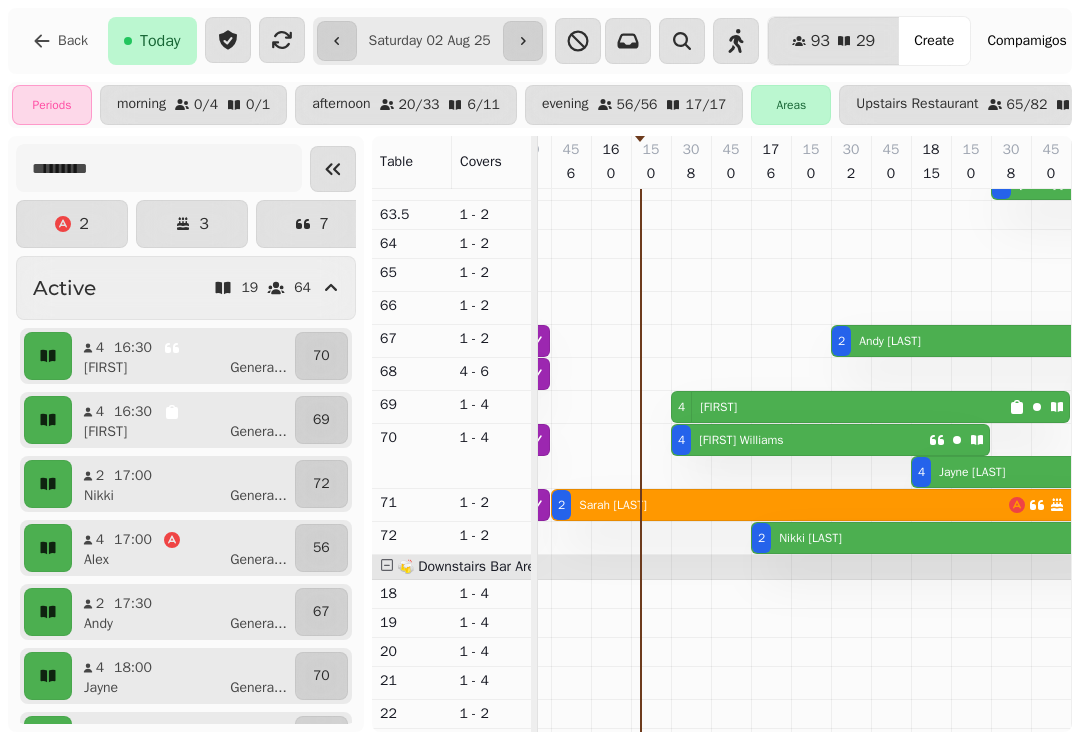 click on "4 Ted" at bounding box center [840, 407] 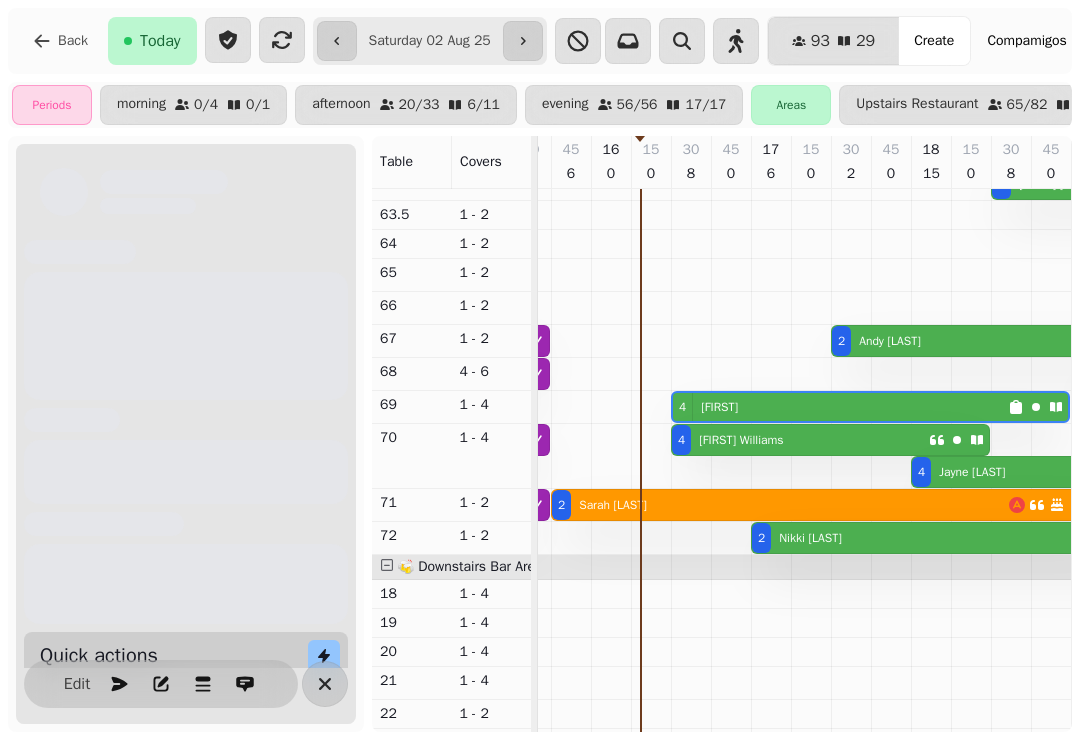 scroll, scrollTop: 0, scrollLeft: 1027, axis: horizontal 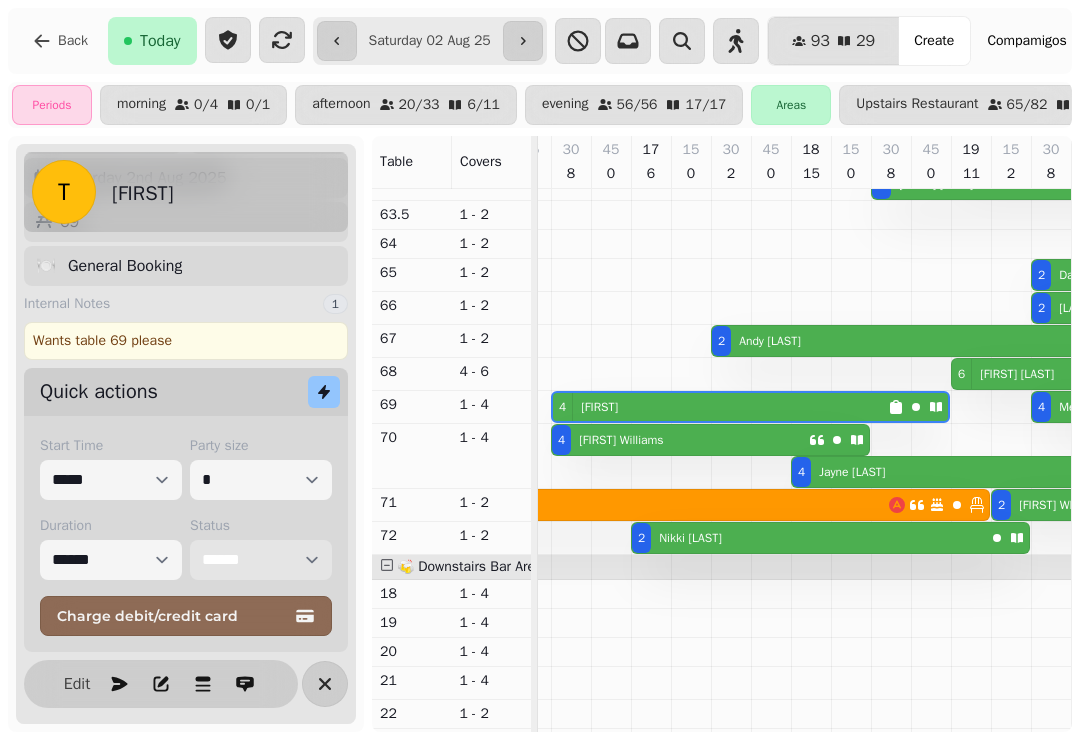 click on "**********" at bounding box center (261, 560) 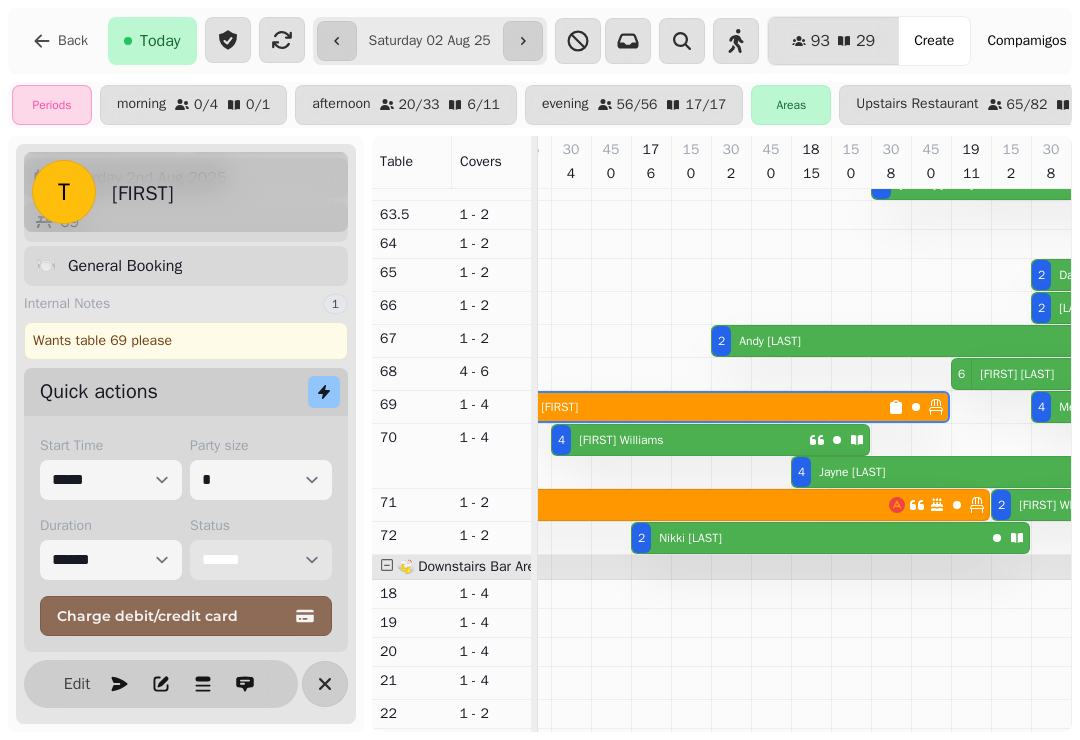 scroll, scrollTop: 635, scrollLeft: 950, axis: both 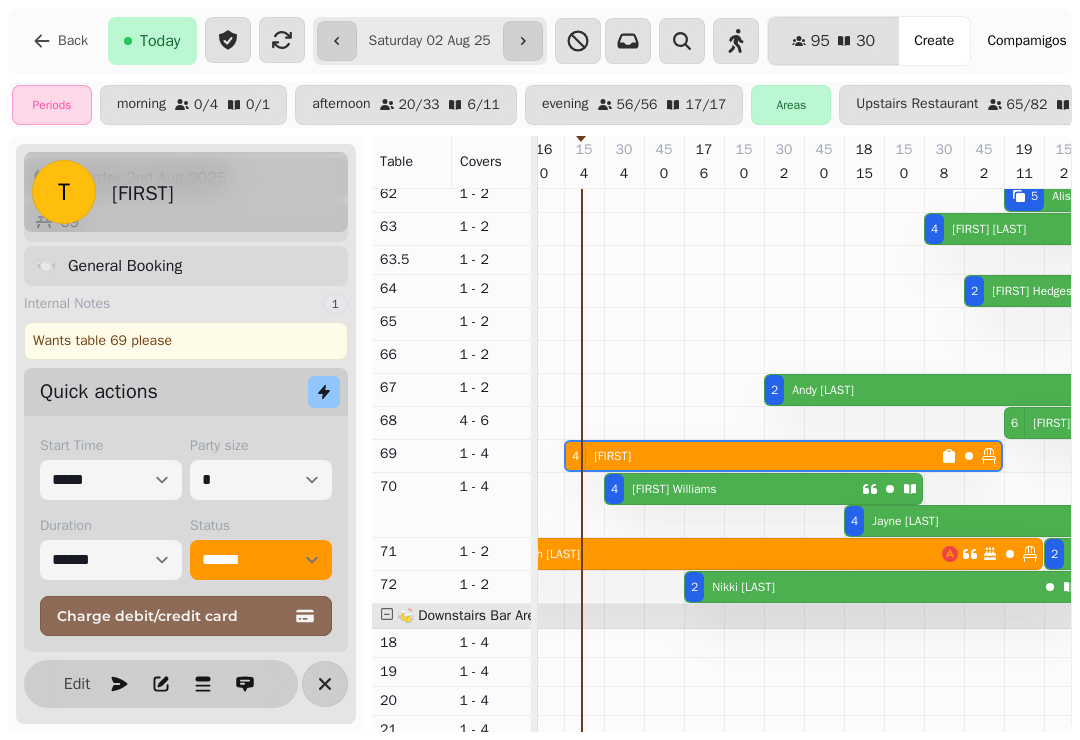 click on "Yasmin   Williams" at bounding box center [674, 489] 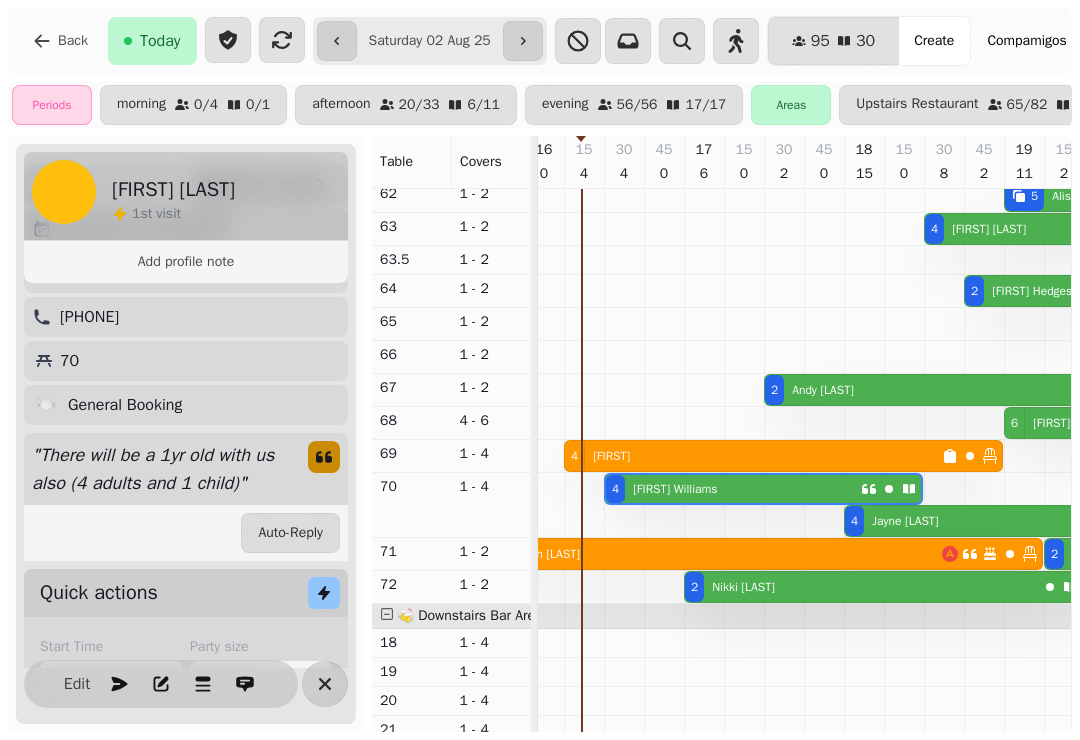 scroll, scrollTop: 0, scrollLeft: 1027, axis: horizontal 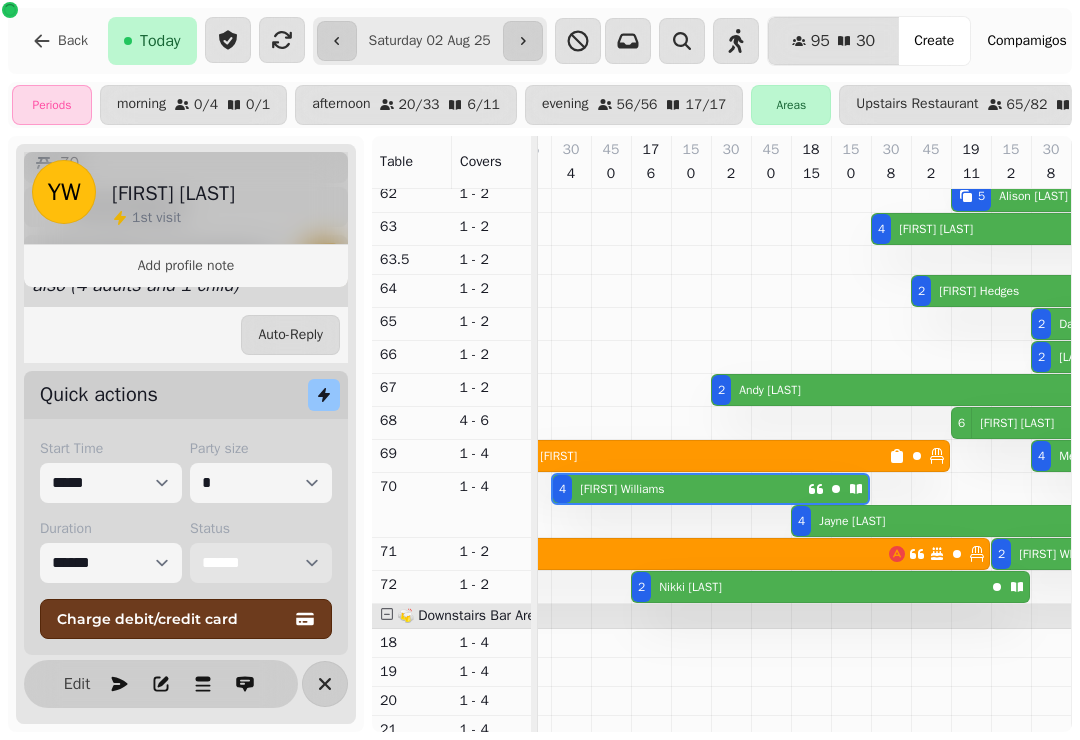 click on "**********" at bounding box center (261, 563) 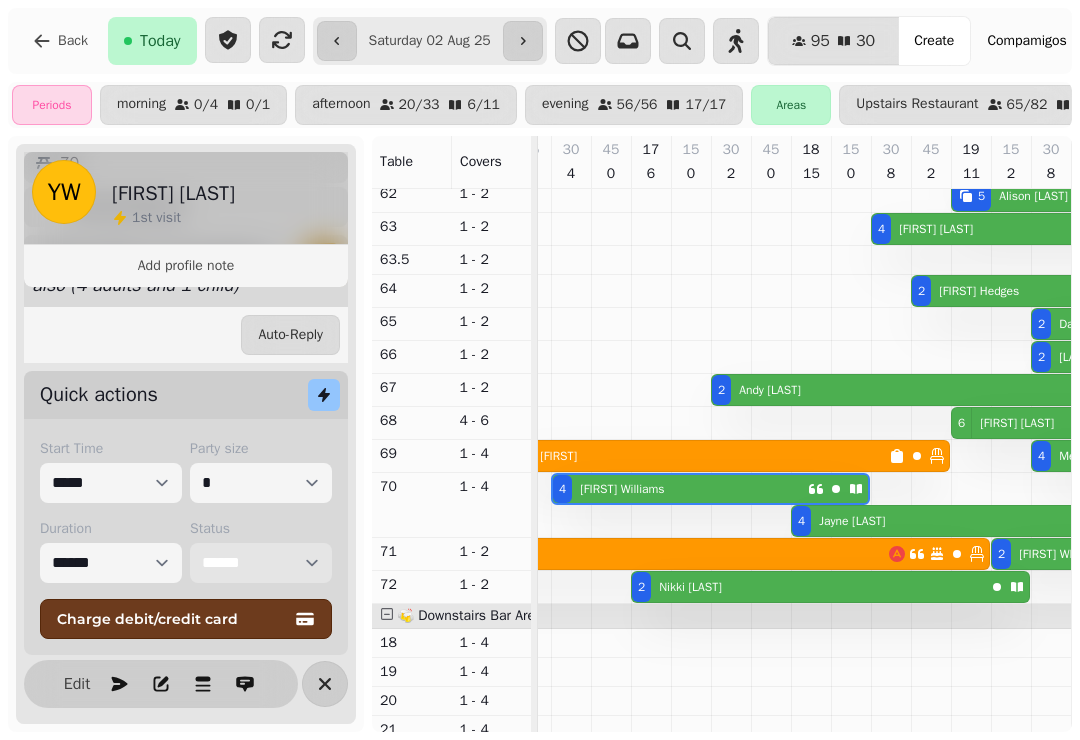 select on "******" 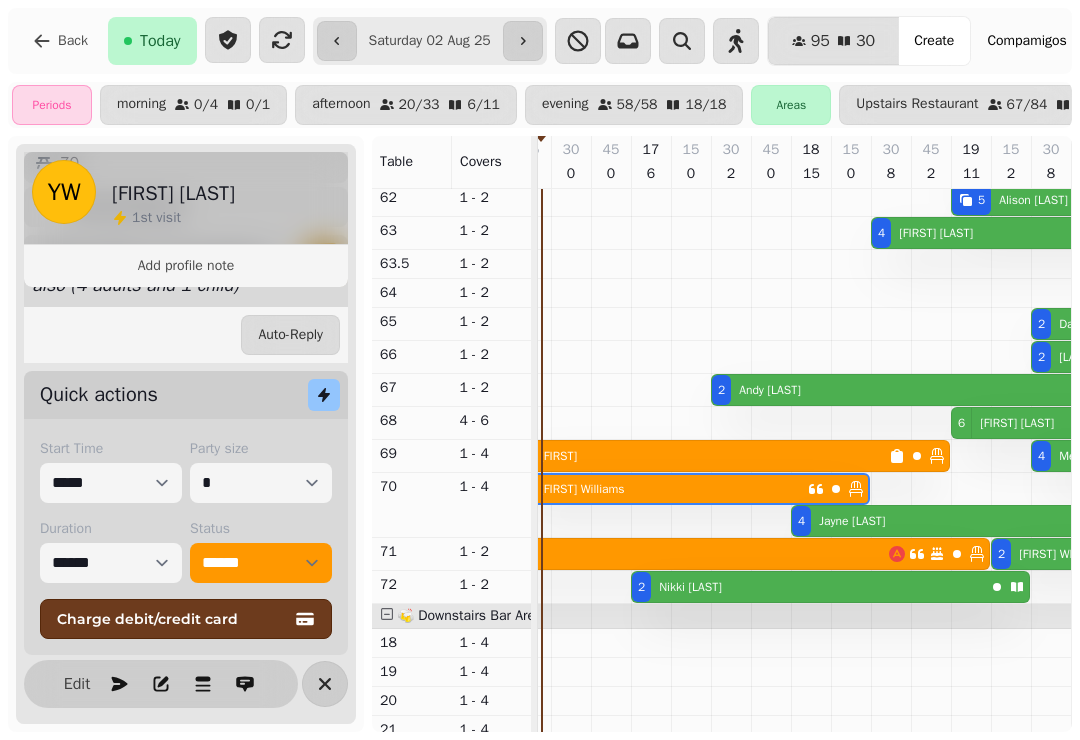 click on "Jayne   Thoresen" at bounding box center (848, 521) 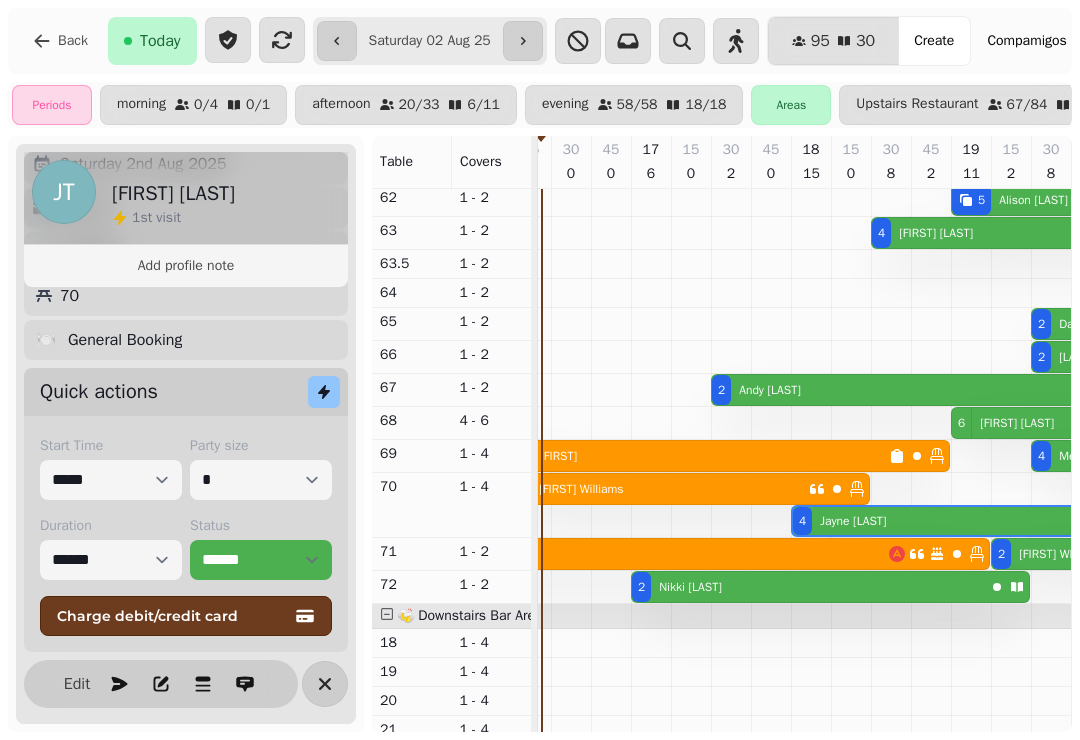 scroll, scrollTop: 194, scrollLeft: 0, axis: vertical 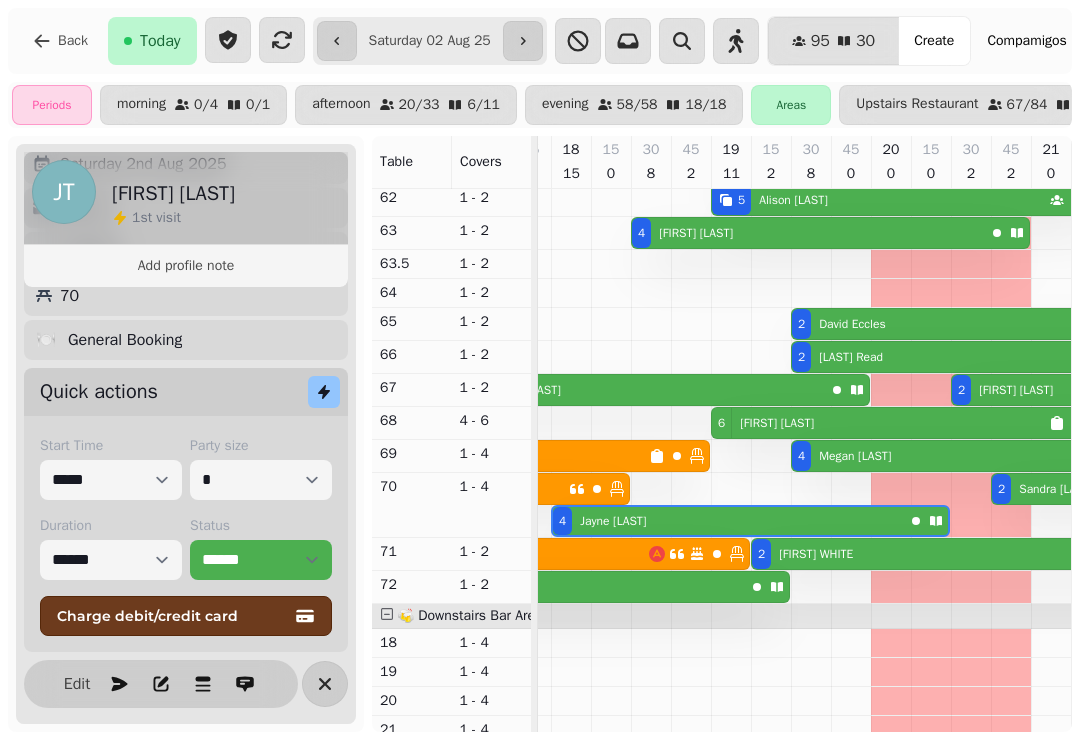 click 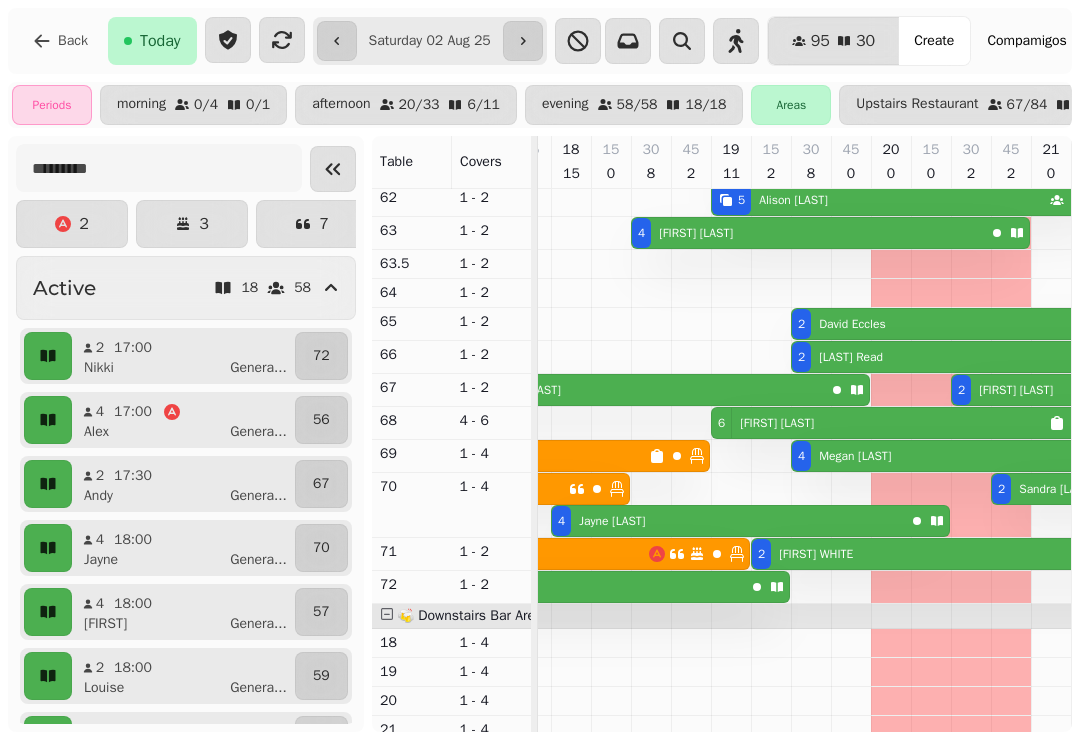 scroll, scrollTop: 460, scrollLeft: 1025, axis: both 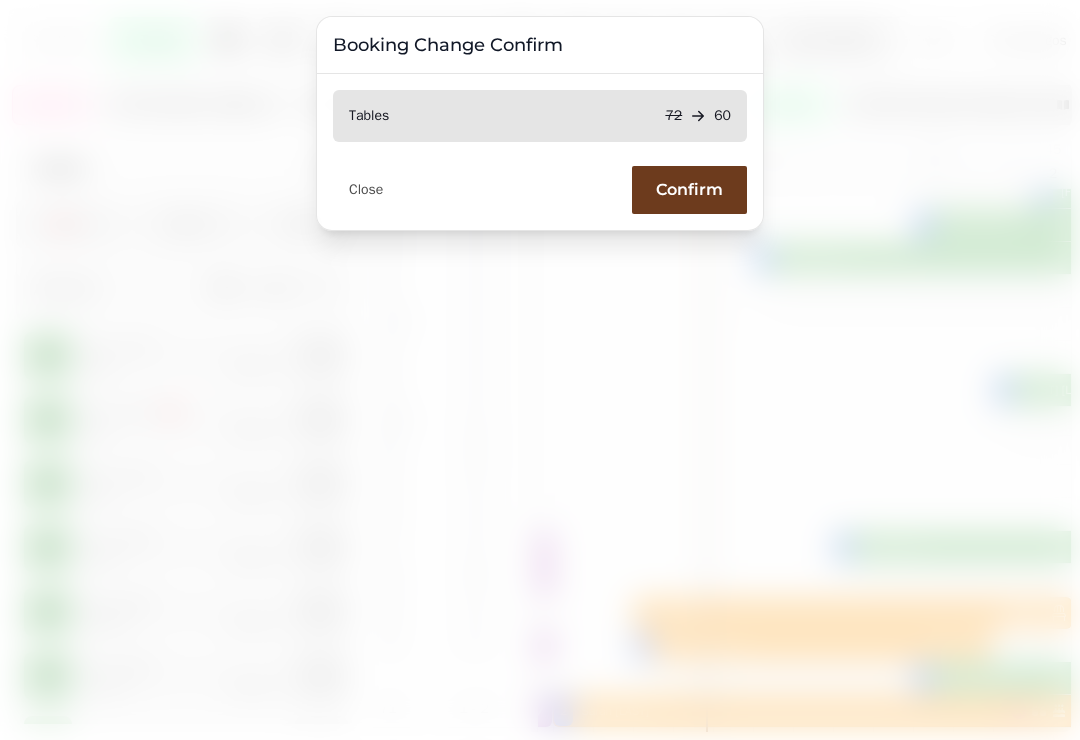 click on "Confirm" at bounding box center [689, 190] 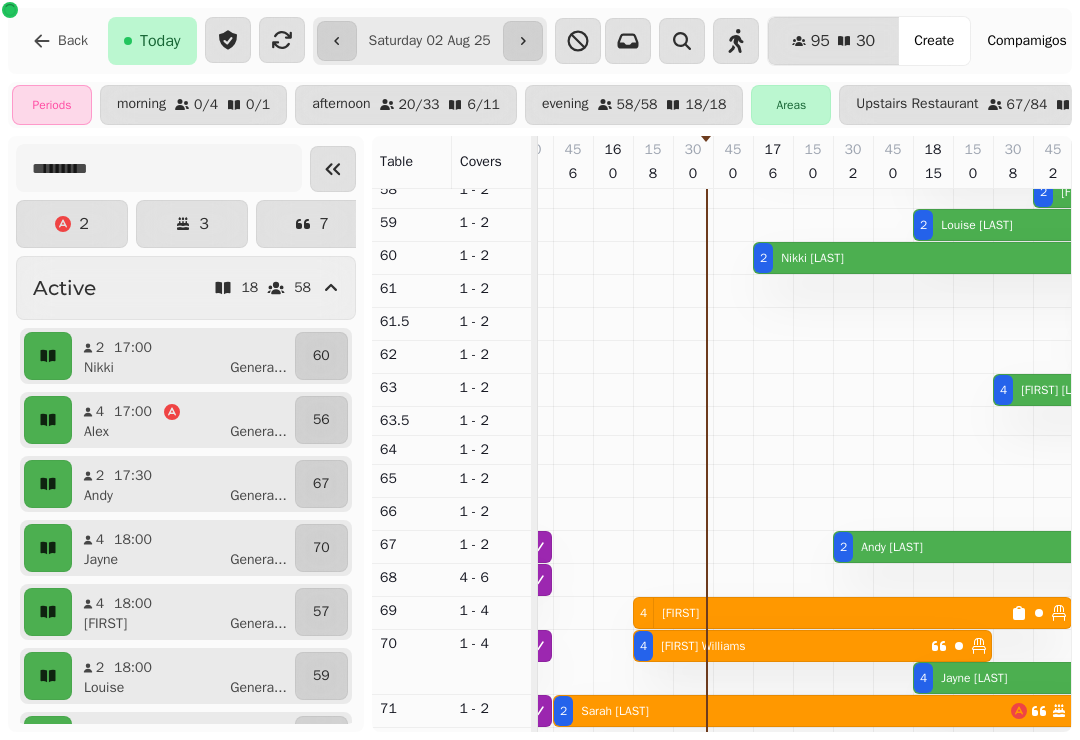 click 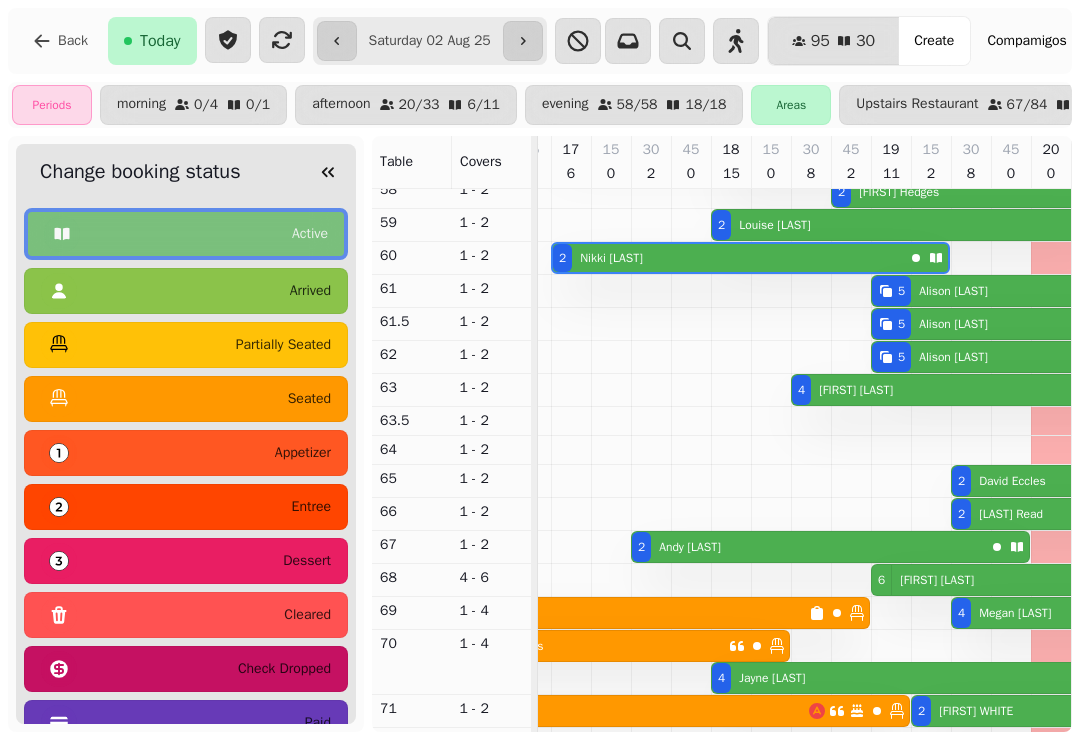 click on "seated" at bounding box center (186, 399) 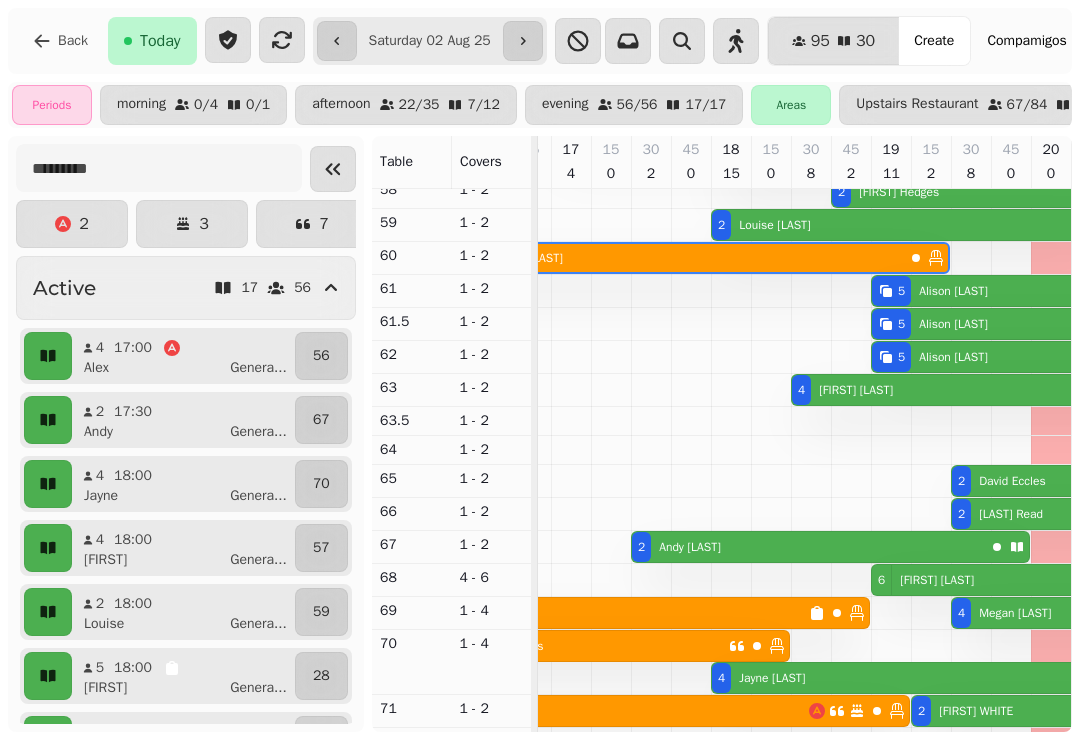 click on "17:00" at bounding box center (133, 348) 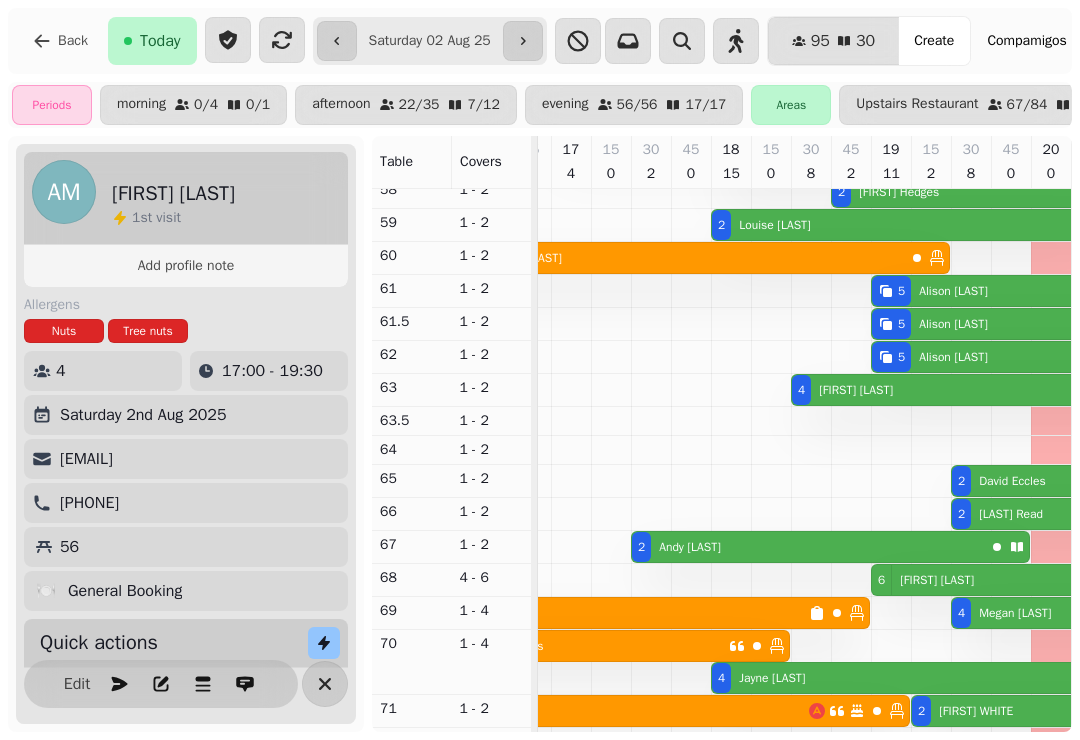 click 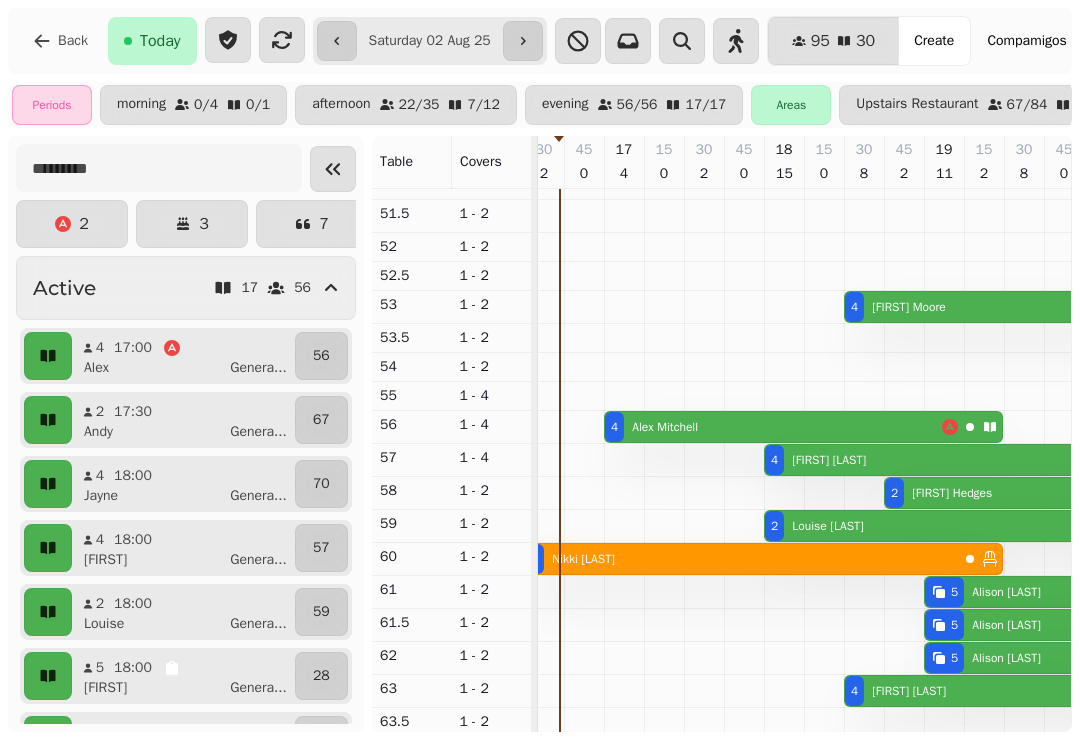 click on "Alex   Mitchell" at bounding box center (665, 427) 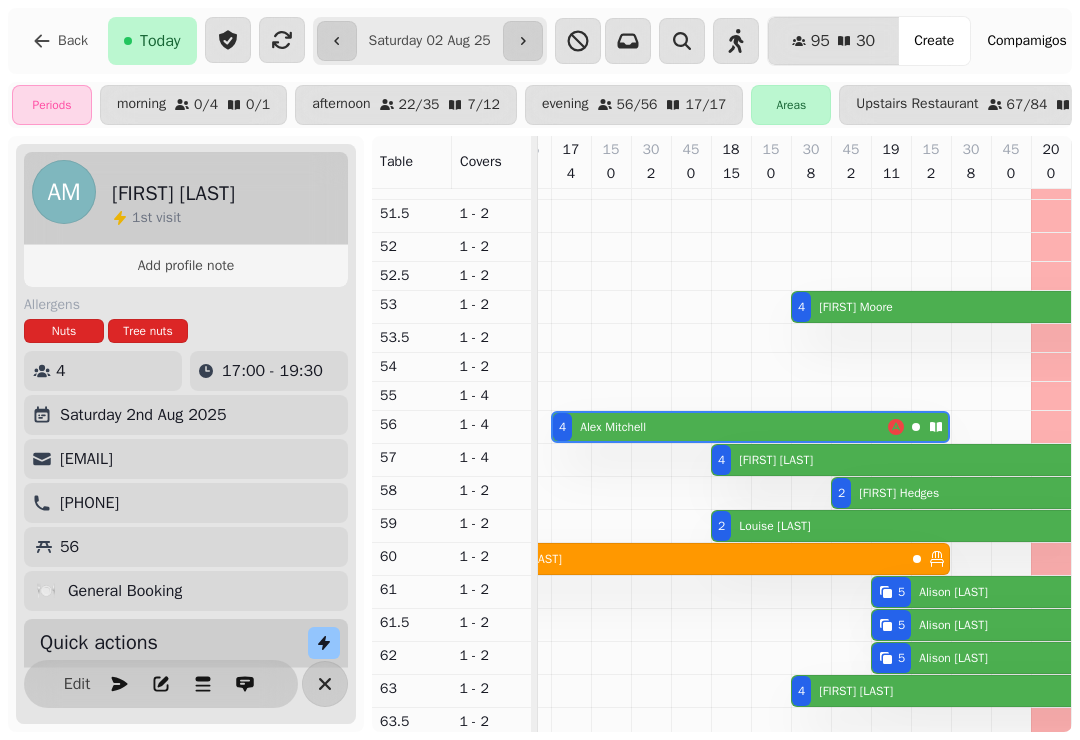 click 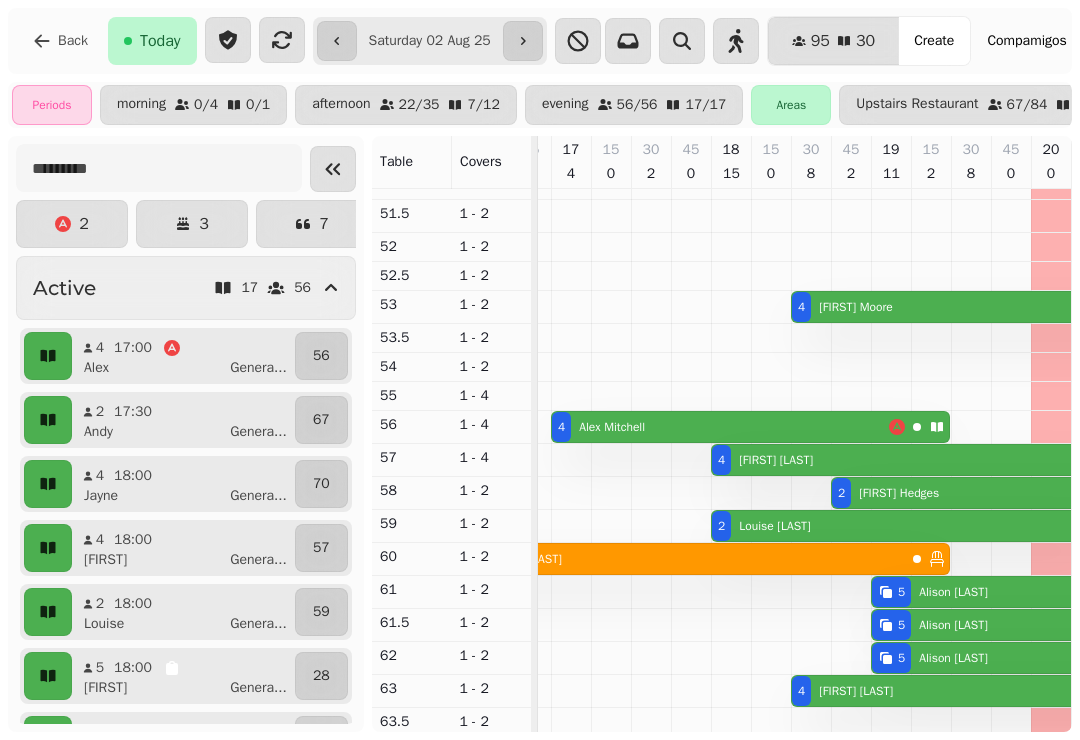 scroll, scrollTop: 101, scrollLeft: 1014, axis: both 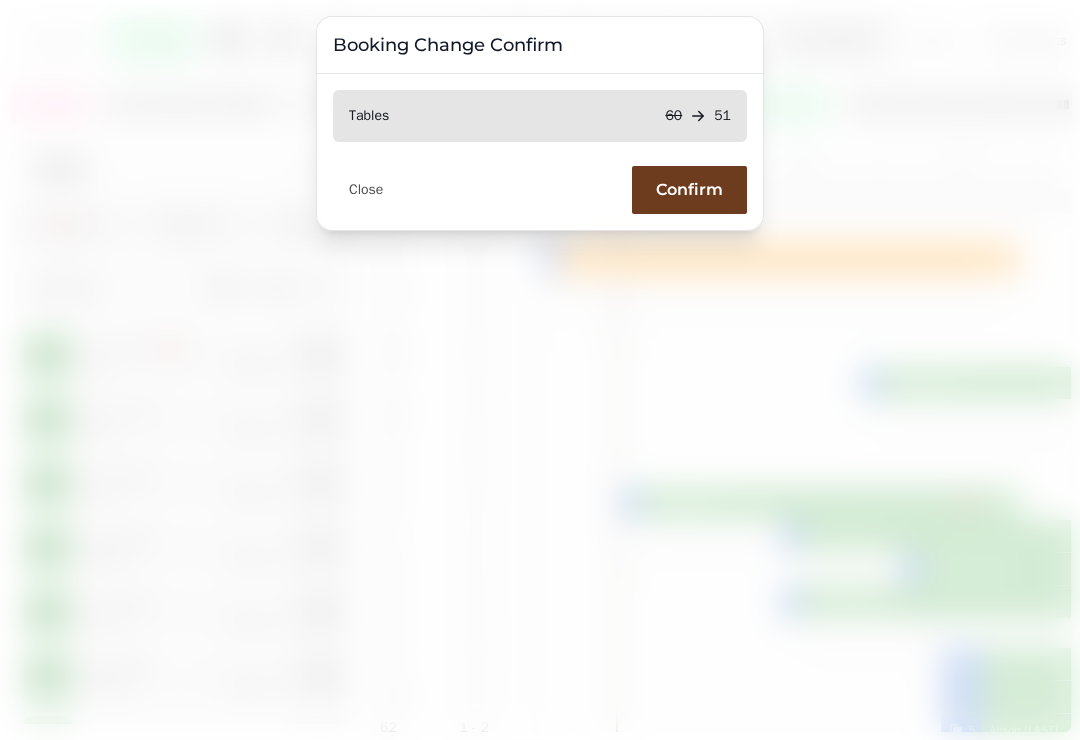 click on "Confirm" at bounding box center (689, 190) 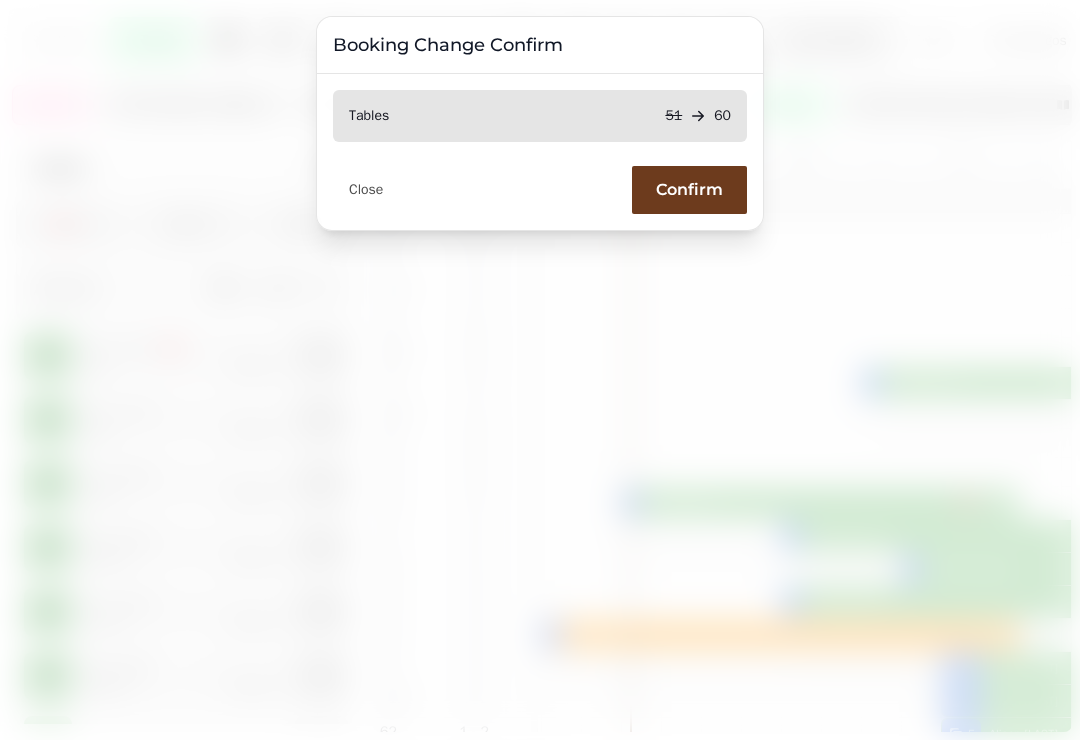 click on "Confirm" at bounding box center [689, 190] 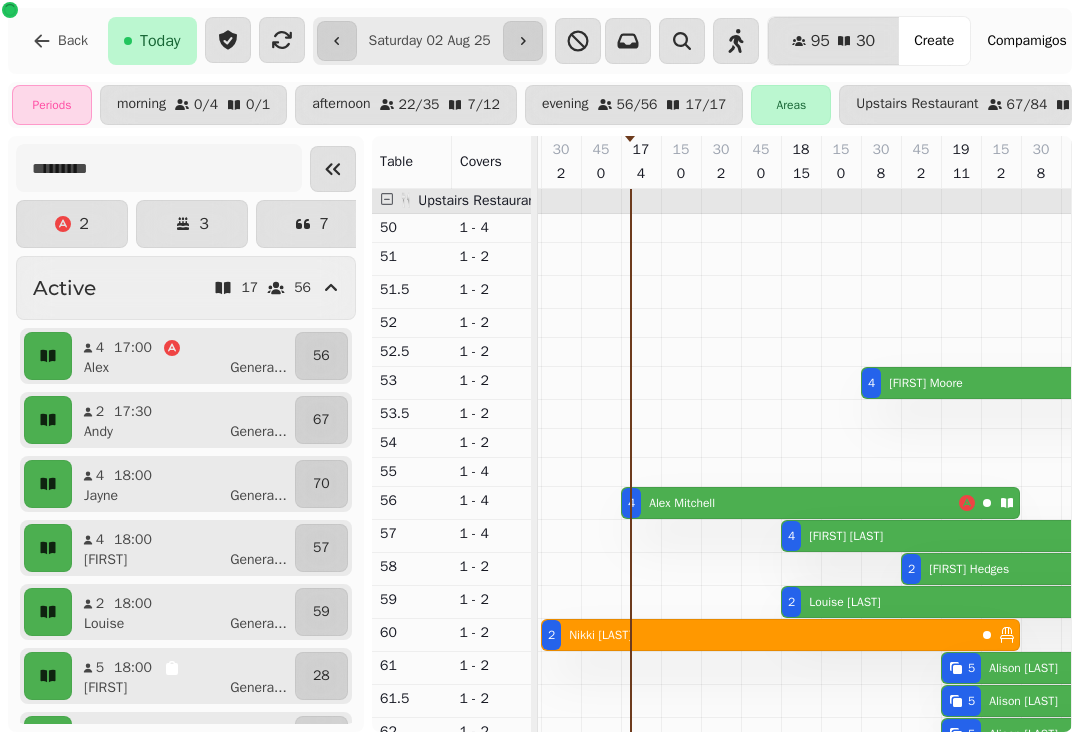 click 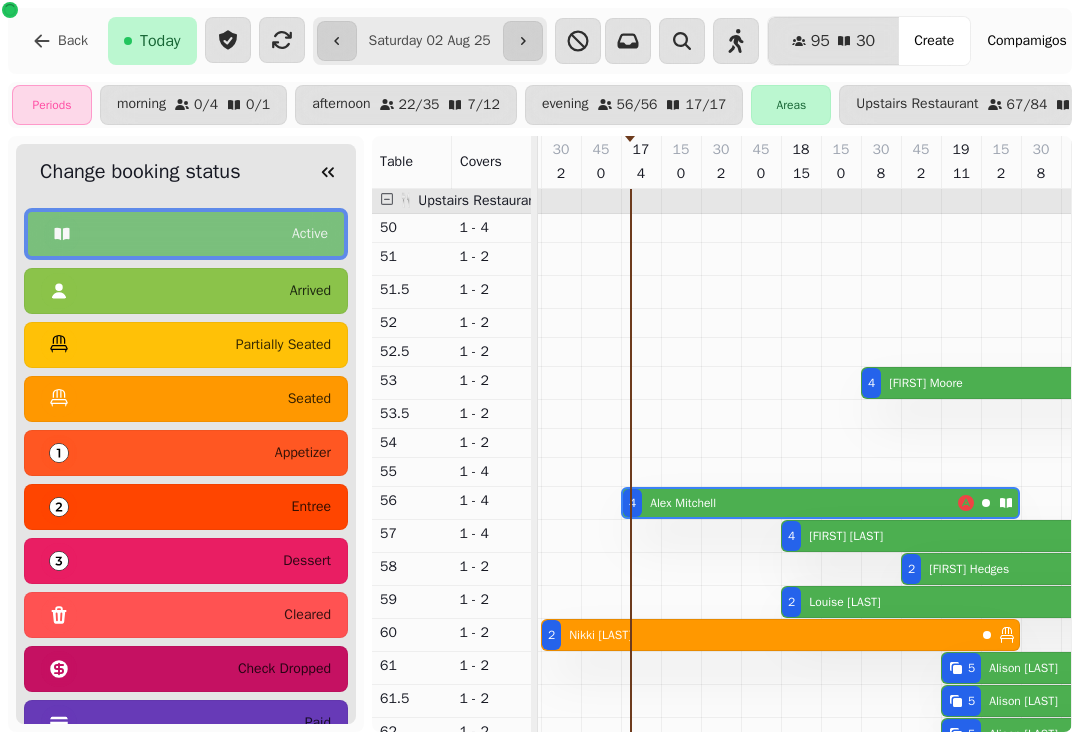 scroll, scrollTop: 0, scrollLeft: 1107, axis: horizontal 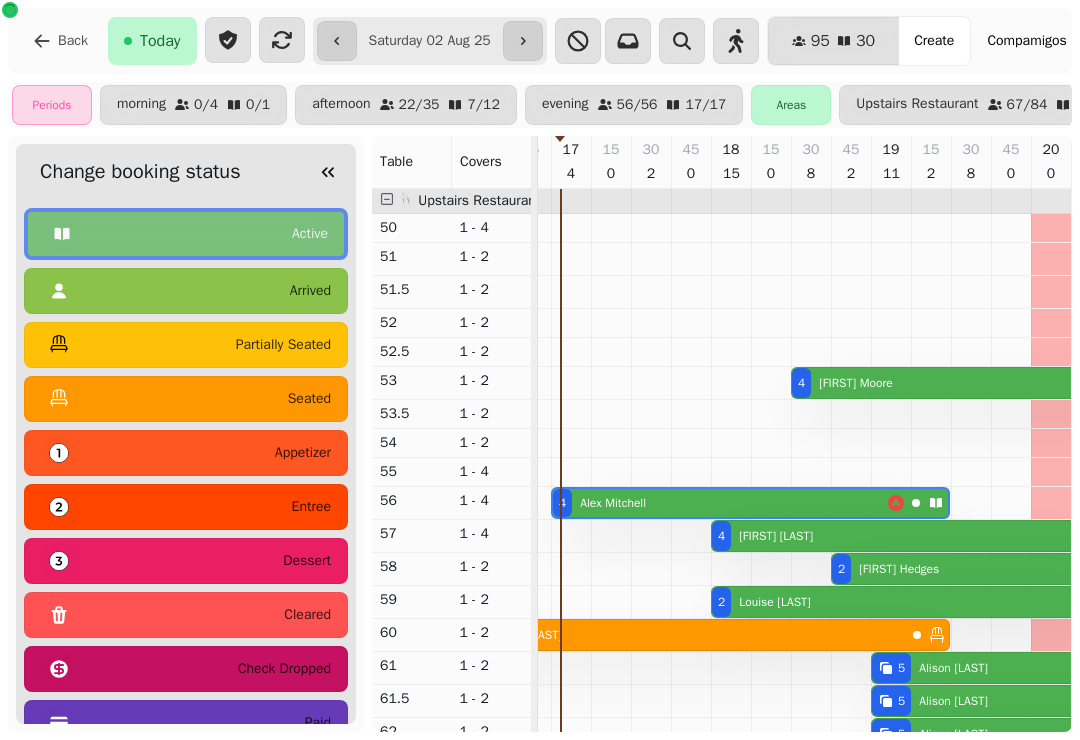 click on "seated" at bounding box center [309, 399] 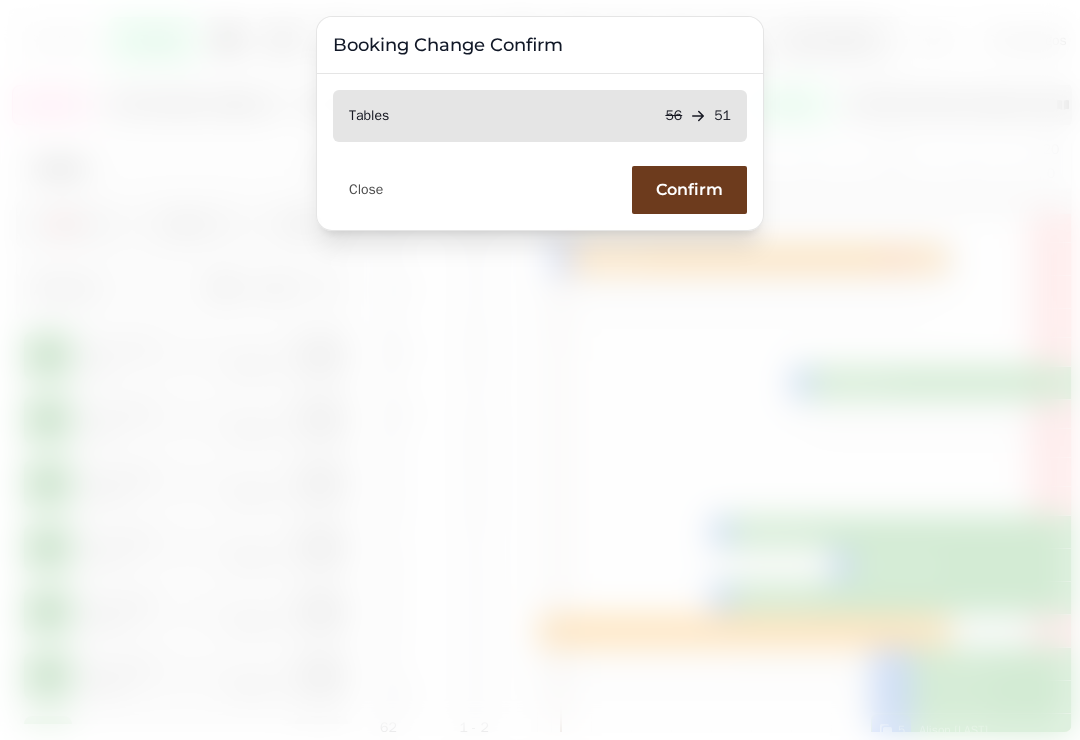 click on "Confirm" at bounding box center (689, 190) 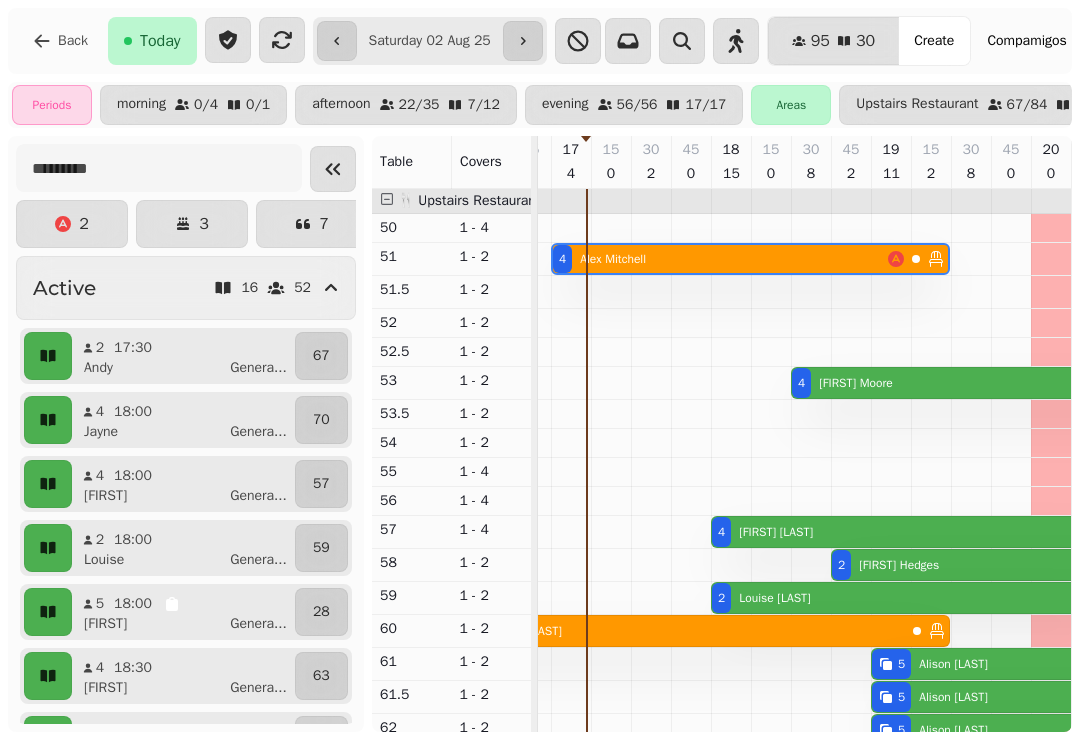 scroll, scrollTop: 95, scrollLeft: 1112, axis: both 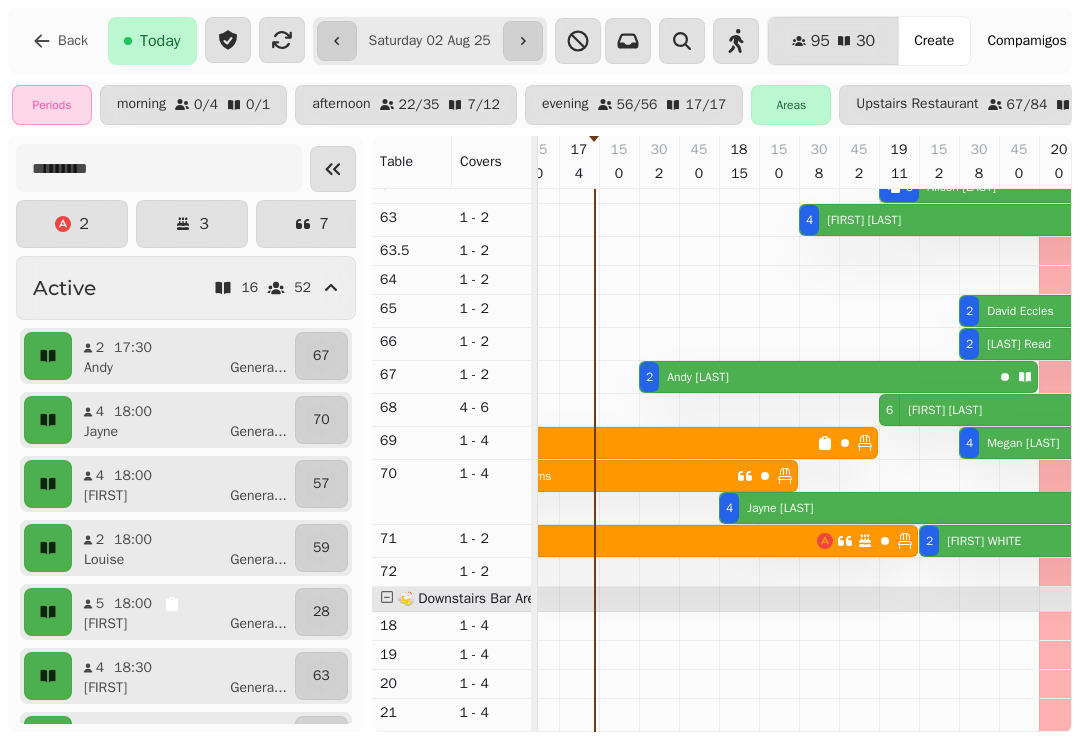 click on "2 Andy   Haw" at bounding box center (816, 377) 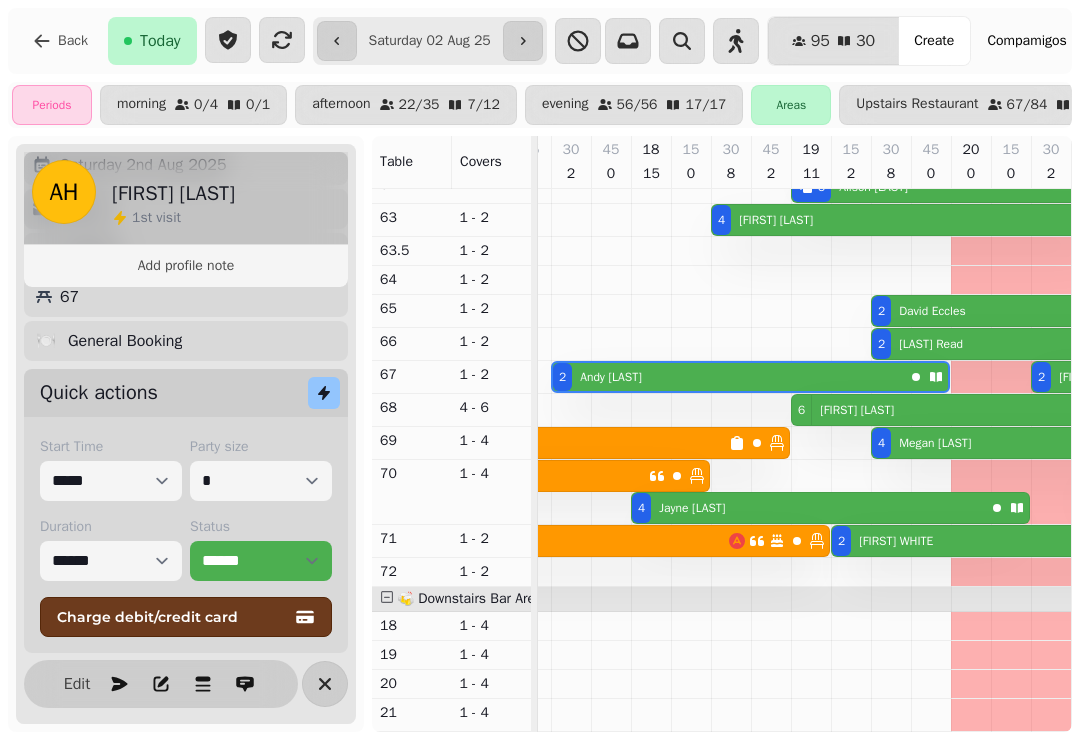 click on "Start Time ***** ***** ***** ***** ***** ***** ***** ***** ***** ***** ***** ***** ***** ***** ***** ***** ***** ***** ***** ***** ***** ***** ***** ***** ***** ***** ***** ***** ***** ***** ***** ***** ***** ***** ***** ***** ***** ***** ***** ***** ***** ***** ***** ***** ***** ***** ***** ***** ***** ***** ***** ***** ***** ***** ***** ***** ***** ***** ***** ***** ***** ***** ***** ***** ***** ***** ***** ***** ***** ***** ***** ***** ***** ***** ***** ***** ***** ***** ***** ***** ***** ***** ***** ***** ***** ***** ***** ***** ***** ***** ***** ***** ***** ***** ***** ***** Party size * * * * * * * * * ** ** ** ** ** ** ** ** ** ** ** ** ** ** ** ** ** ** ** ** ** ** ** ** ** ** ** ** ** ** ** ** ** ** ** ** ** ** ** ** ** ** ** ** ** ** ** ** ** ** ** ** ** ** ** ** ** ** ** ** ** ** ** ** ** ** ** ** ** ** ** ** ** ** ** ** ** ** ** ** ** ** ** ** ** ** ** ** ** ** *** *** *** *** *** *** *** *** *** *** *** *** *** *** *** *** *** *** *** *** *** *** *** *** *** *** *** *** *** *** *** *** *** ***" at bounding box center [186, 537] 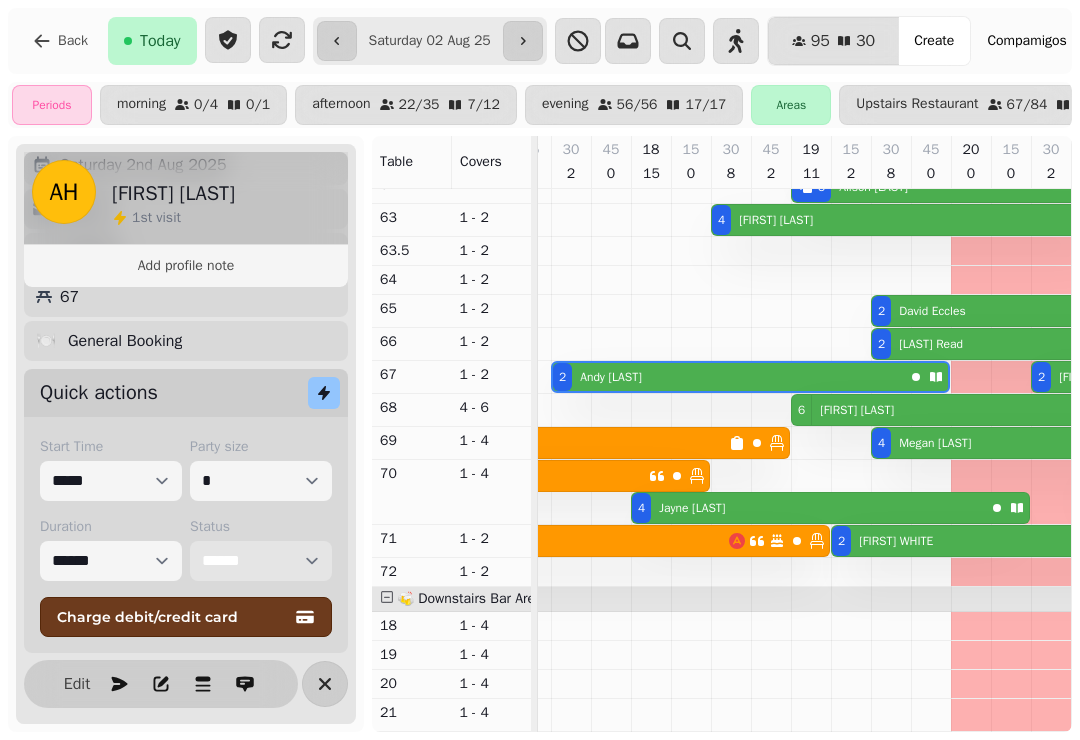 click on "**********" at bounding box center [261, 561] 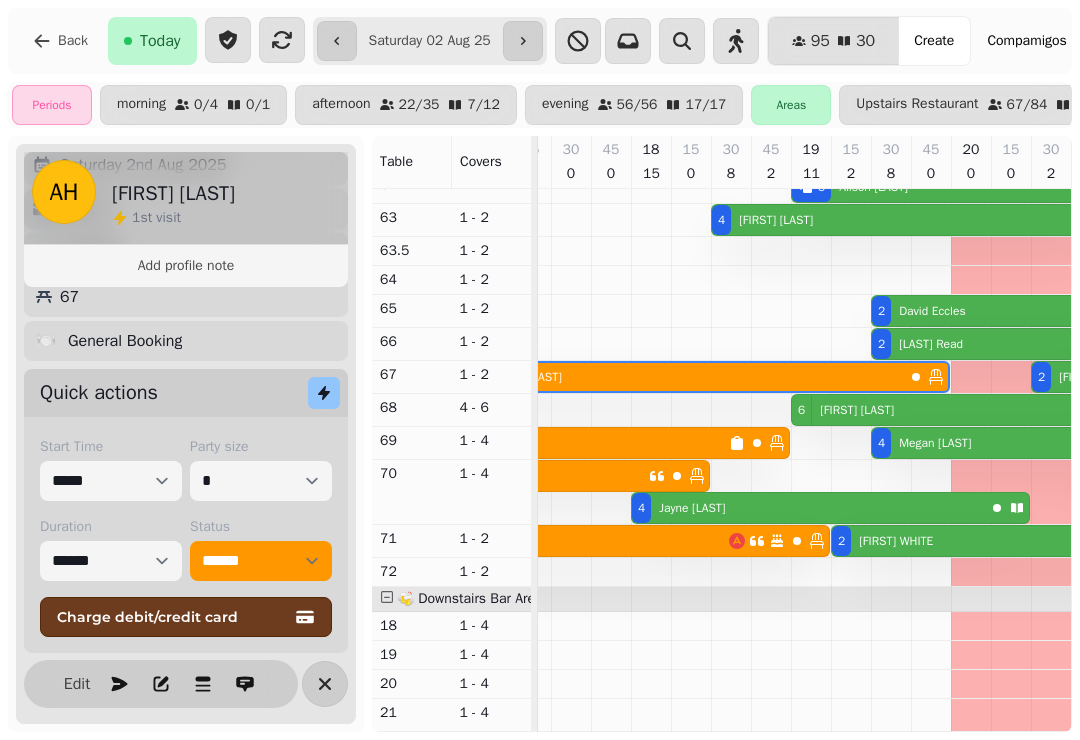 click 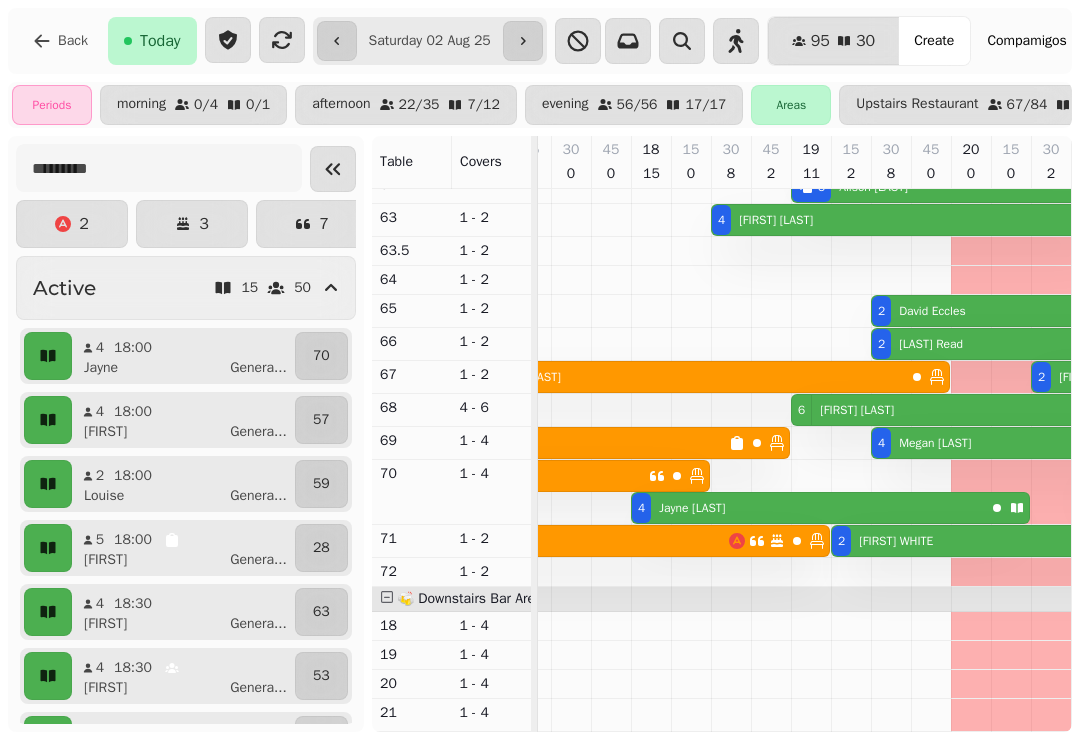 click 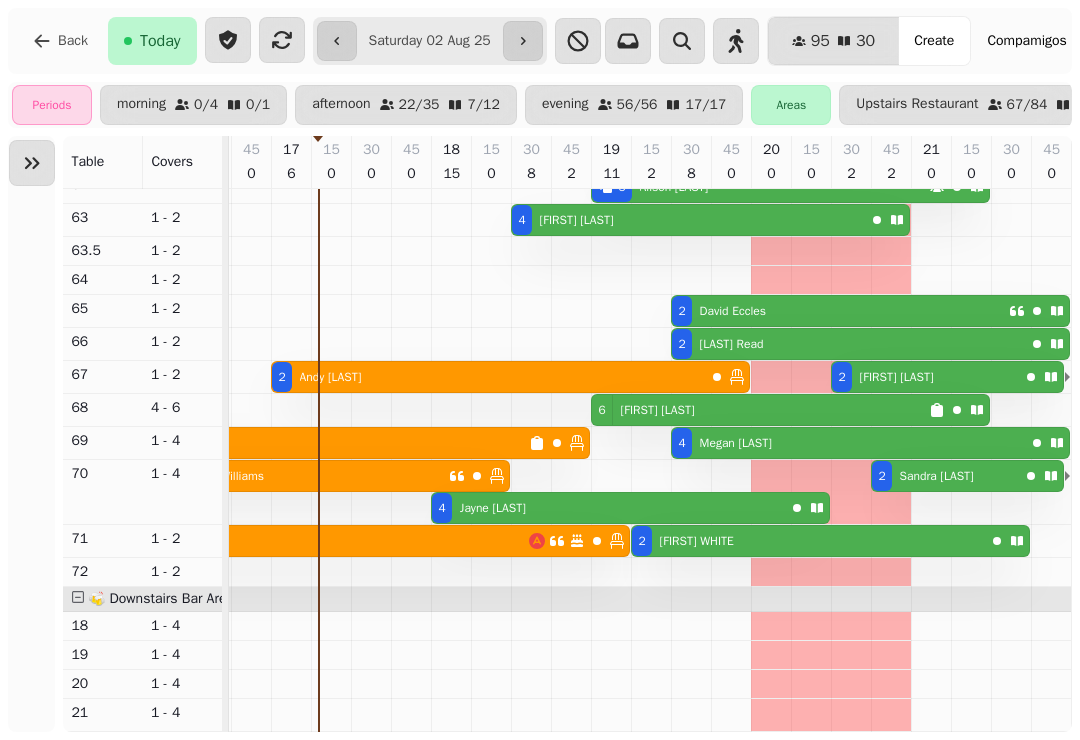 scroll, scrollTop: 543, scrollLeft: 1078, axis: both 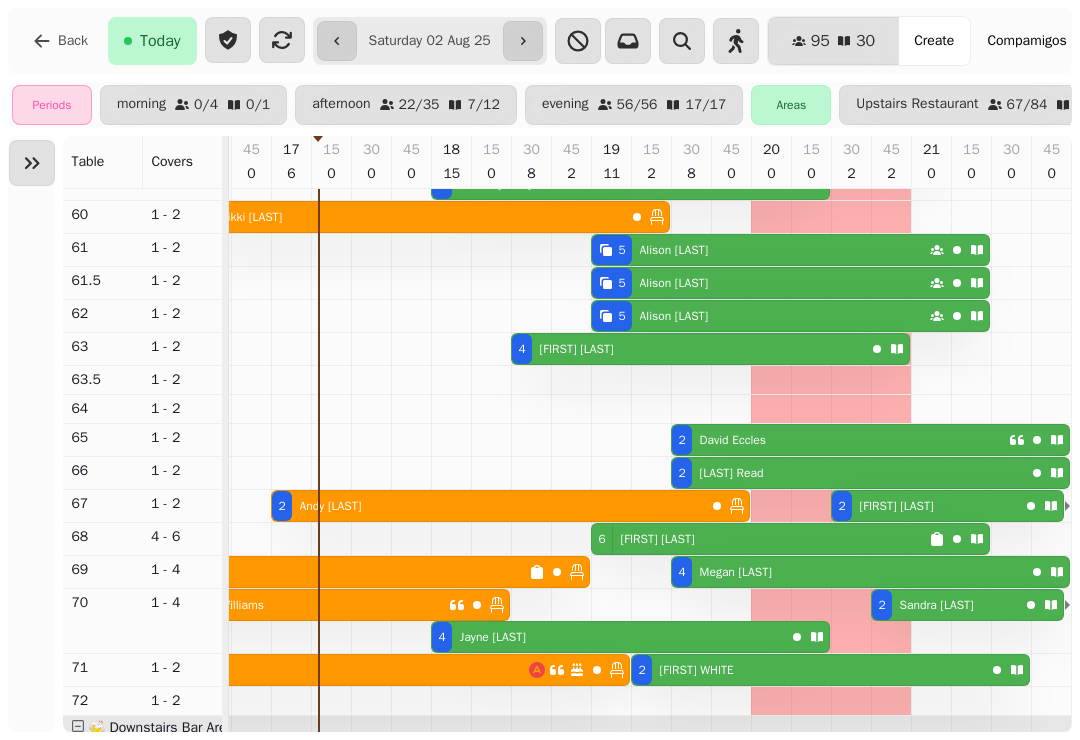 click 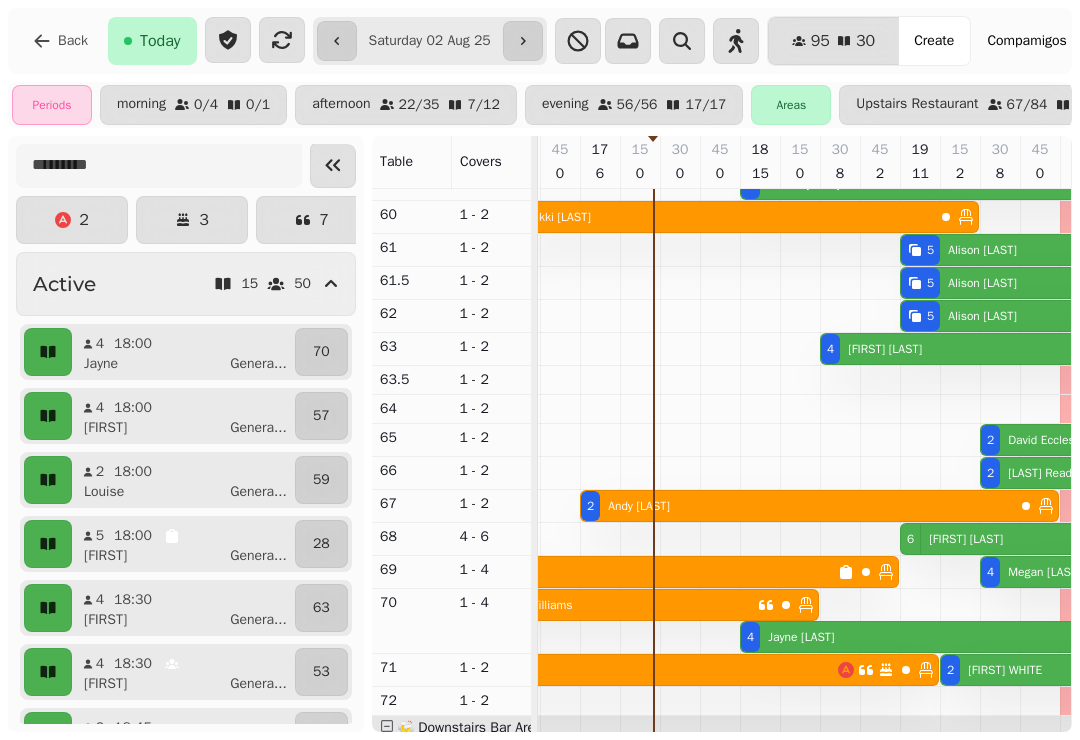 scroll, scrollTop: 436, scrollLeft: 1267, axis: both 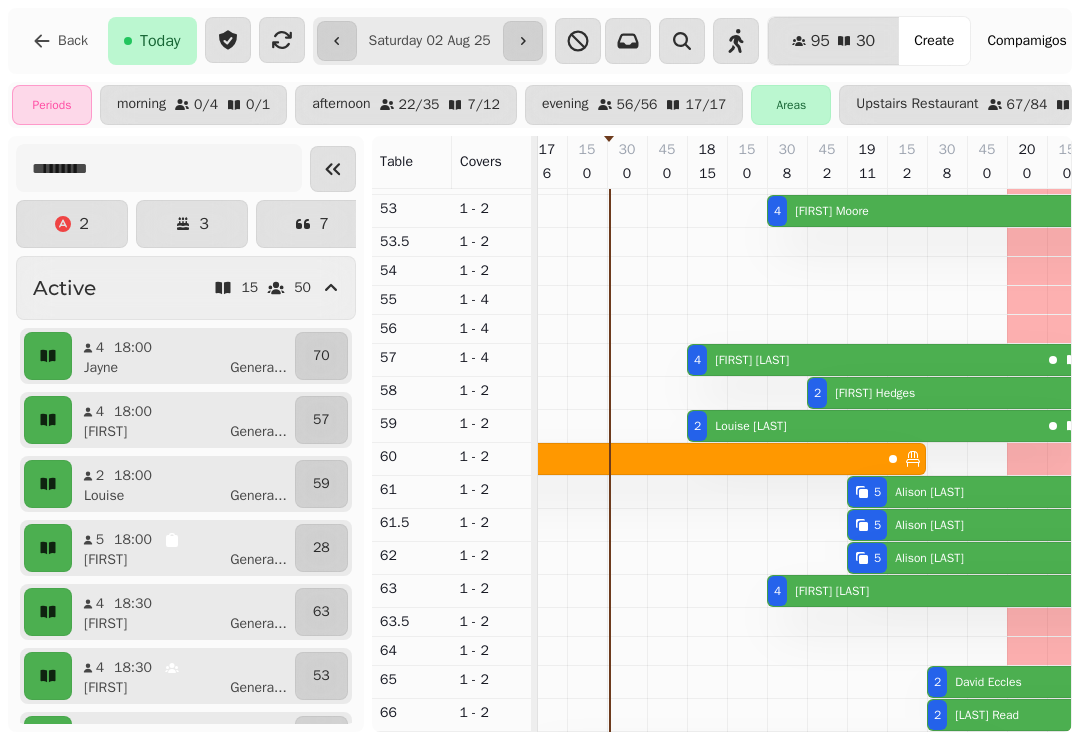 click 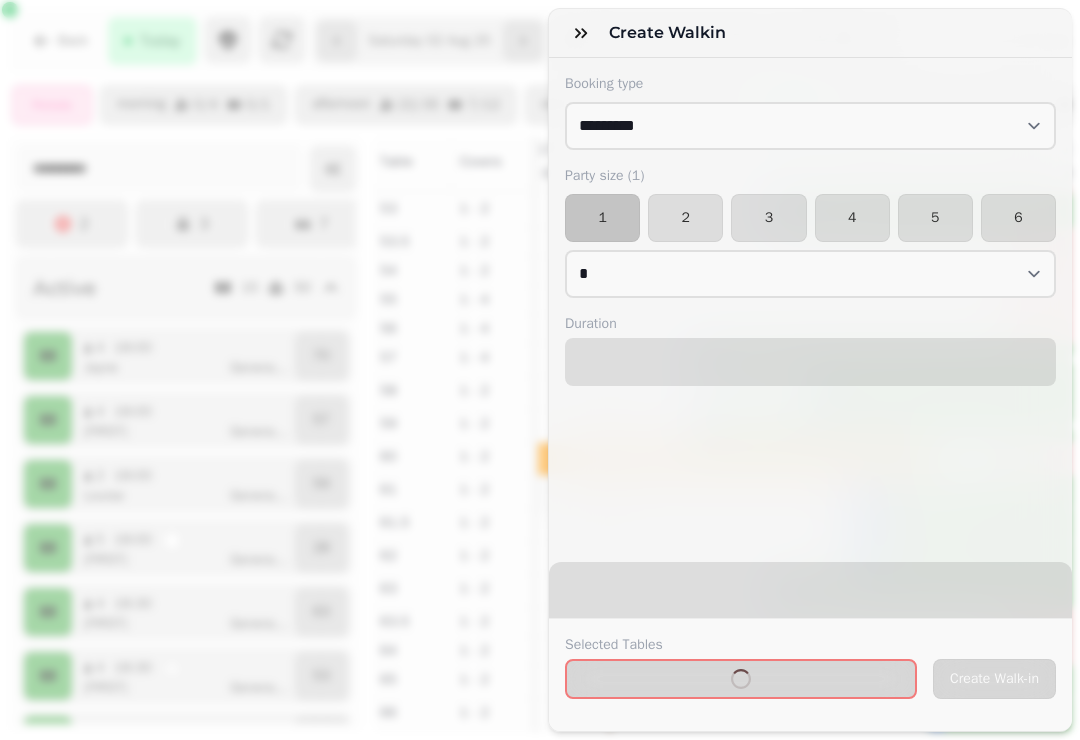 select on "****" 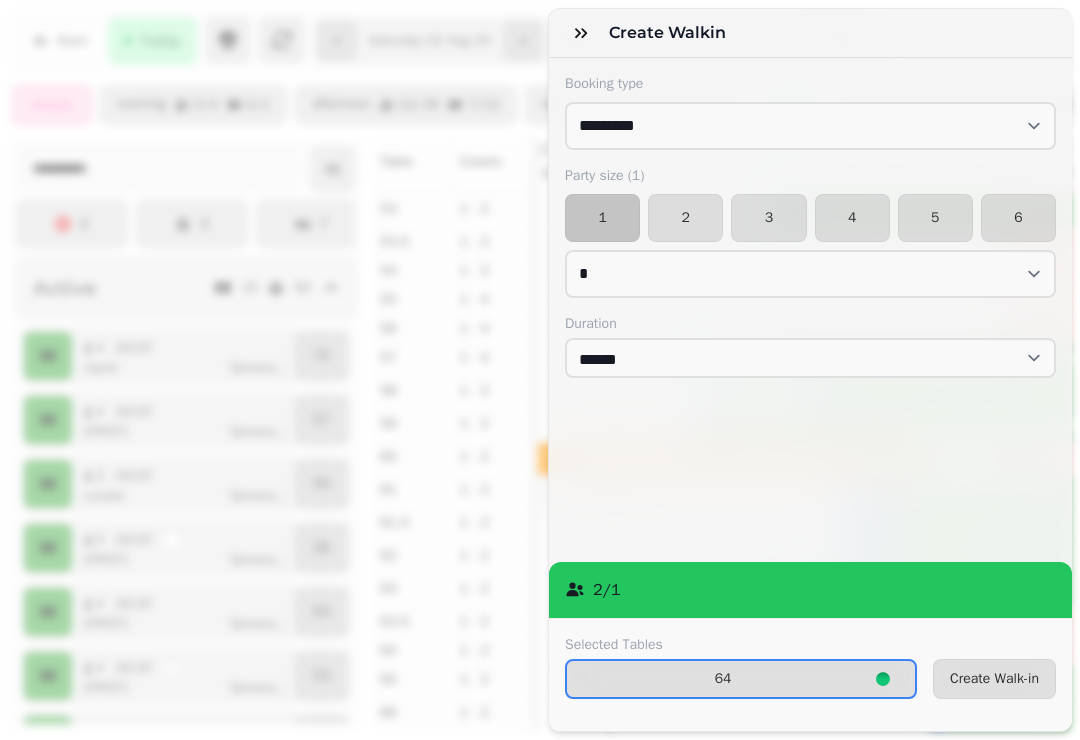 click on "2" at bounding box center [685, 218] 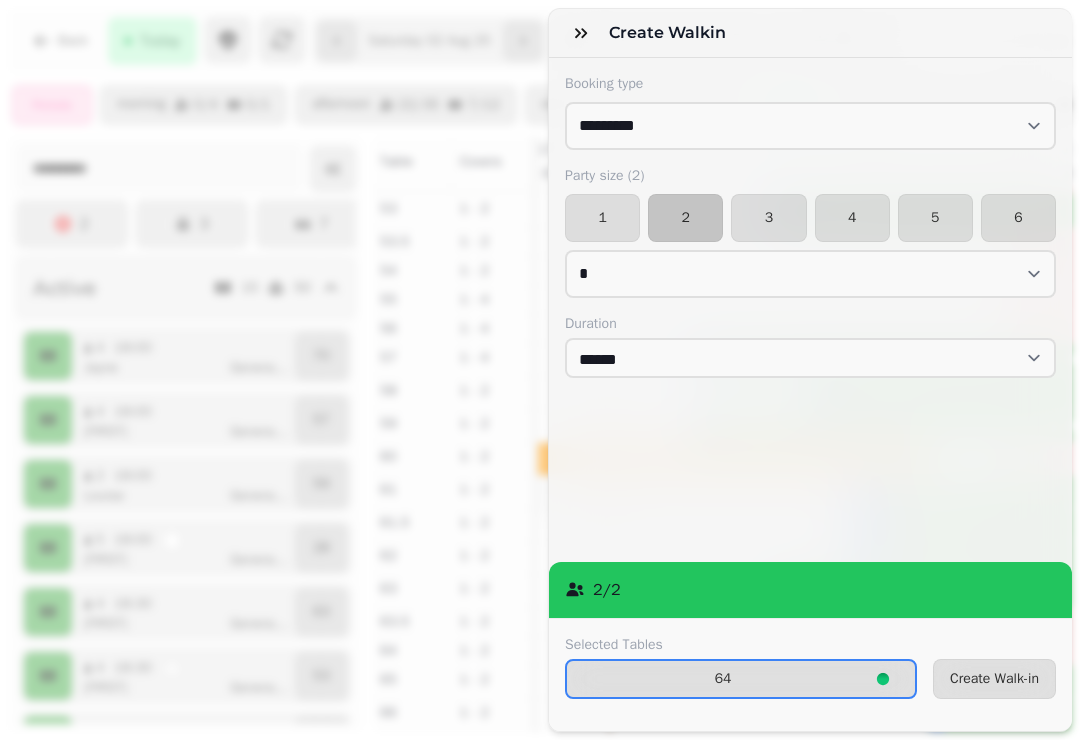 click on "64" at bounding box center [723, 679] 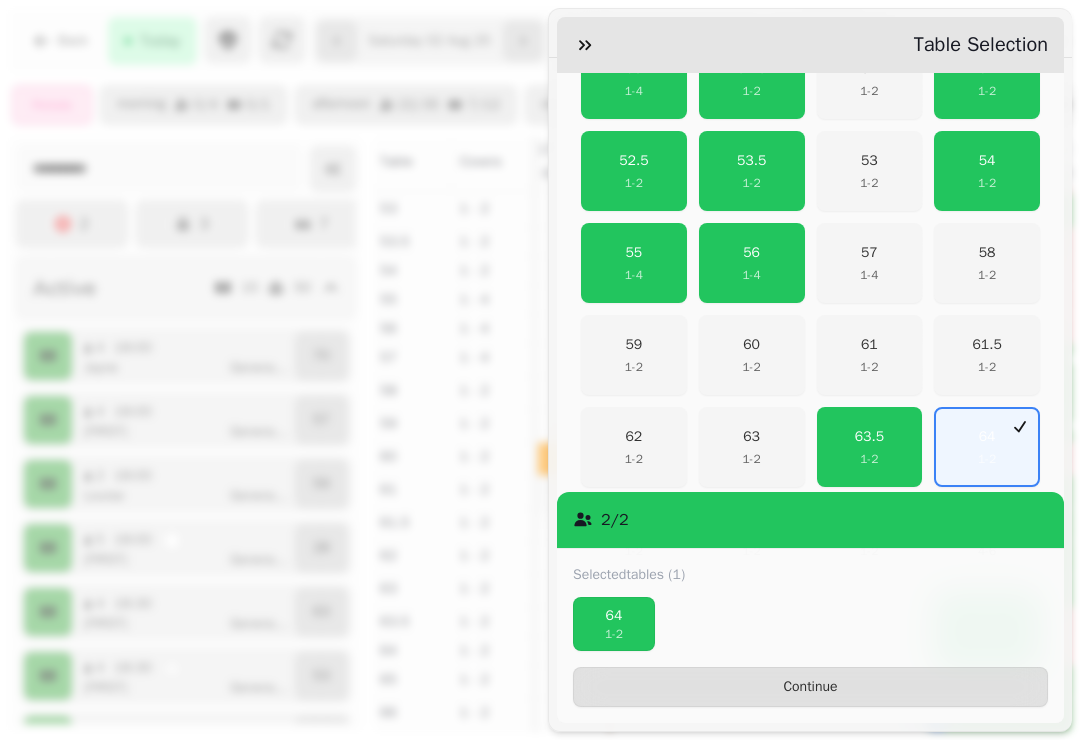scroll, scrollTop: 549, scrollLeft: 0, axis: vertical 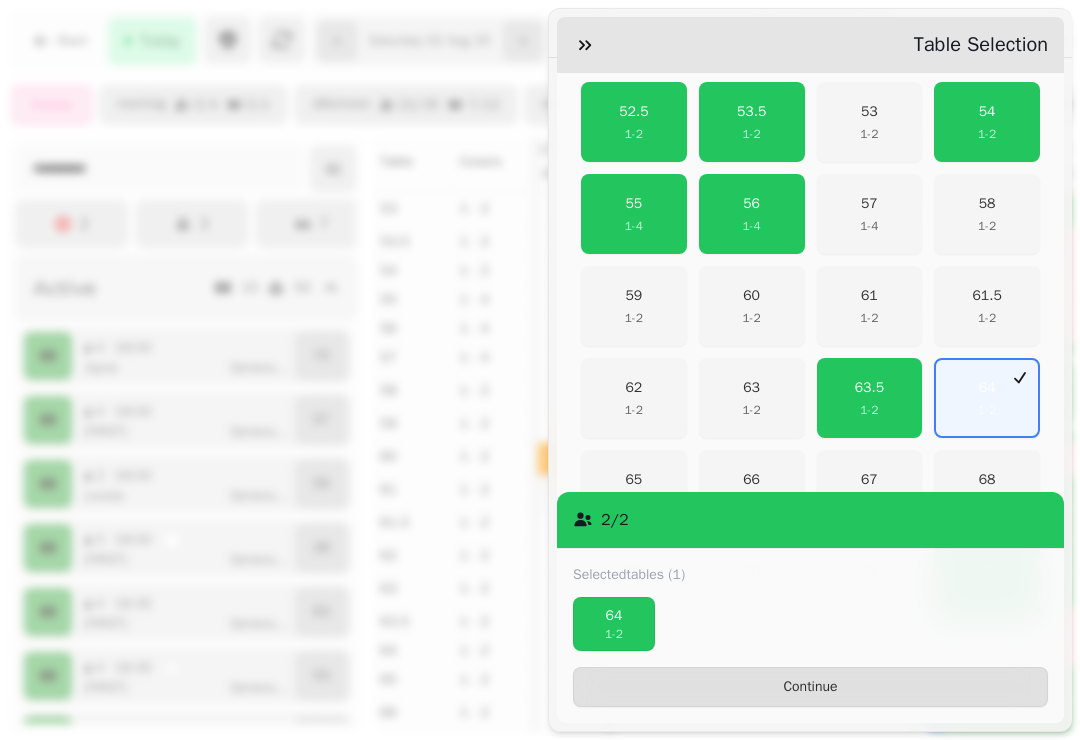 click on "64 1  -  2" at bounding box center [987, 398] 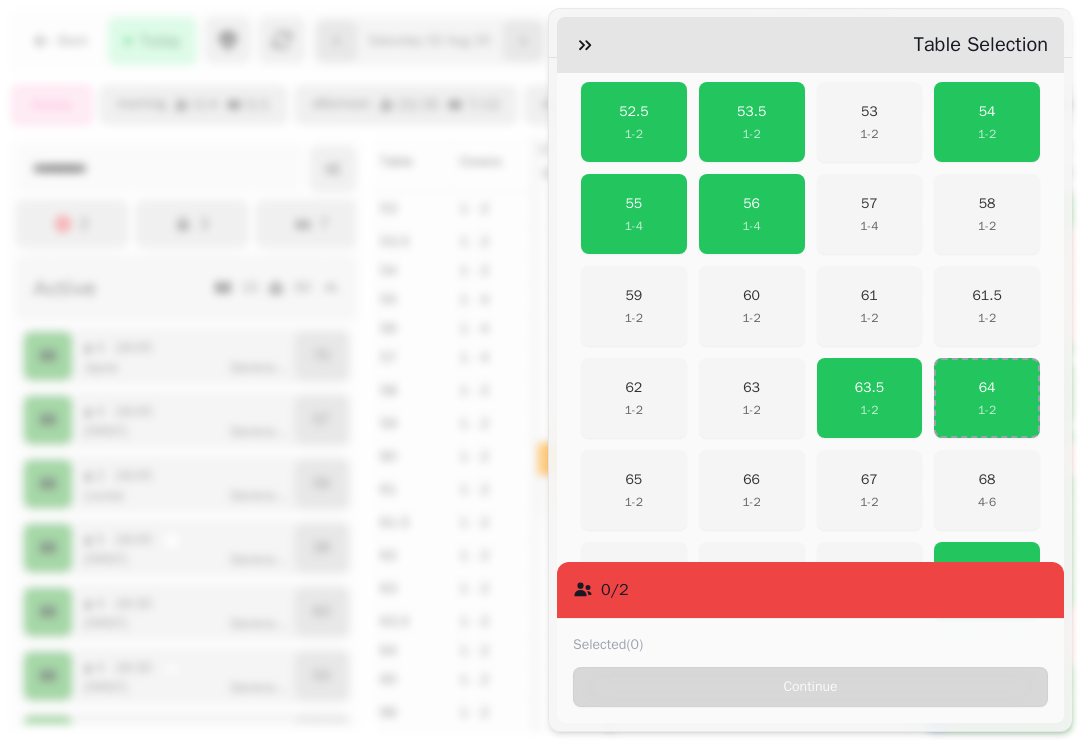 click on "54 1  -  2" at bounding box center [987, 122] 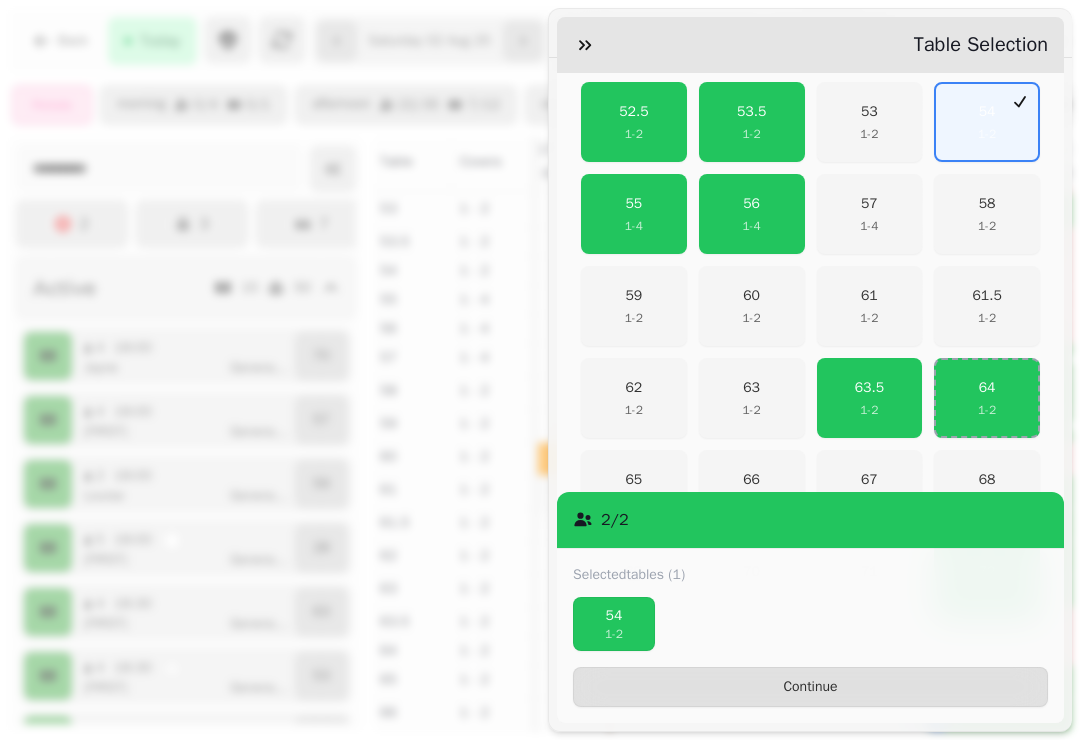 click on "Continue" at bounding box center (810, 687) 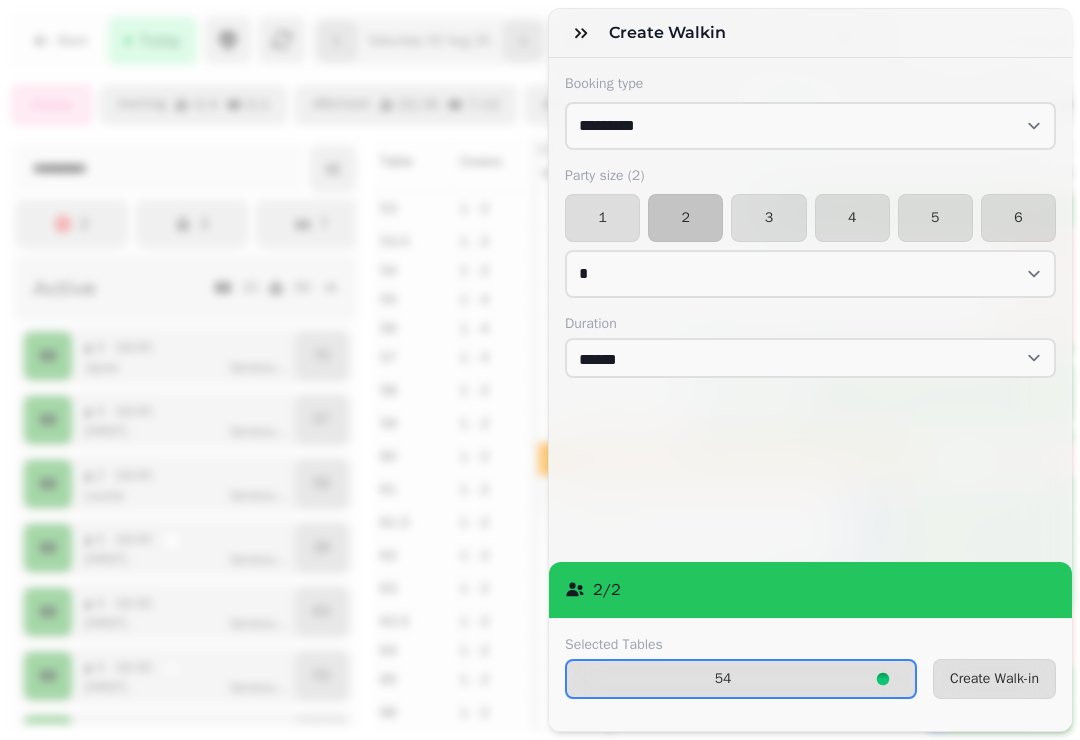 click on "Create Walk-in" at bounding box center [994, 679] 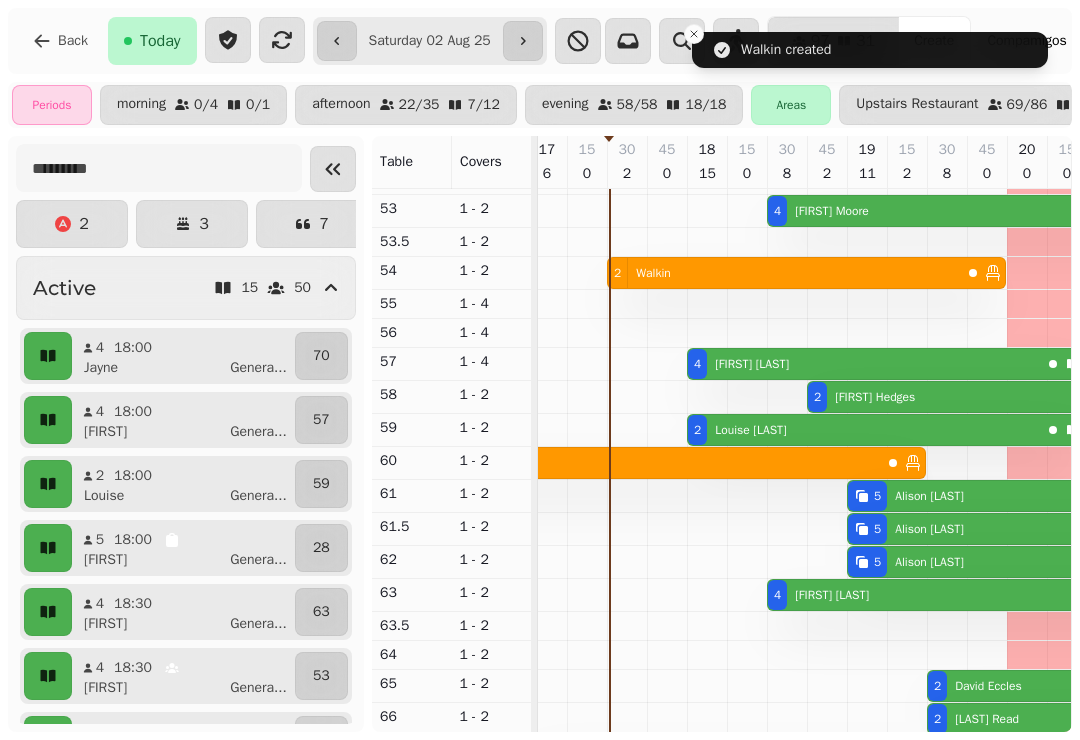 click at bounding box center [333, 169] 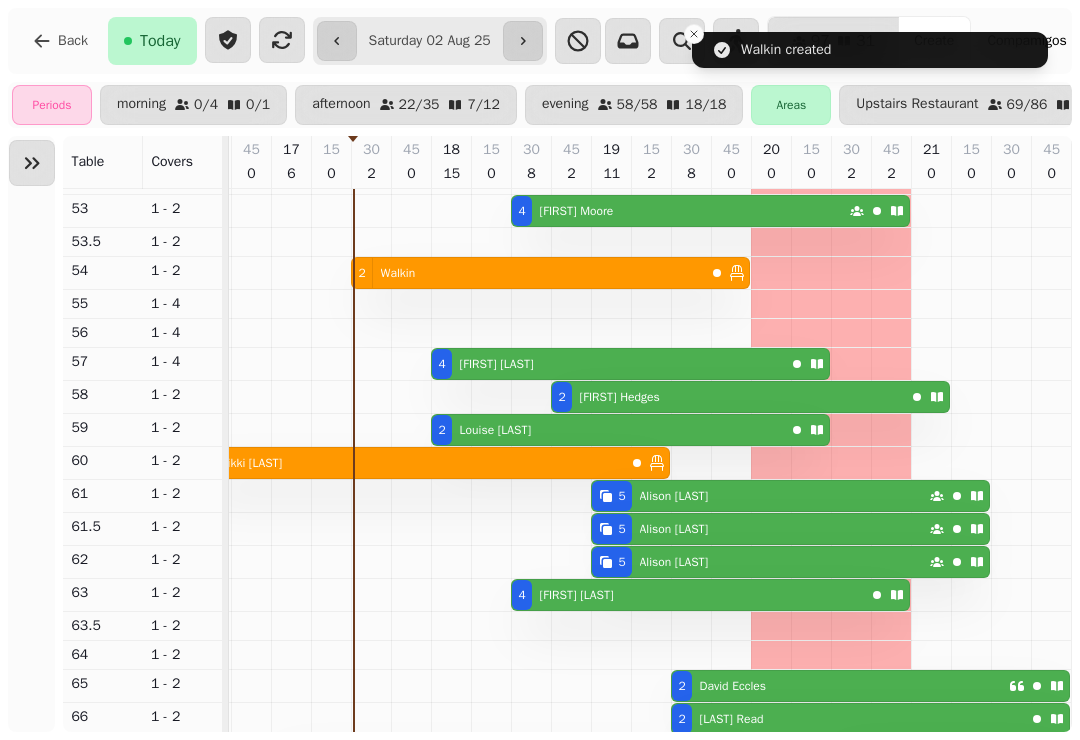 scroll, scrollTop: 172, scrollLeft: 1078, axis: both 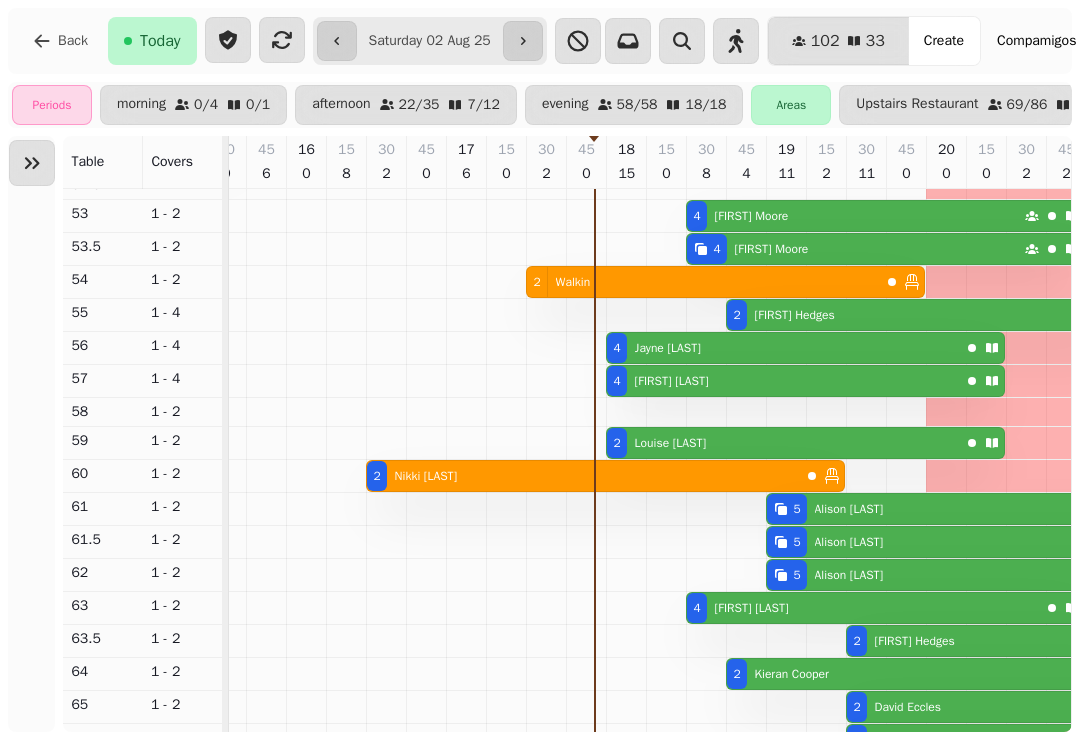 click on "4 Marie-Anne   Llano" at bounding box center (783, 381) 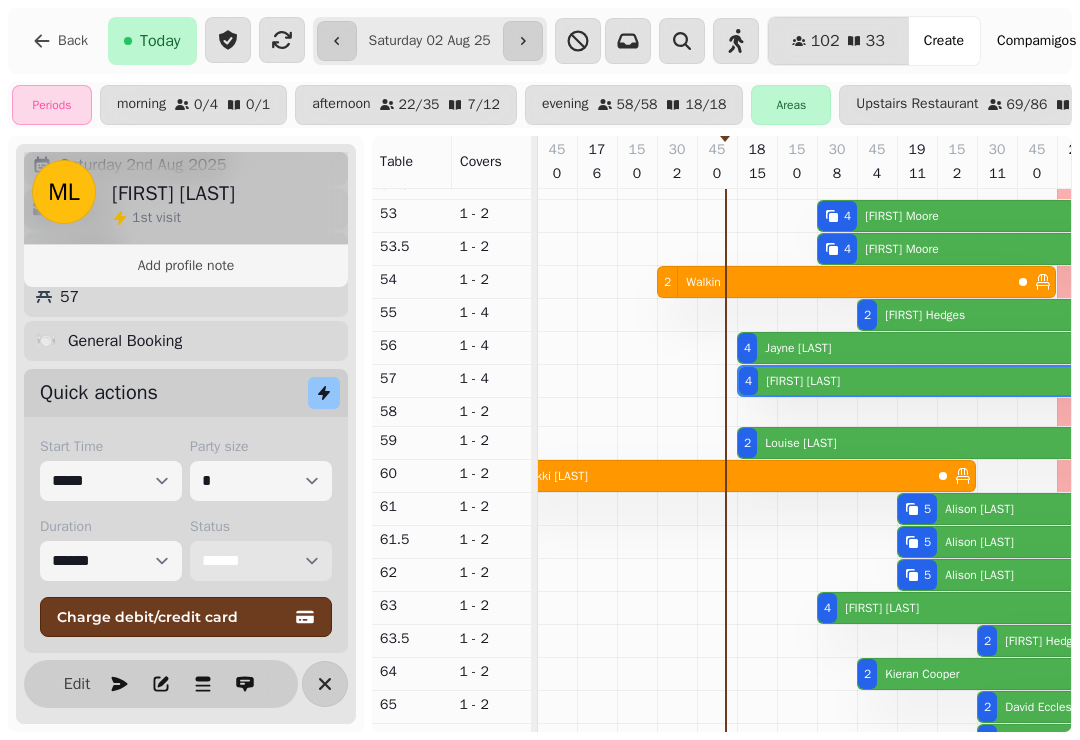click on "**********" at bounding box center [261, 561] 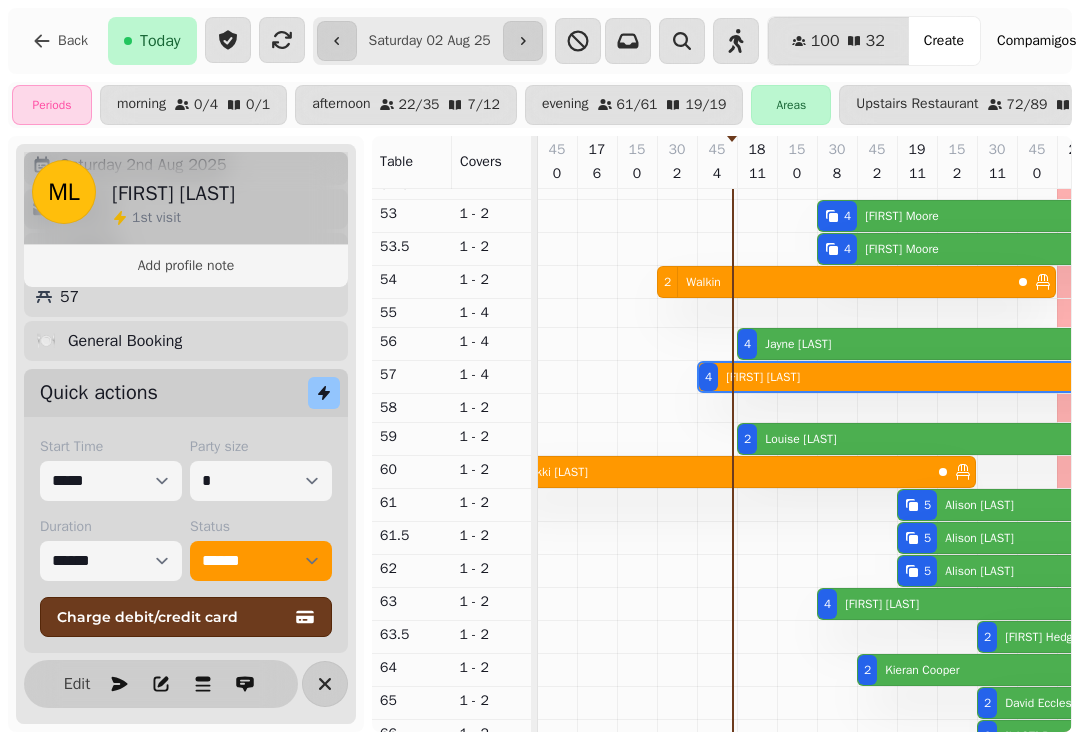 click at bounding box center [325, 684] 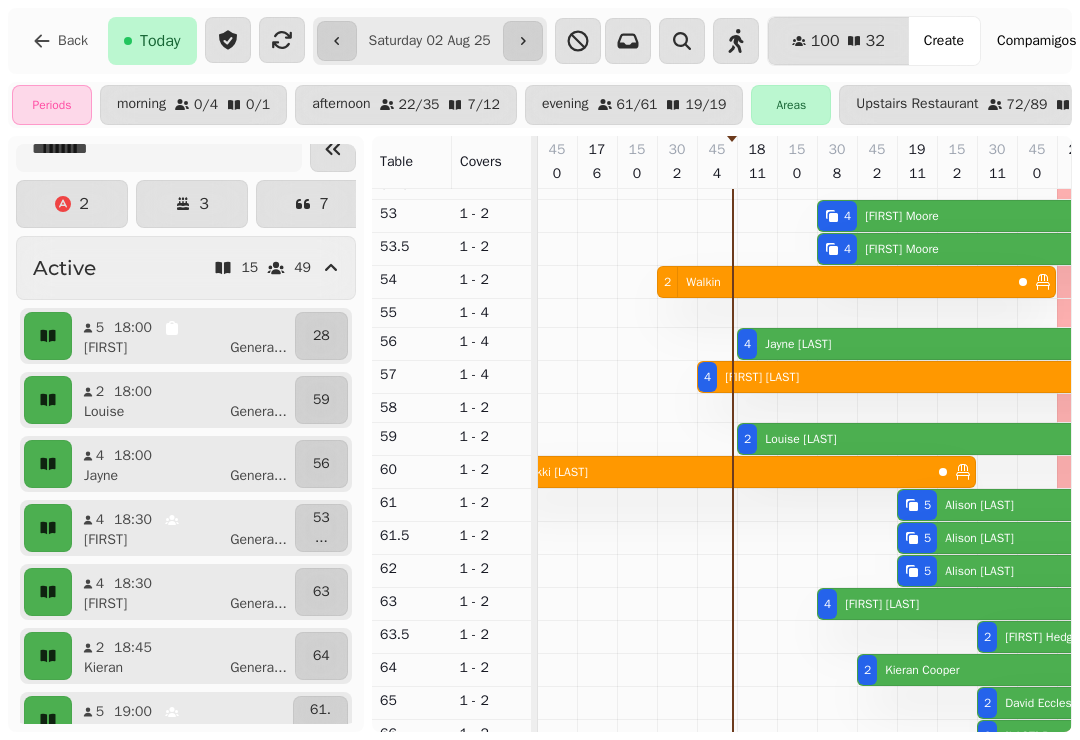 scroll, scrollTop: 8, scrollLeft: 0, axis: vertical 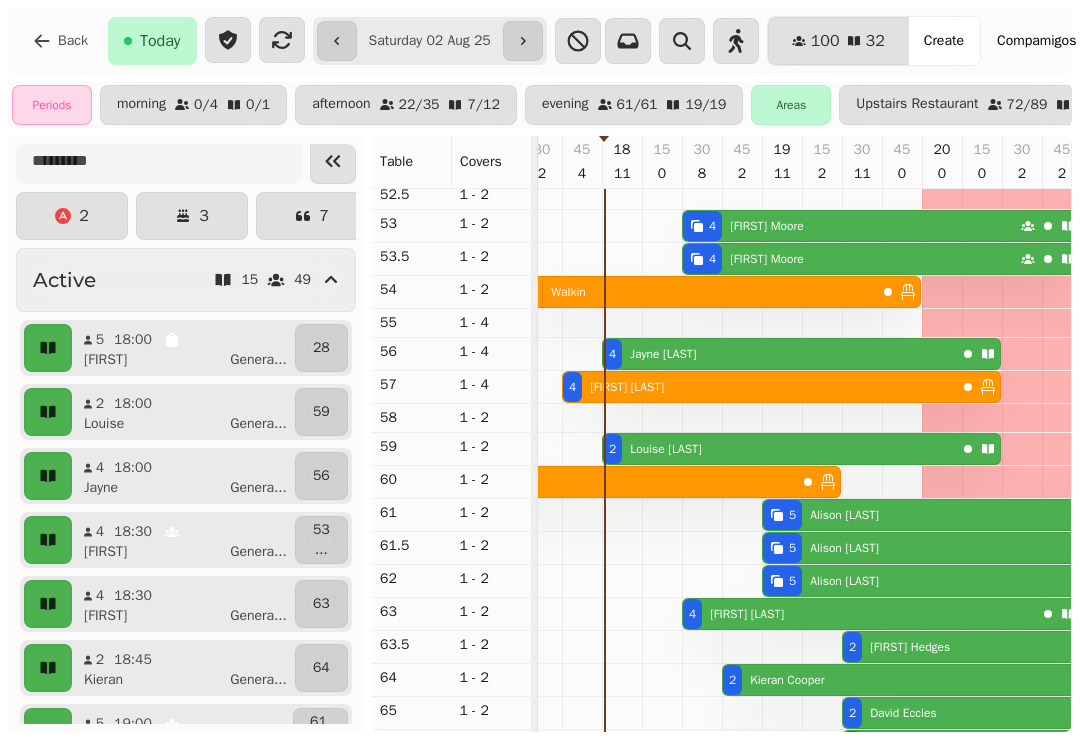 click on "2 Louise   Stansfield" at bounding box center [779, 449] 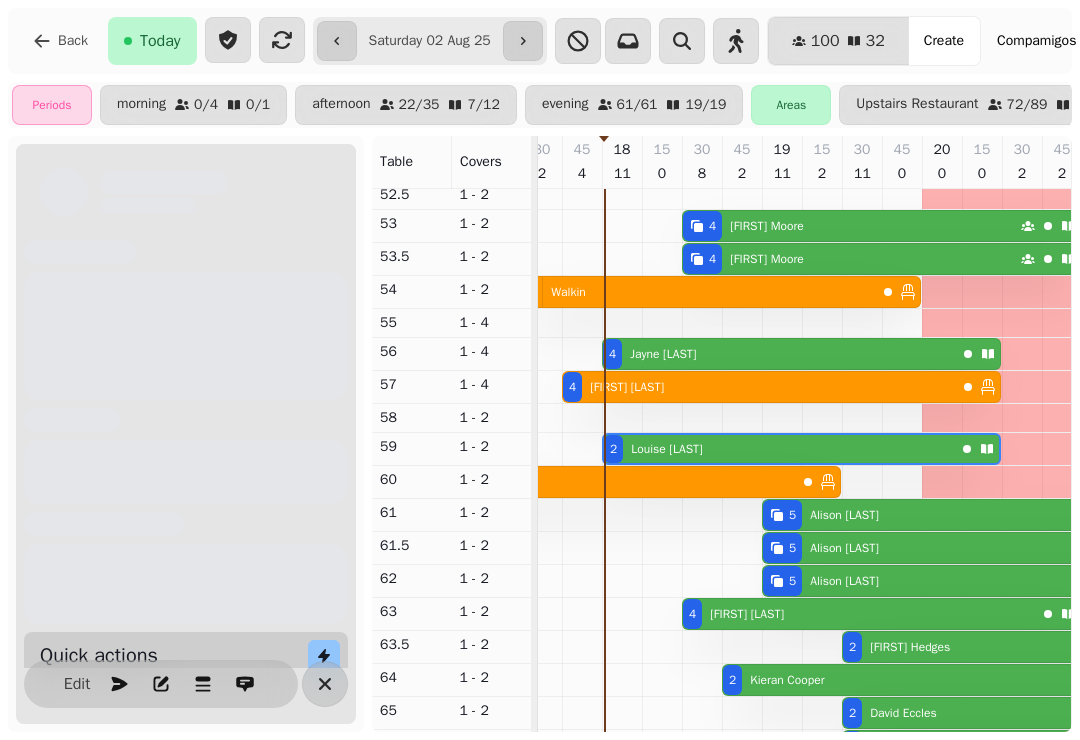scroll, scrollTop: 0, scrollLeft: 1267, axis: horizontal 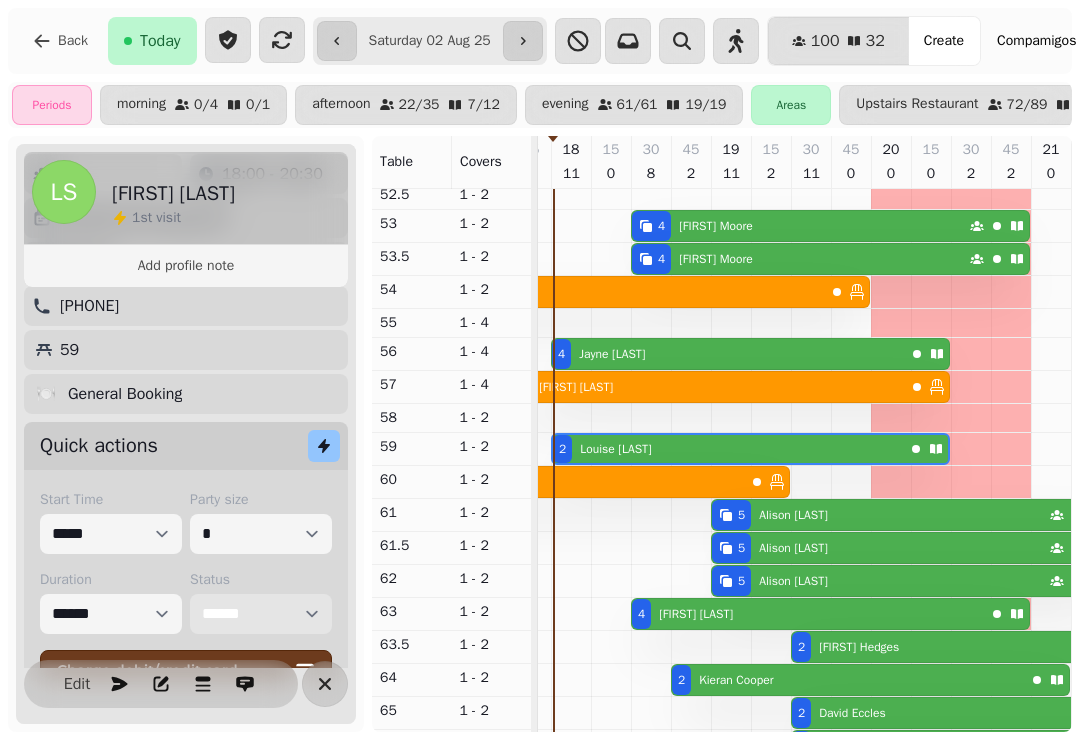 click on "**********" at bounding box center [261, 614] 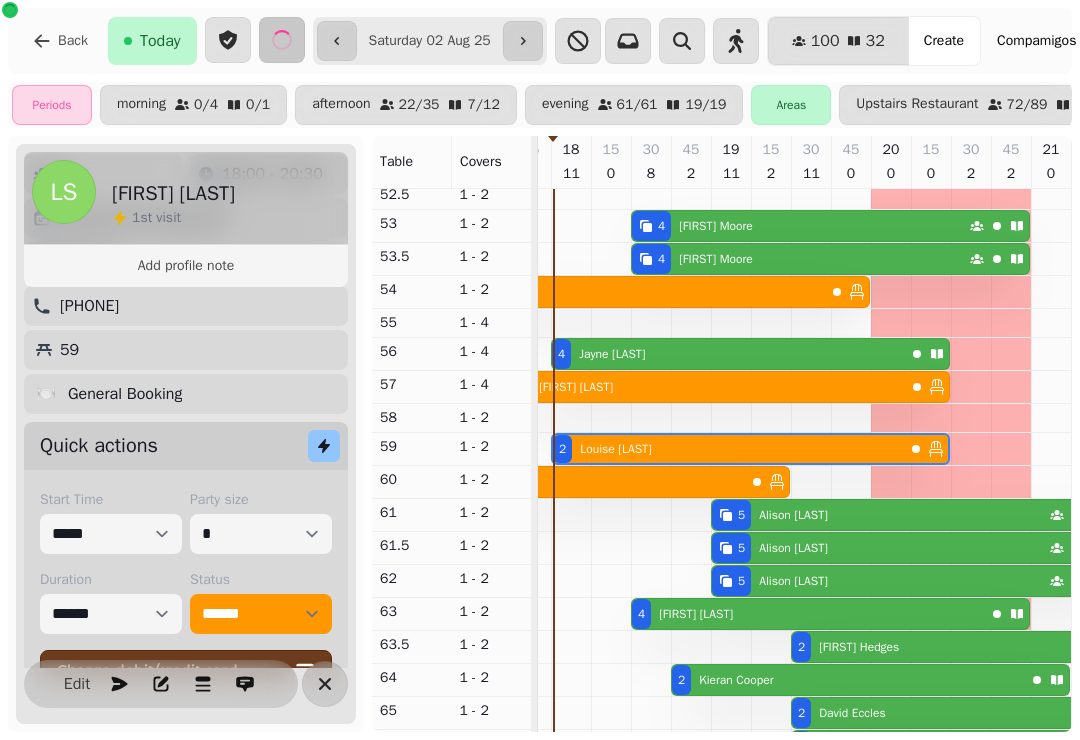 click 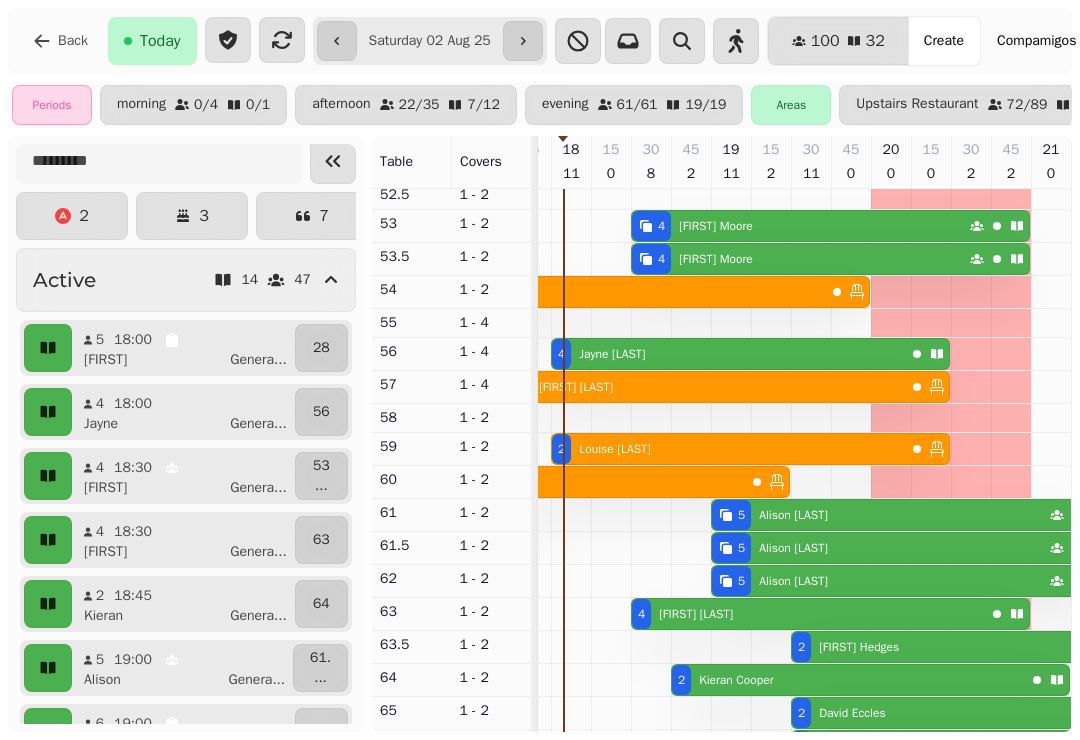 scroll, scrollTop: 70, scrollLeft: 1211, axis: both 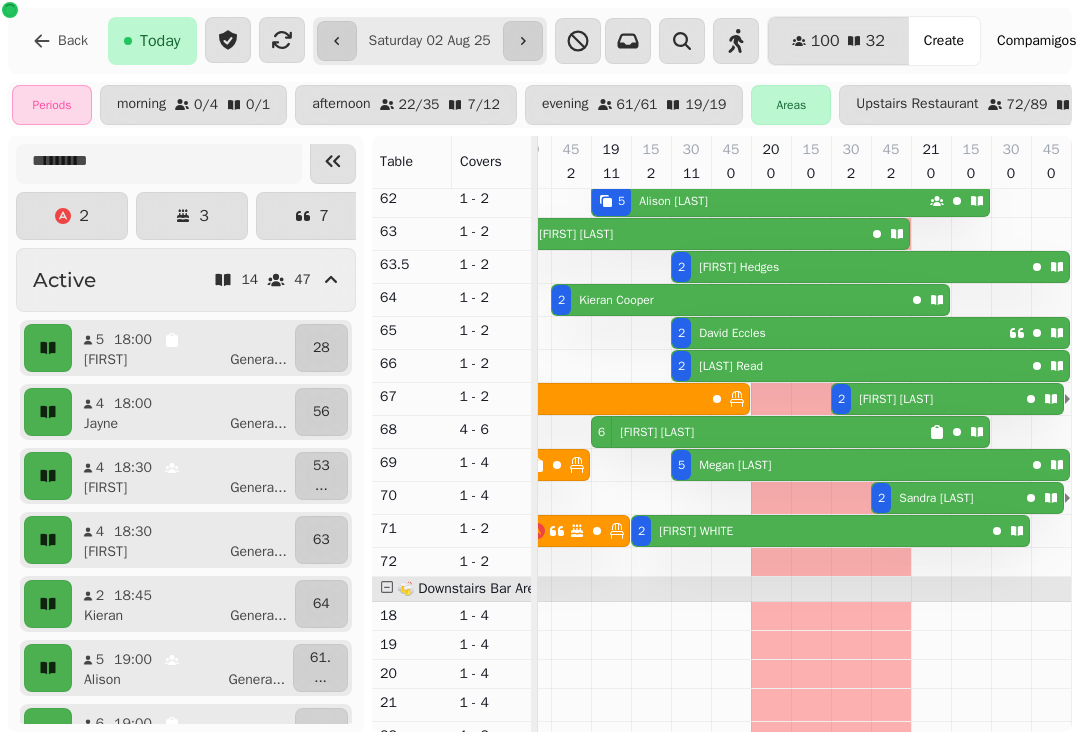 click on "3" at bounding box center [192, 216] 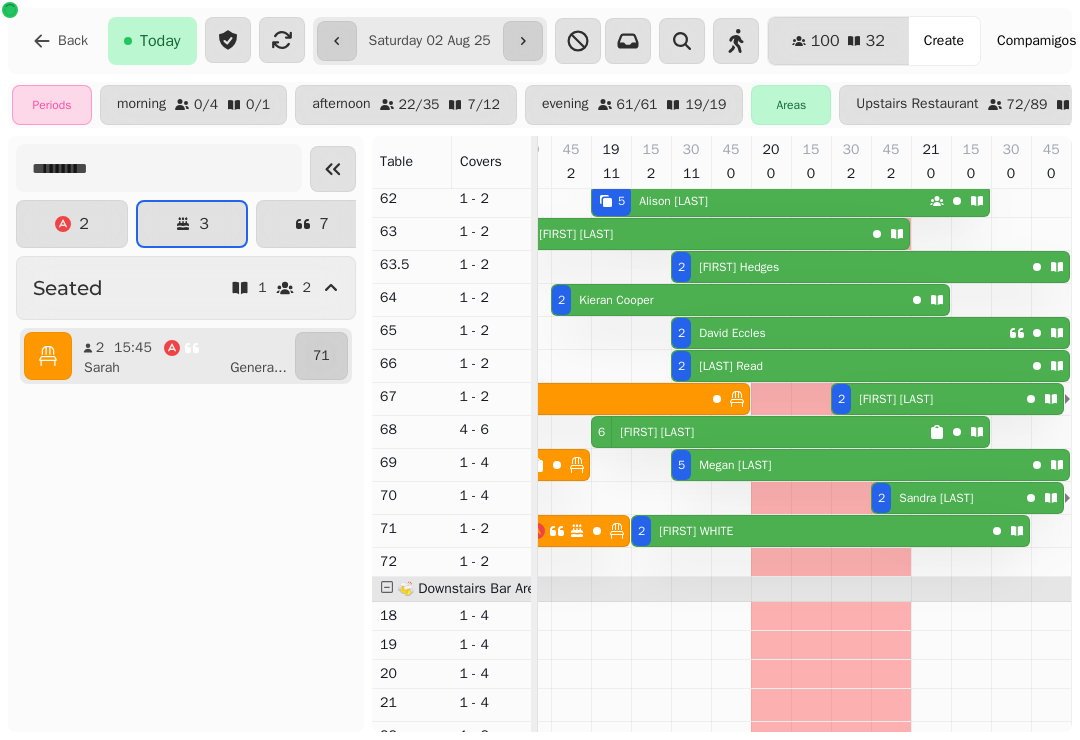 click on "3" at bounding box center [192, 224] 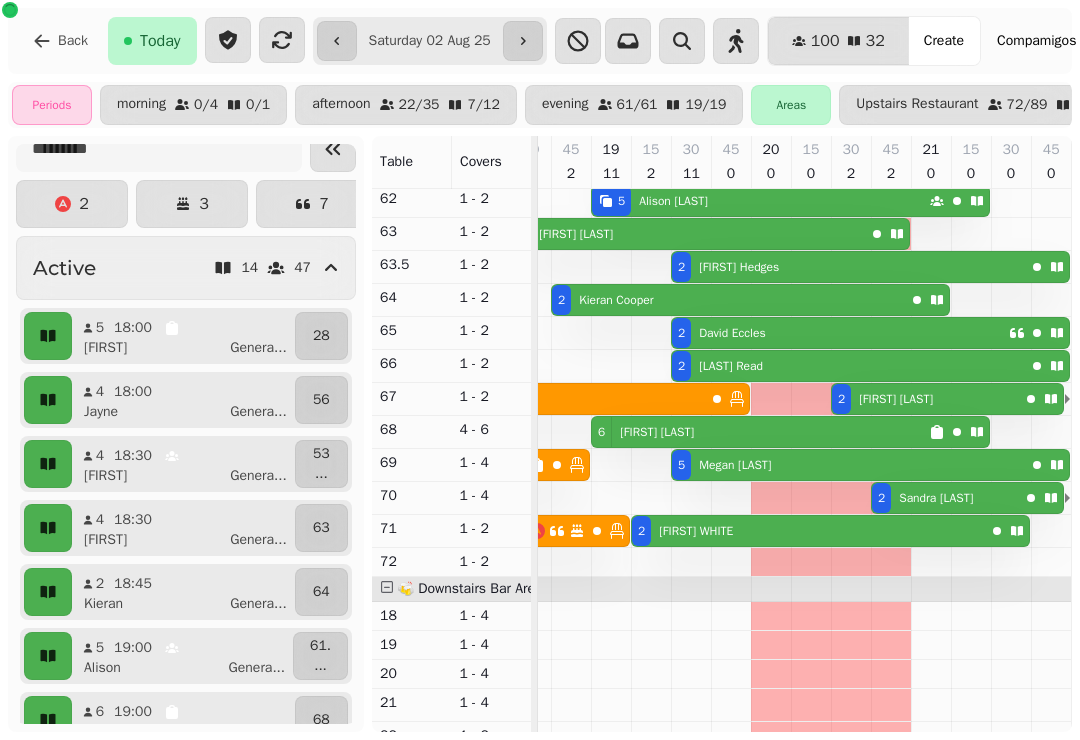 click 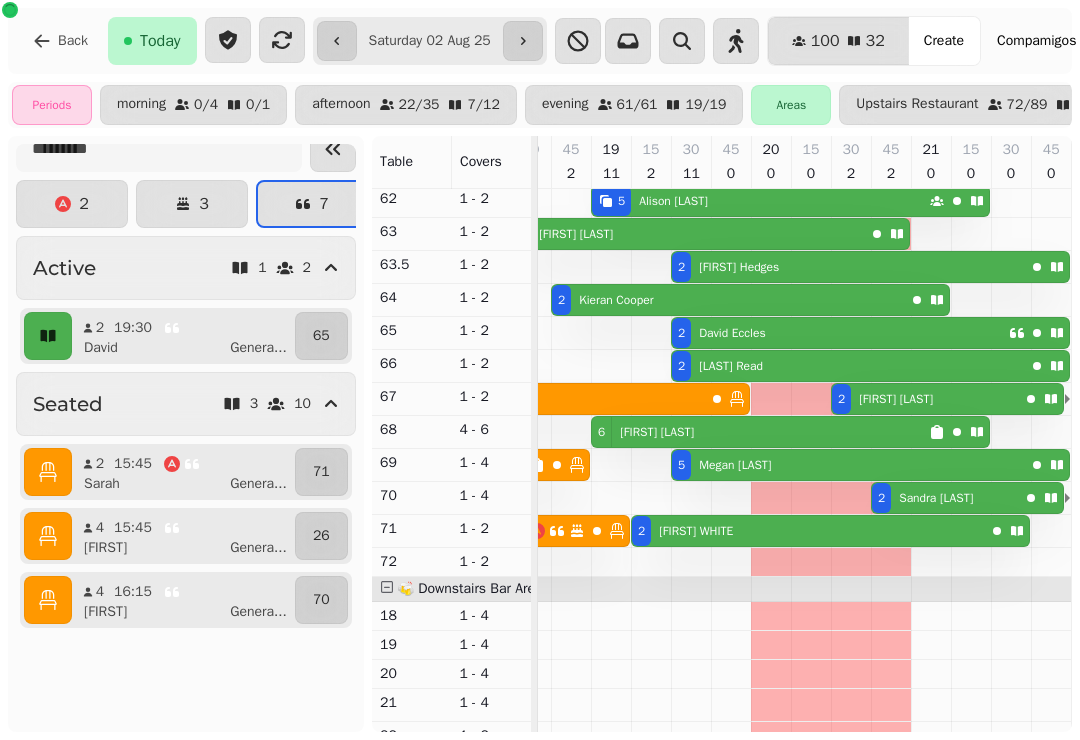 click on "Genera ..." at bounding box center [258, 348] 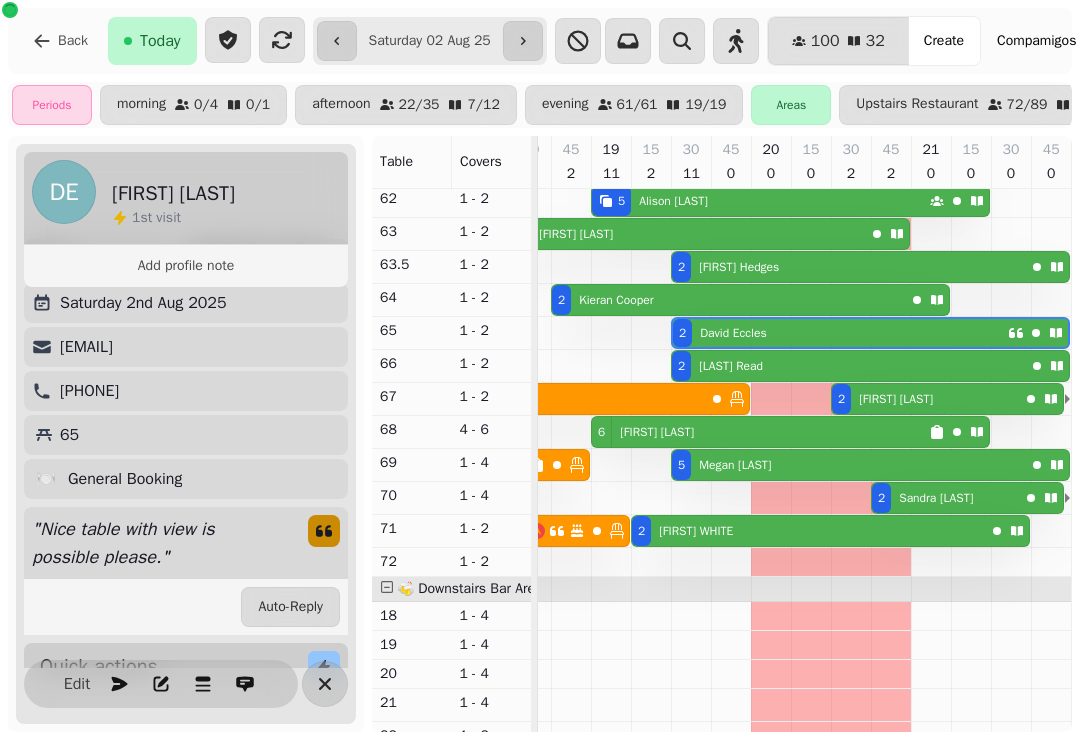 click 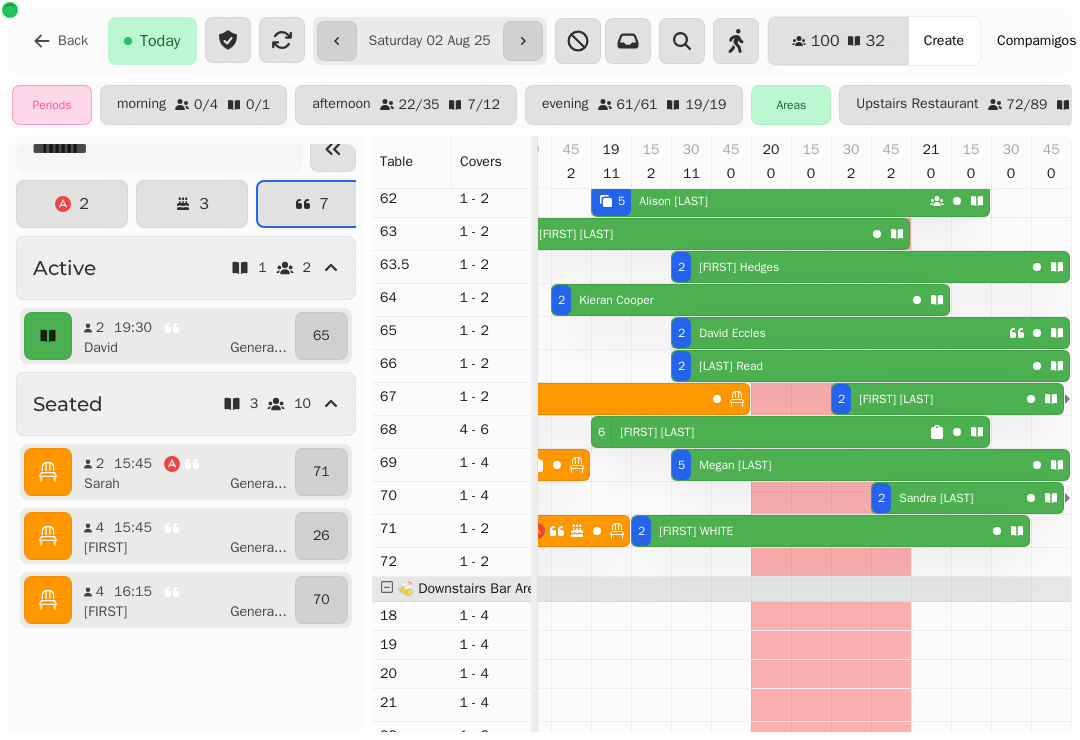 click on "3" at bounding box center (204, 204) 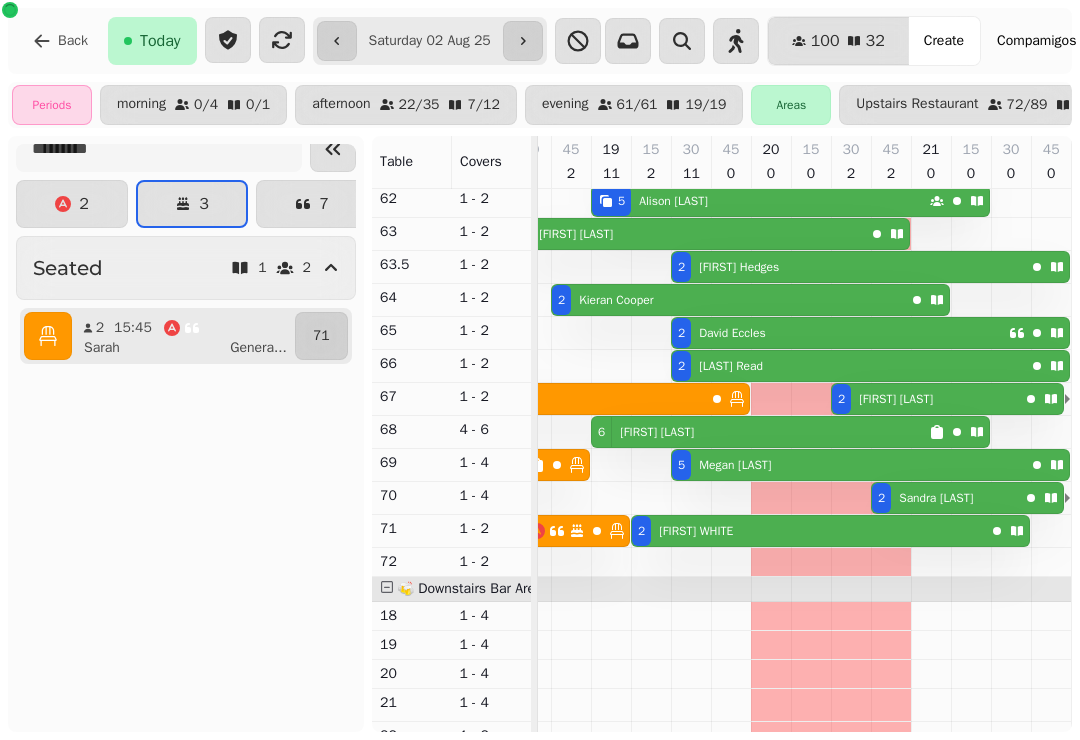 click on "Sarah Genera ..." at bounding box center (191, 348) 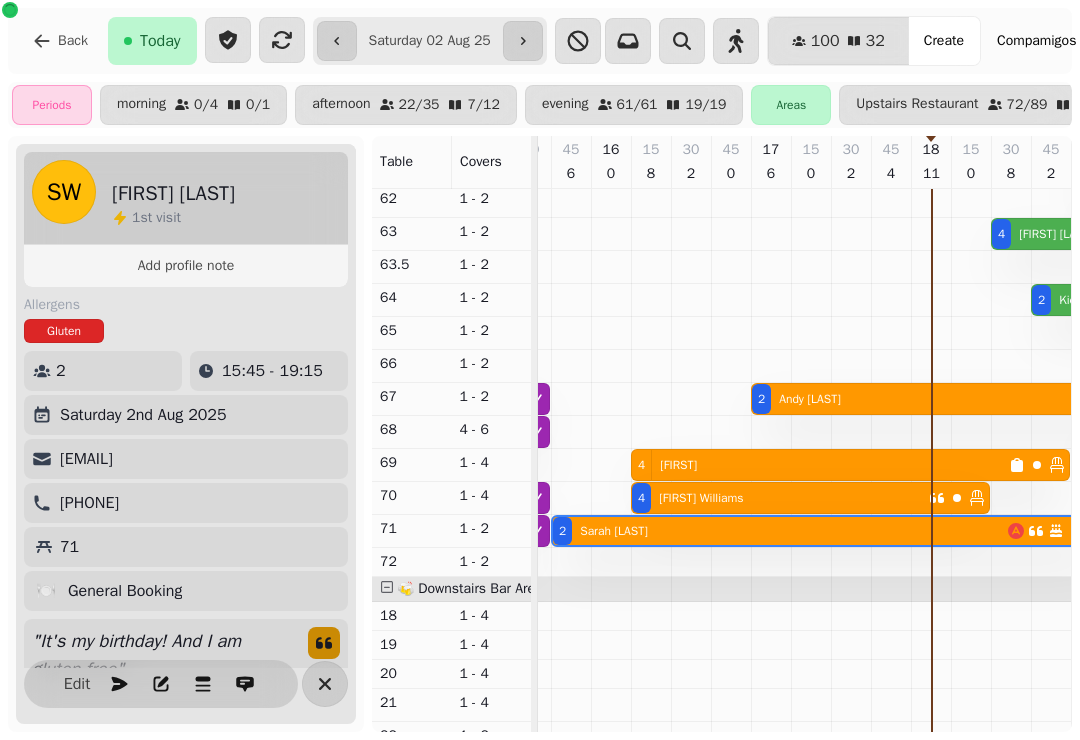 click 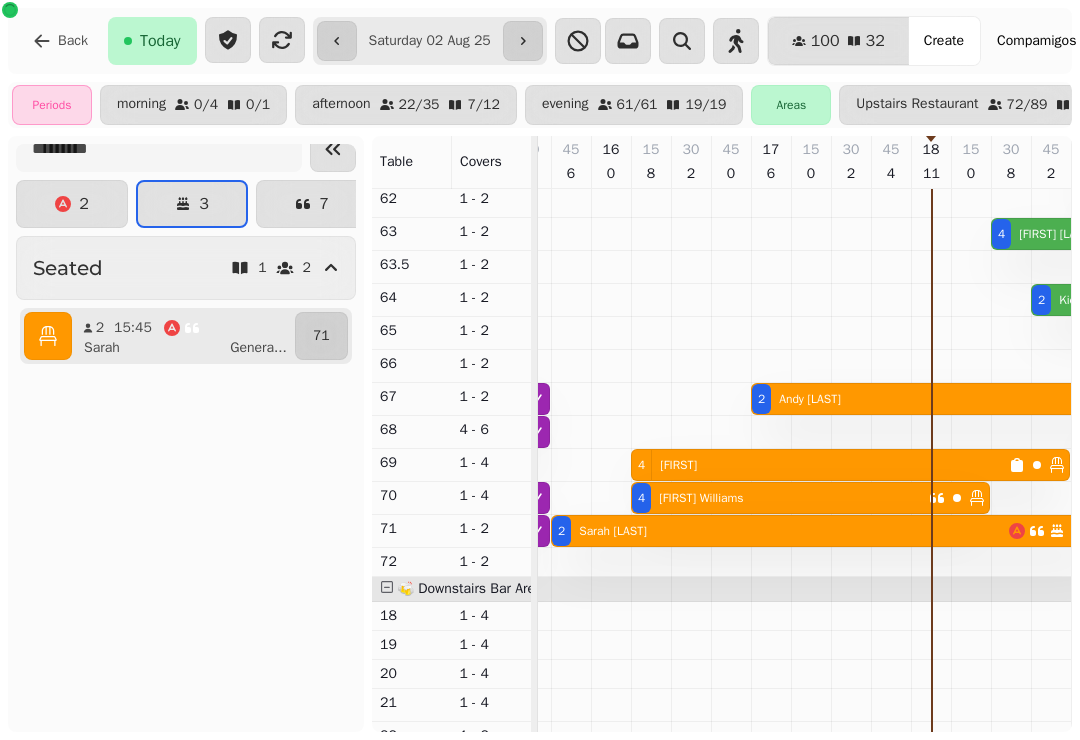 click on "2" at bounding box center [72, 204] 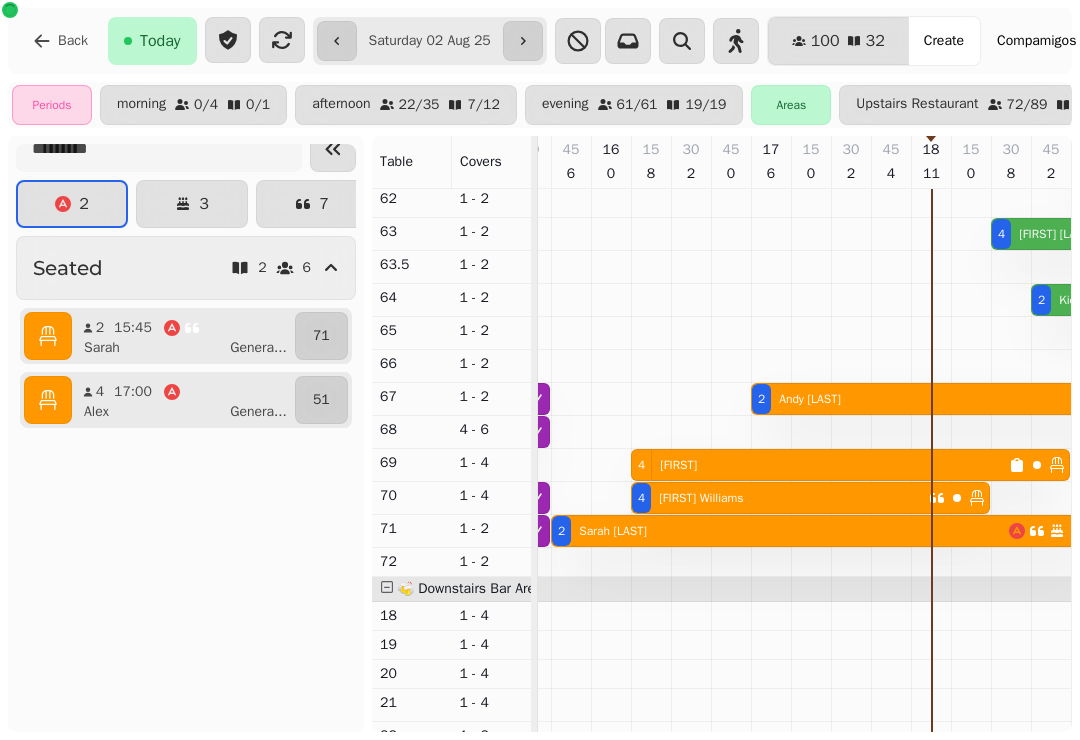 click on "2" at bounding box center [72, 204] 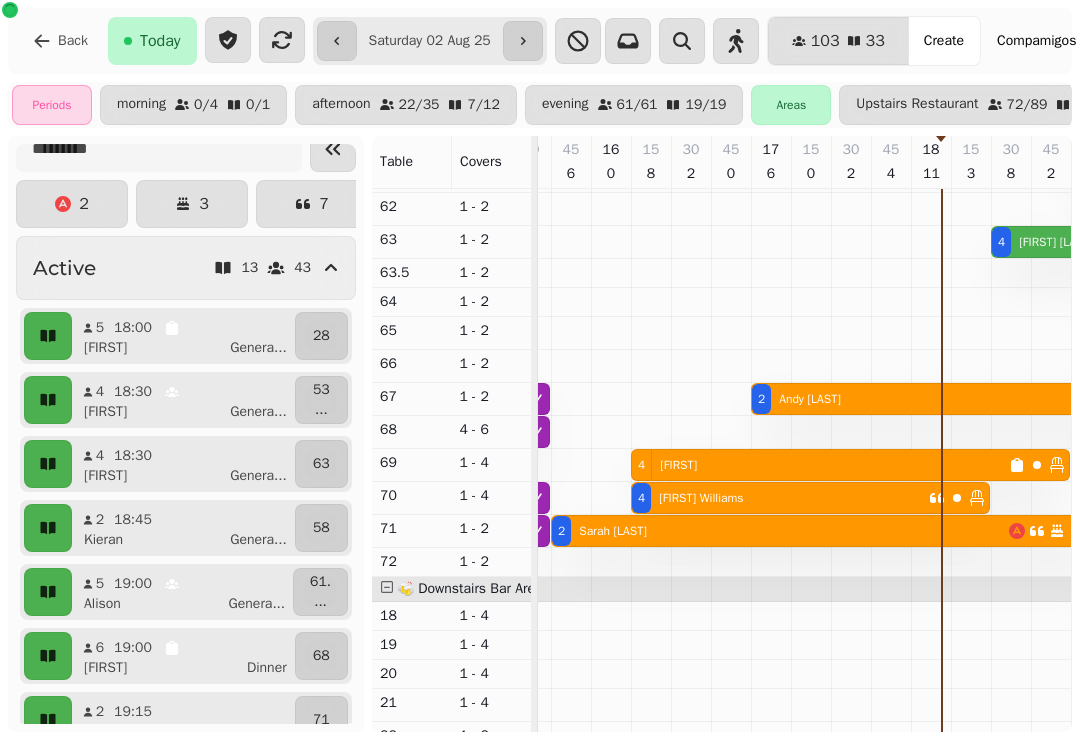 scroll, scrollTop: 525, scrollLeft: 941, axis: both 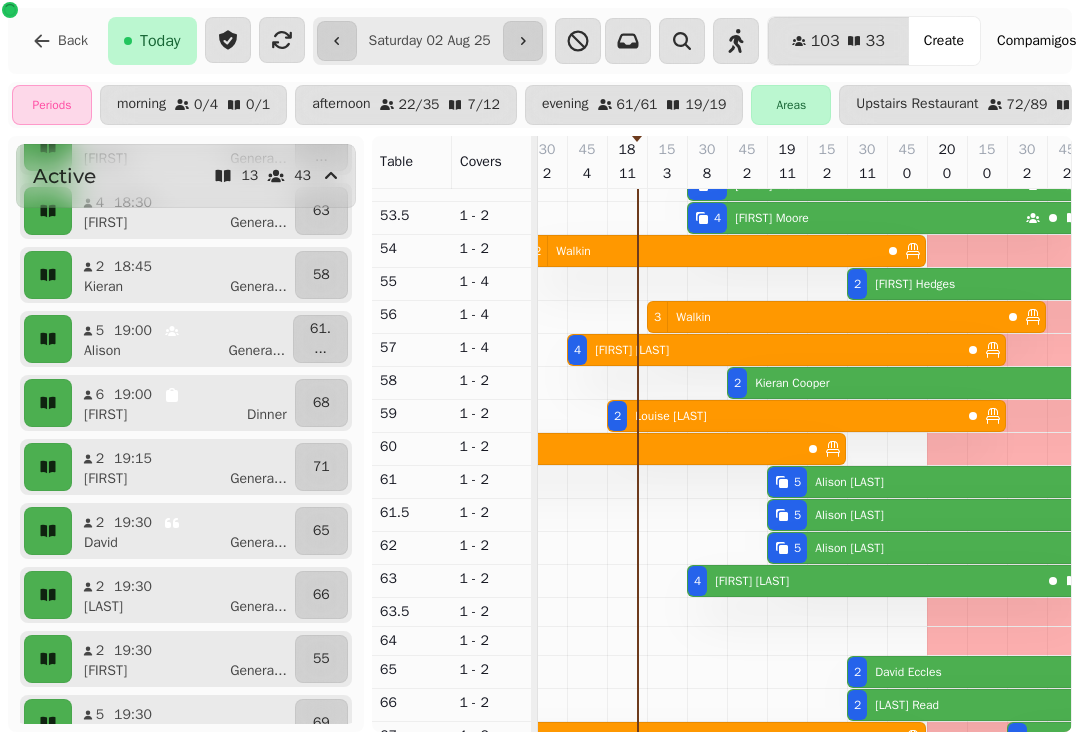 click on "3 Walkin" at bounding box center (824, 317) 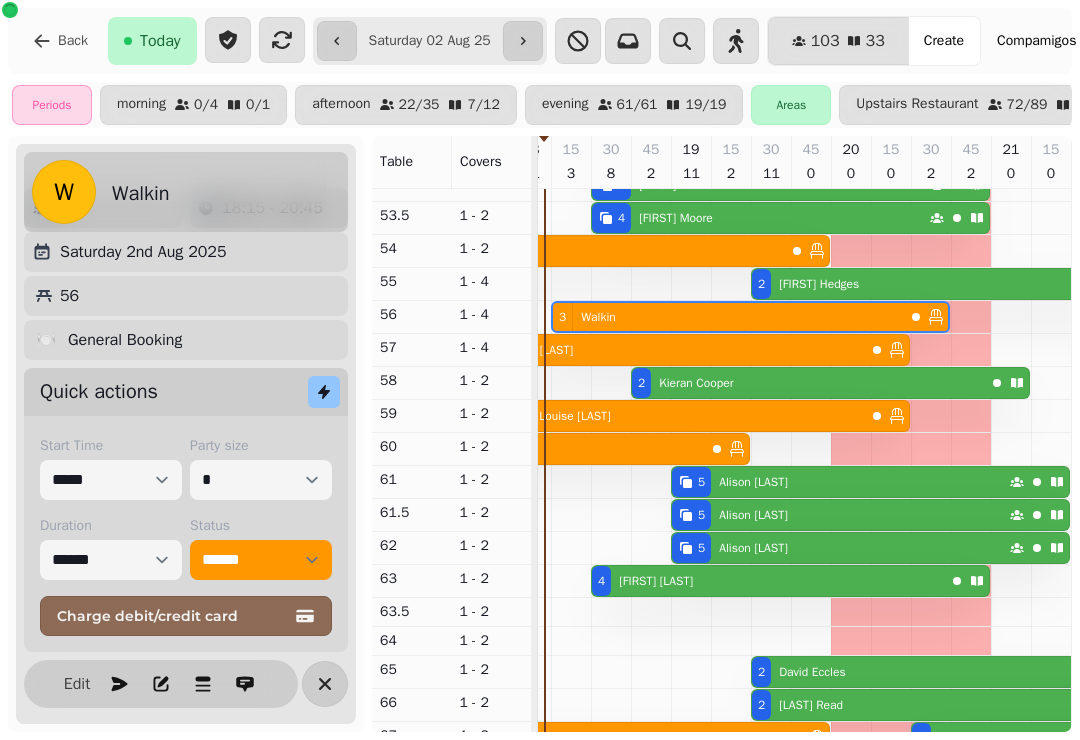 click on "Edit" at bounding box center [77, 684] 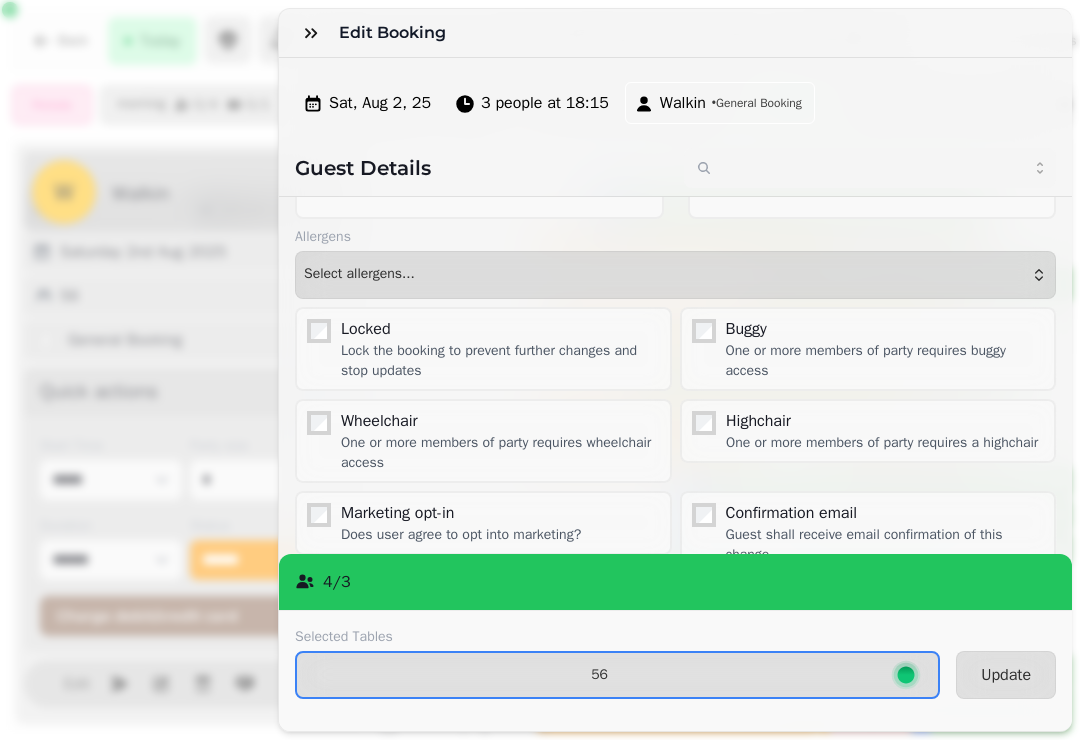 click on "56" at bounding box center (617, 675) 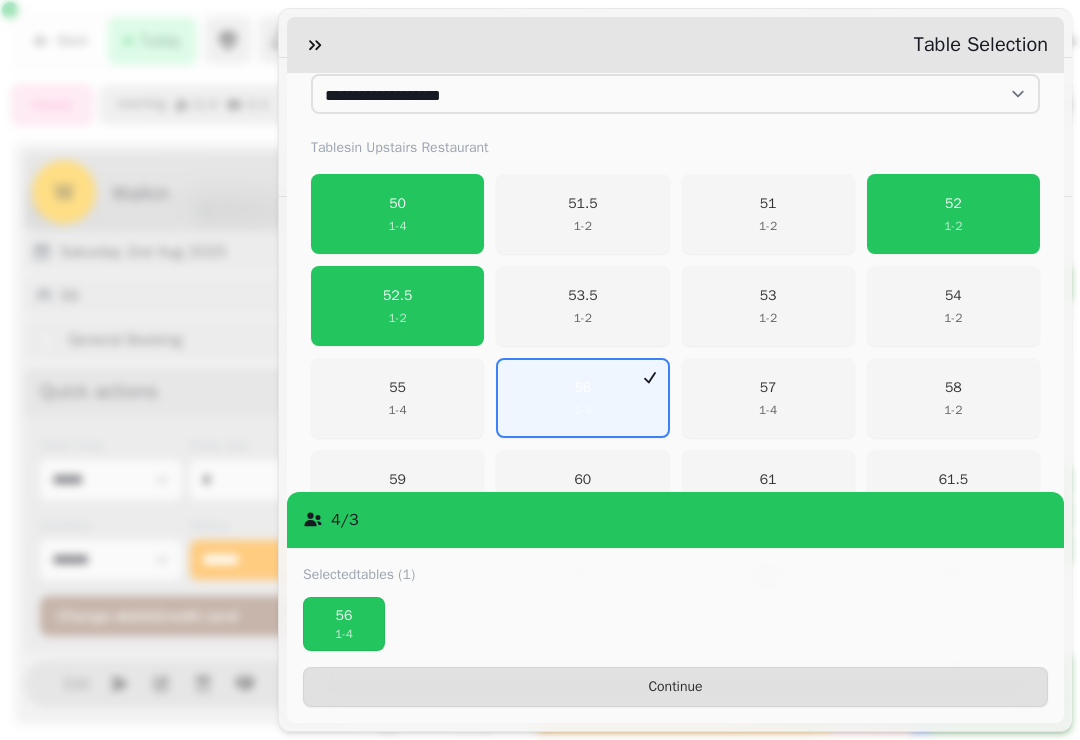 click on "56 1  -  4" at bounding box center (582, 398) 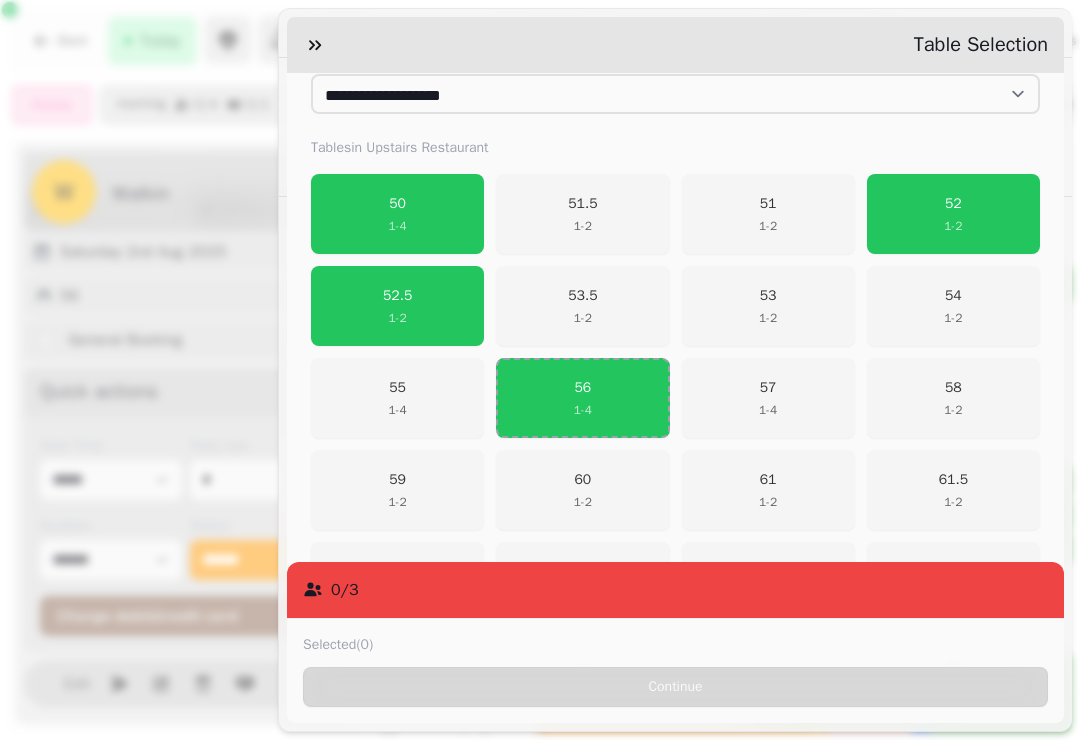 click on "55 1  -  4" at bounding box center [397, 398] 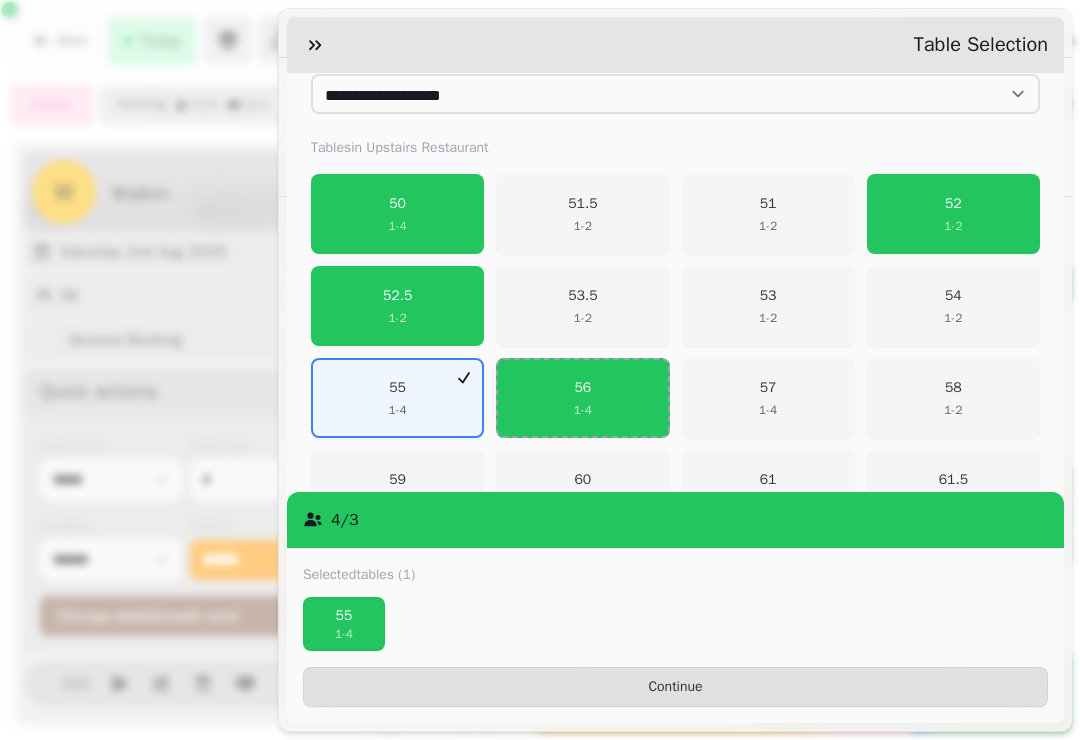 click on "Continue" at bounding box center (675, 687) 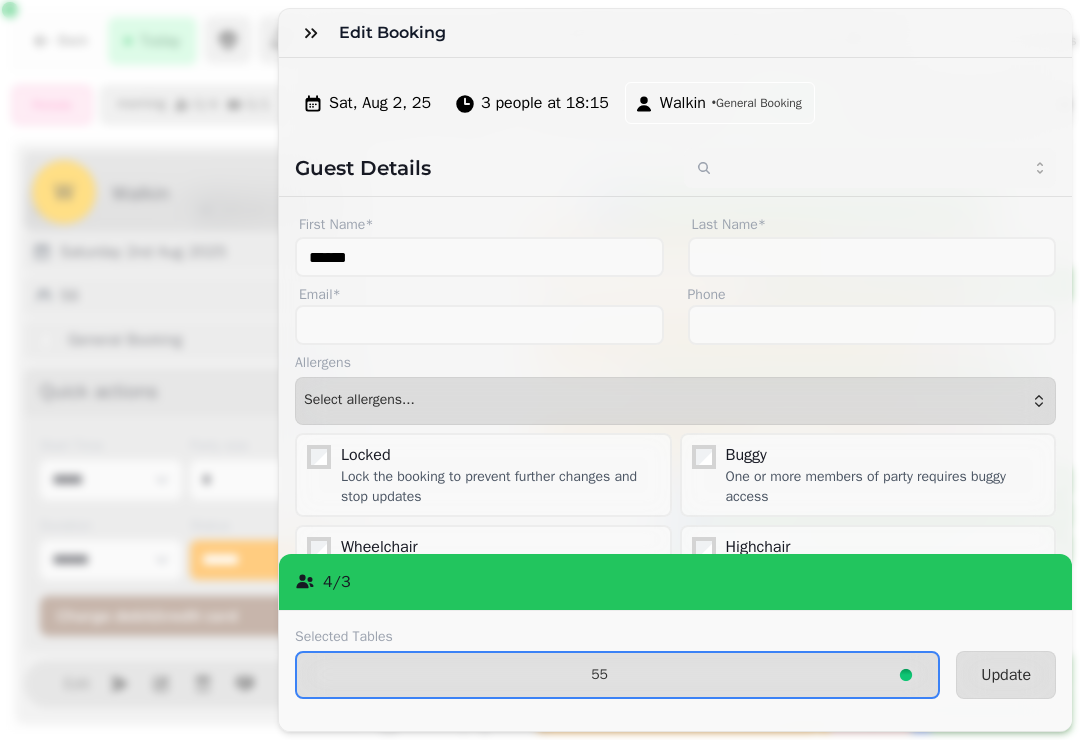 click on "Update" at bounding box center [1006, 675] 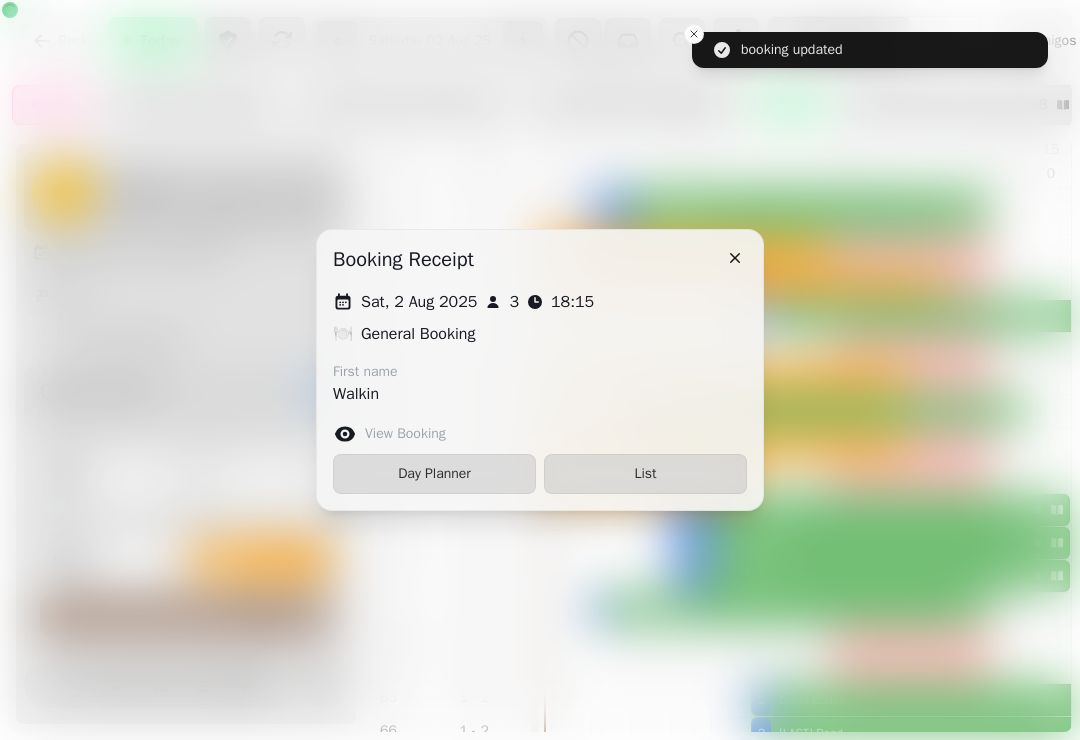 click 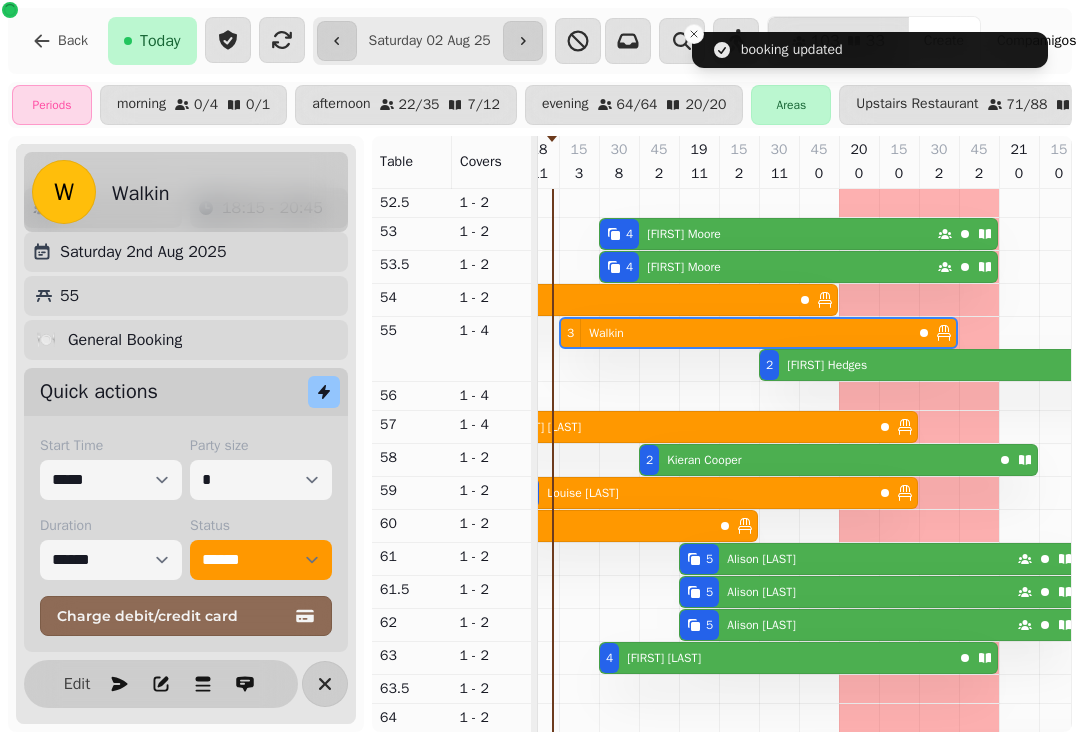 click on "[NUMBER] [FIRST] [LAST]" at bounding box center (936, 365) 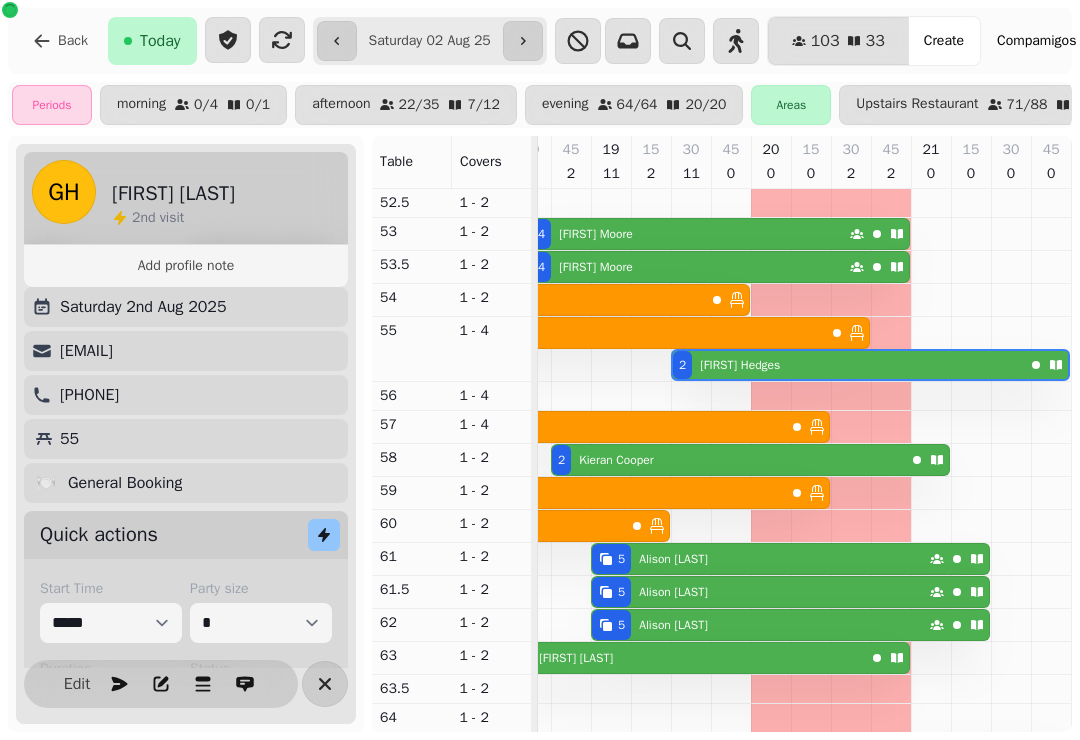 click on "Edit" at bounding box center (77, 684) 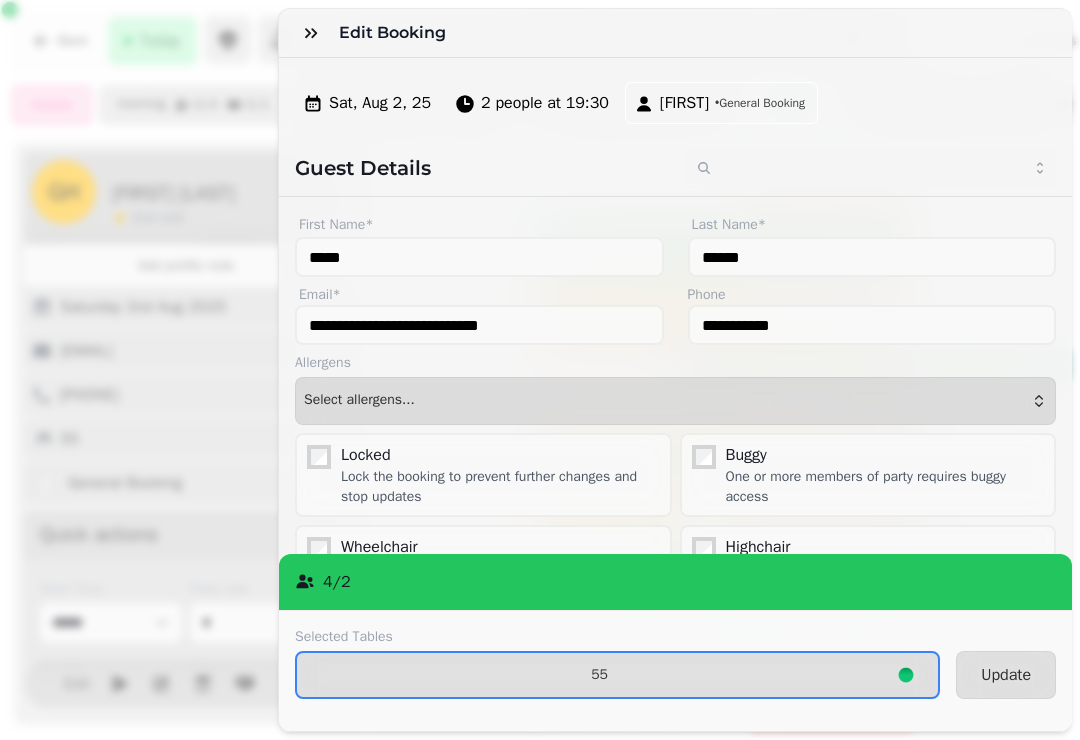 click on "55" at bounding box center (599, 675) 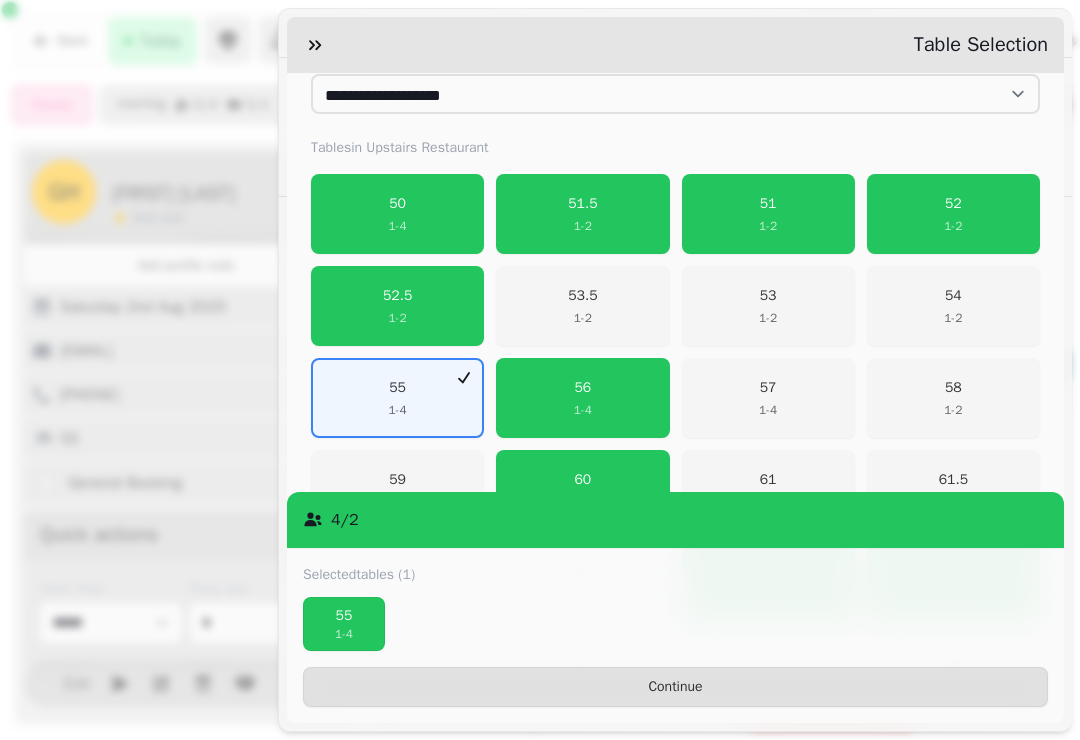 click on "55 1  -  4" at bounding box center (397, 398) 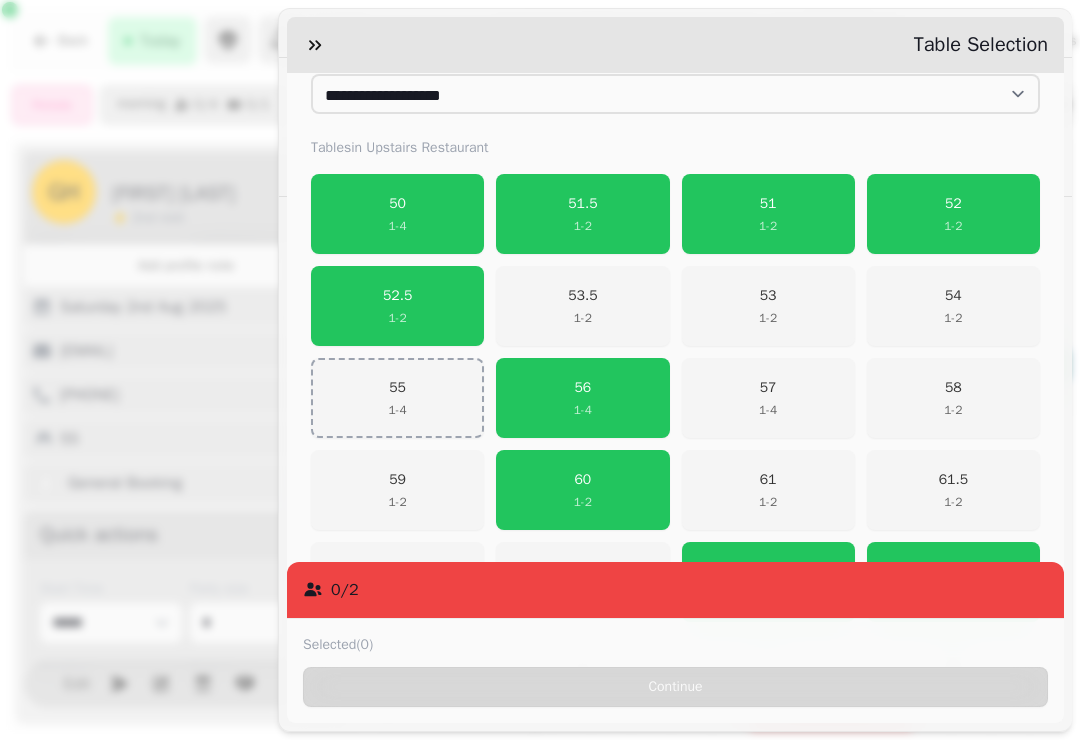 click on "56" at bounding box center [583, 388] 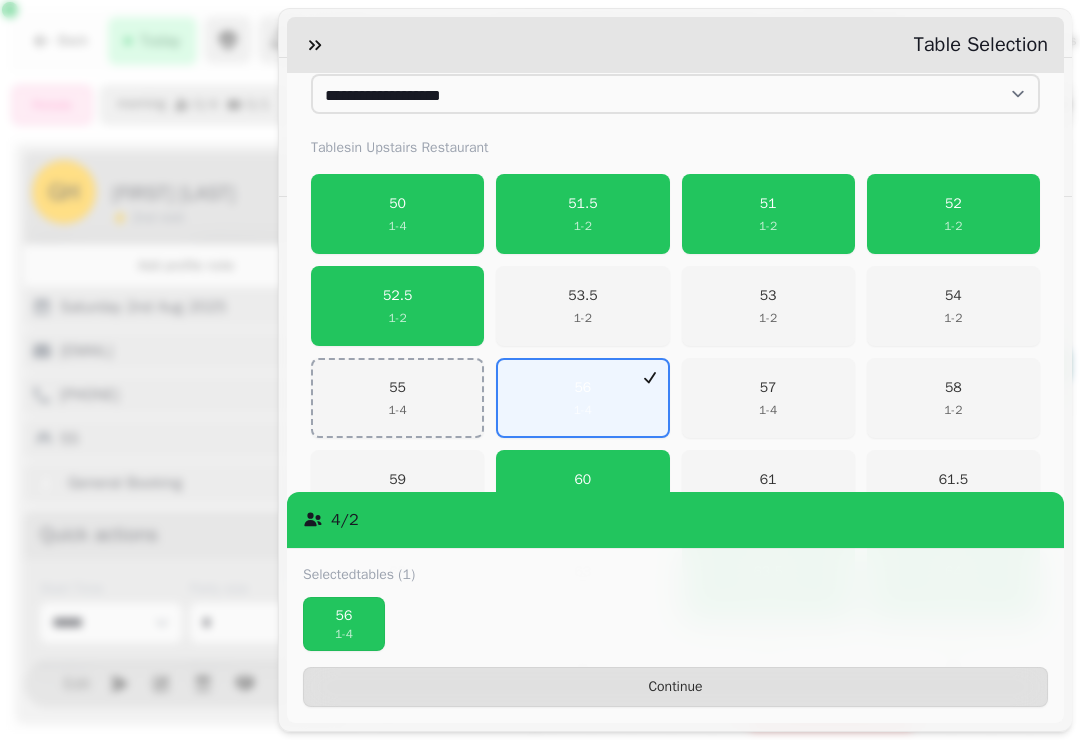 click on "Continue" at bounding box center (675, 687) 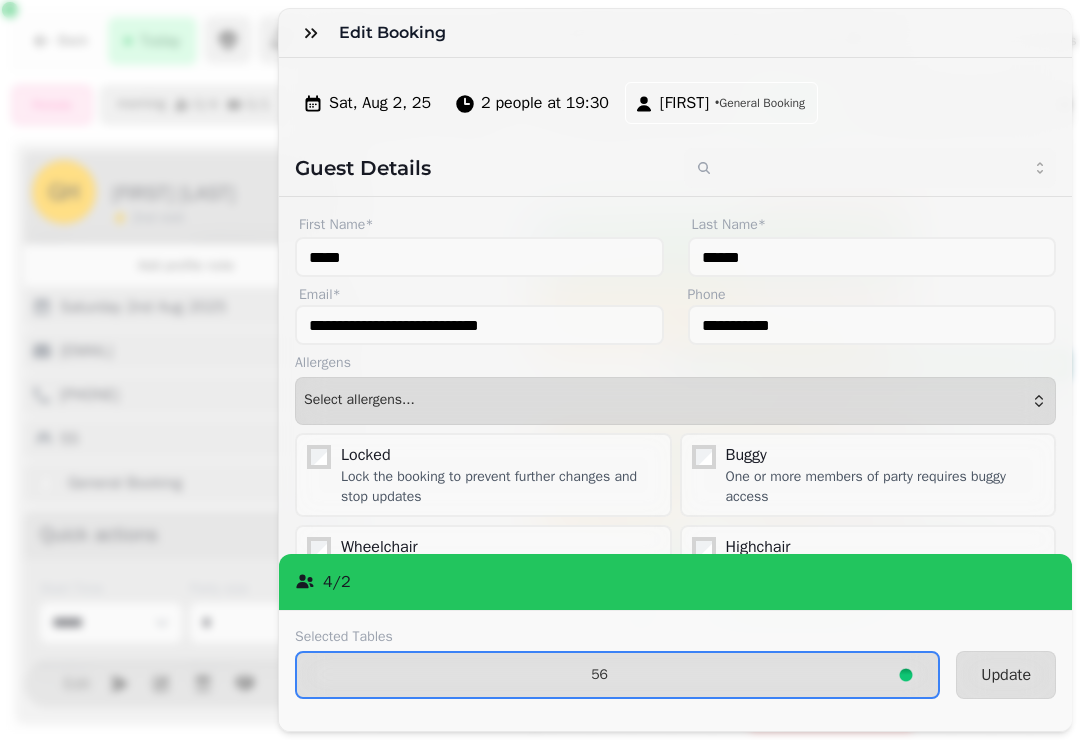 click on "Update" at bounding box center [1006, 675] 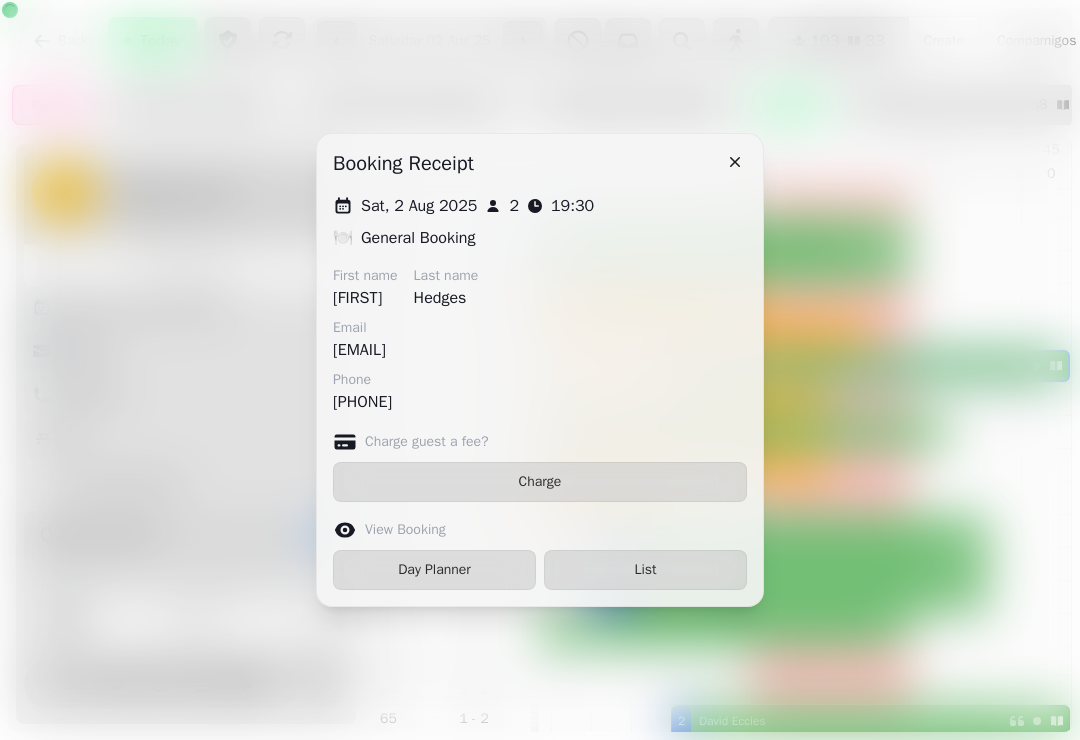 click on "Booking receipt" at bounding box center (540, 164) 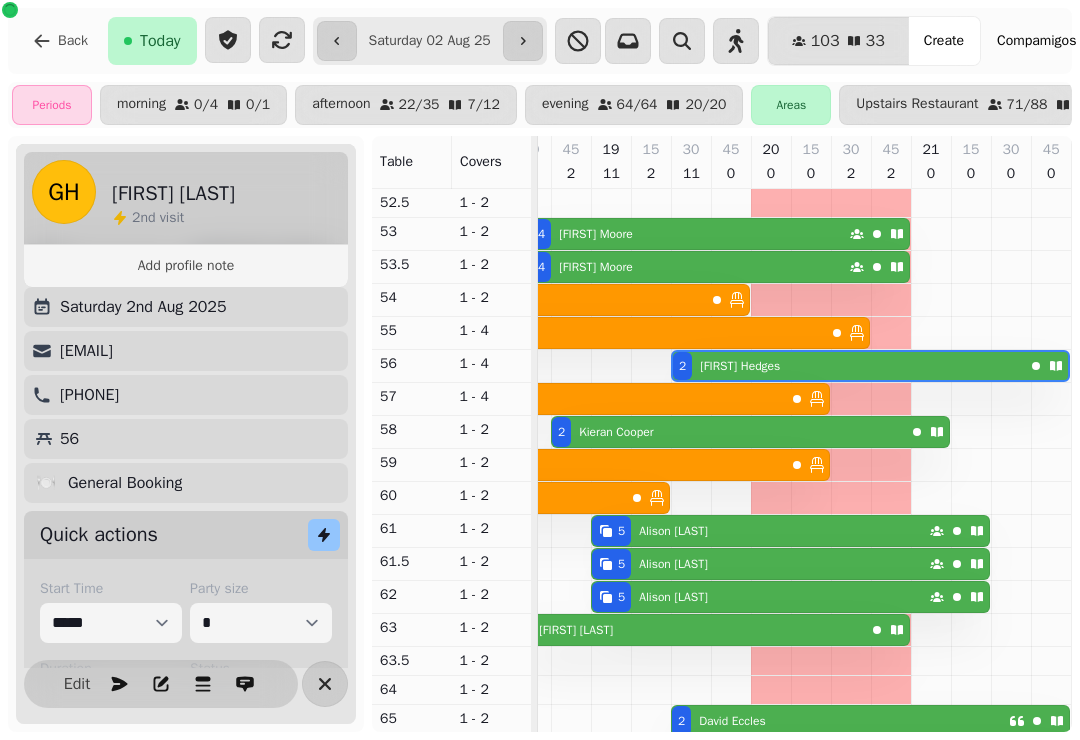 scroll, scrollTop: 145, scrollLeft: 1307, axis: both 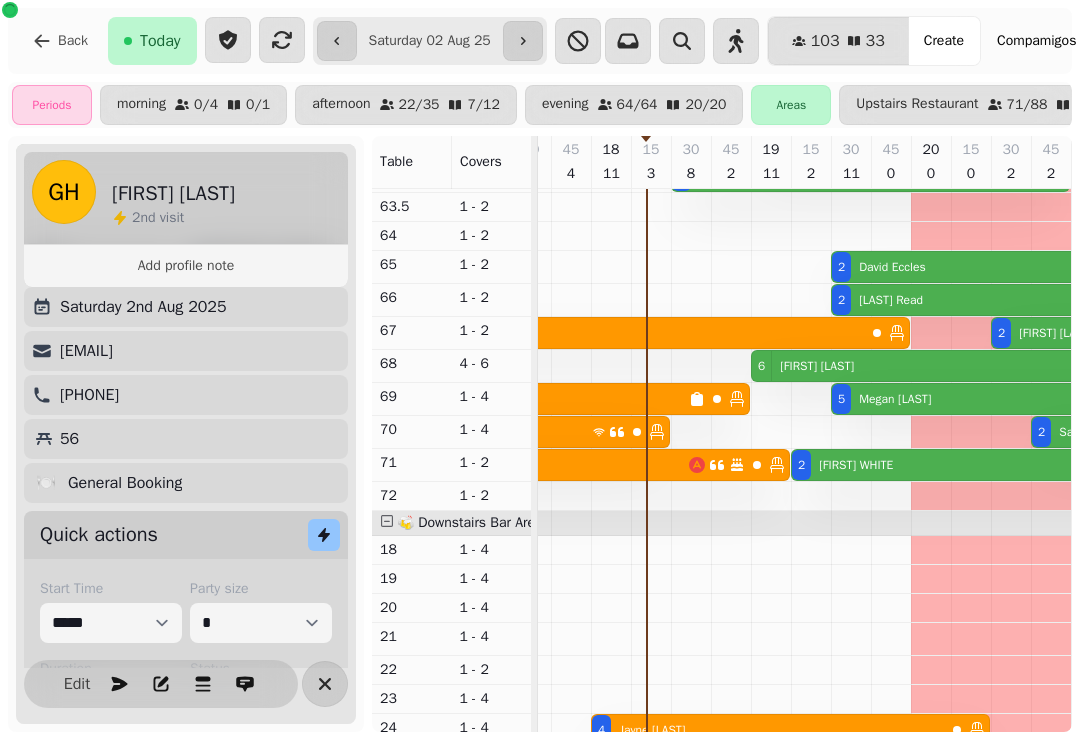 click at bounding box center (325, 684) 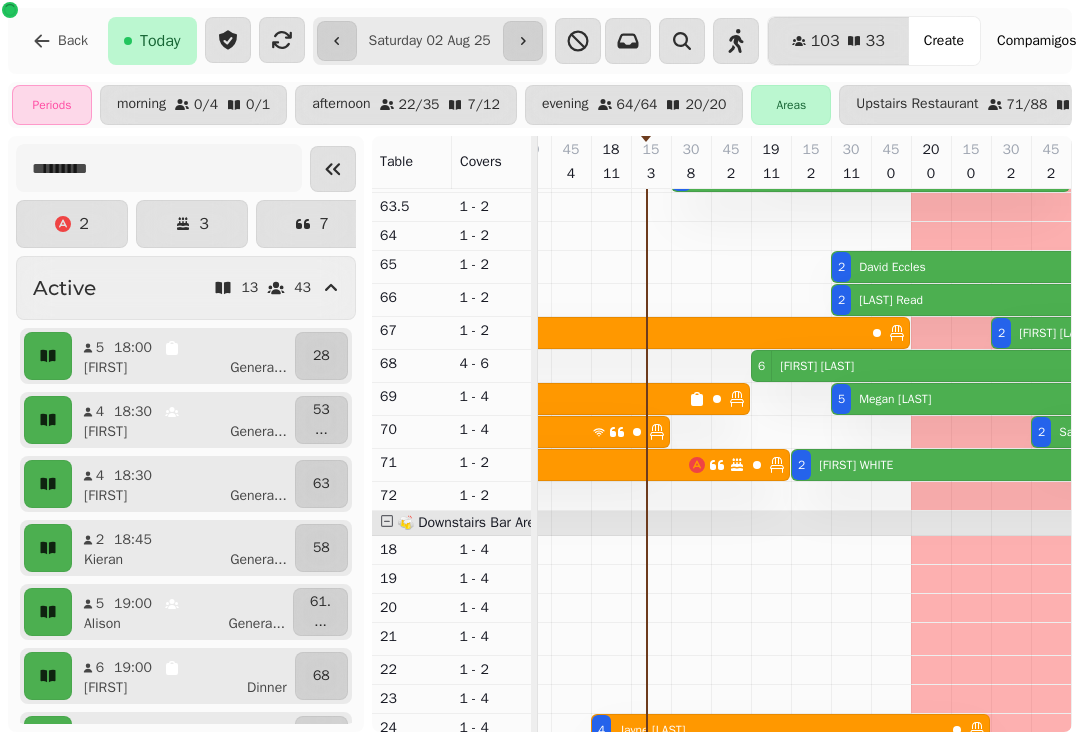 scroll, scrollTop: 0, scrollLeft: 0, axis: both 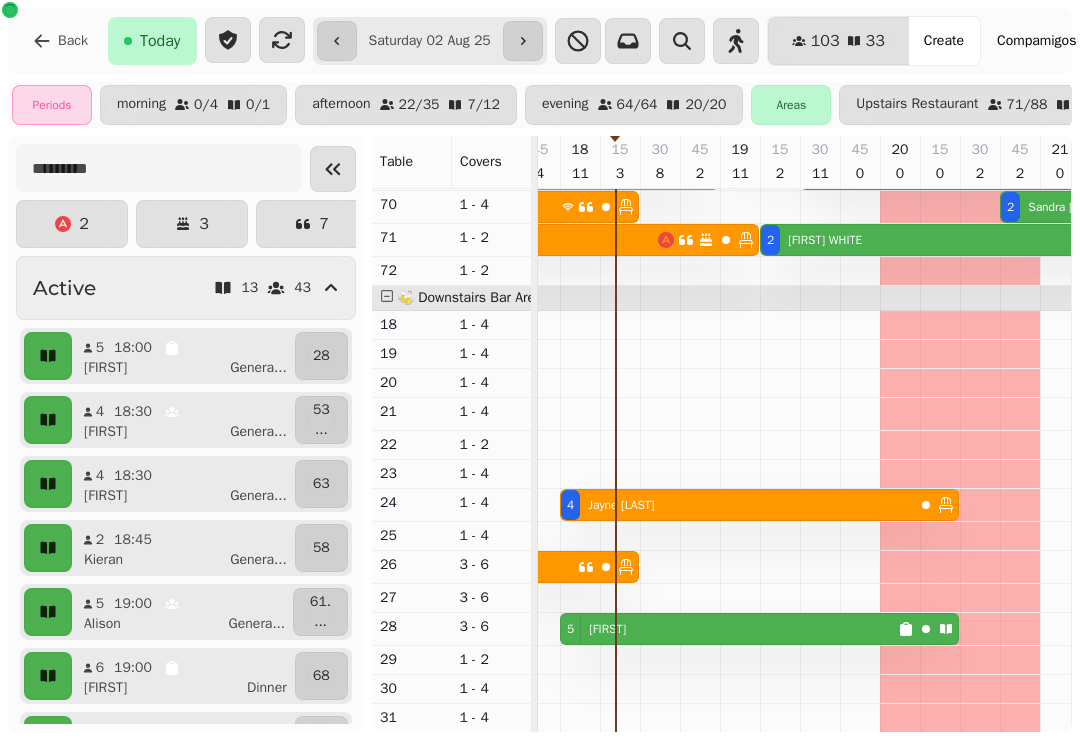 click on "5 Bernie" at bounding box center [729, 629] 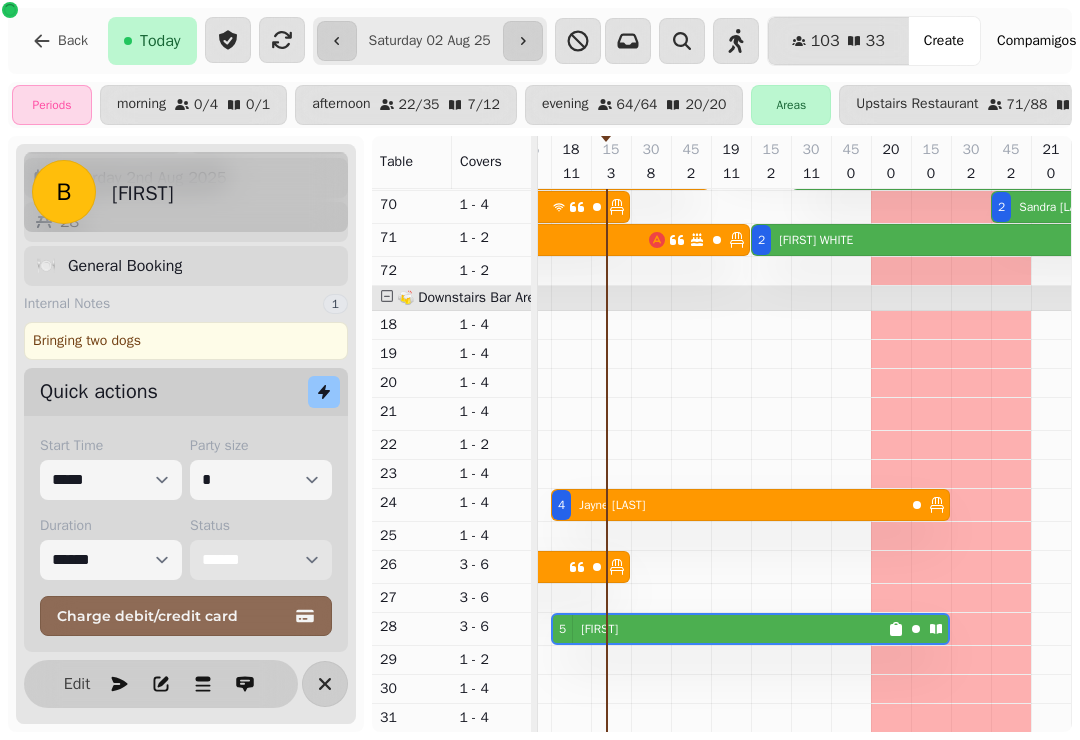 click on "**********" at bounding box center [261, 560] 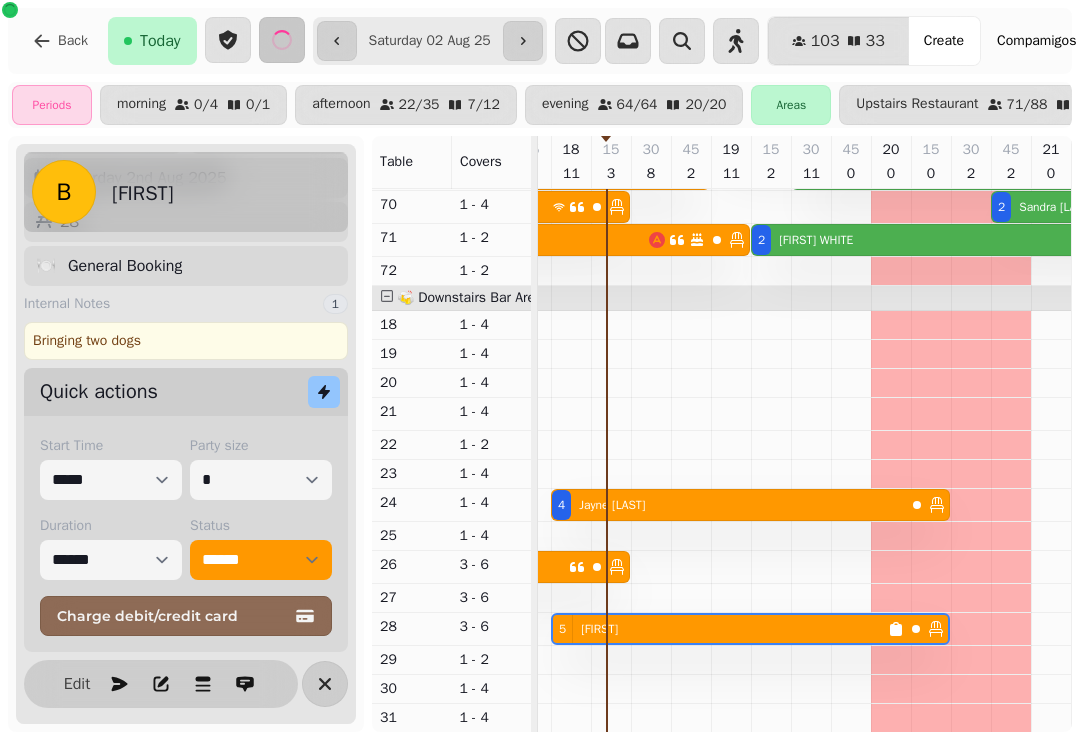 click at bounding box center (325, 684) 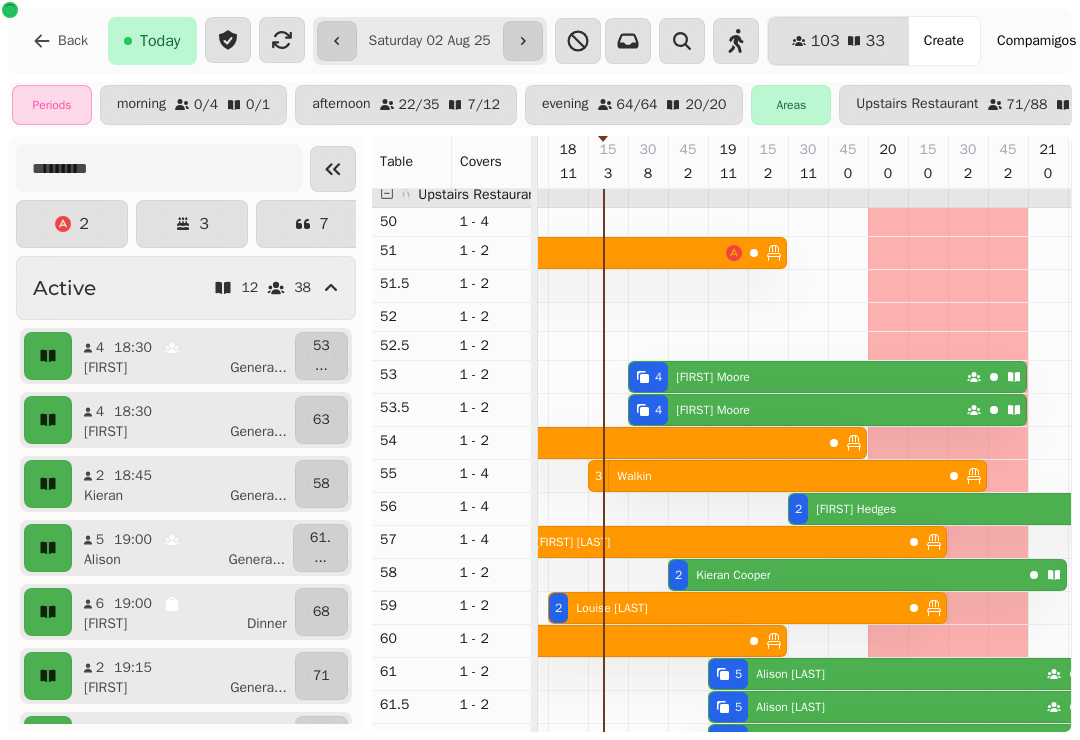click on "4 Toni   Moore" at bounding box center [797, 377] 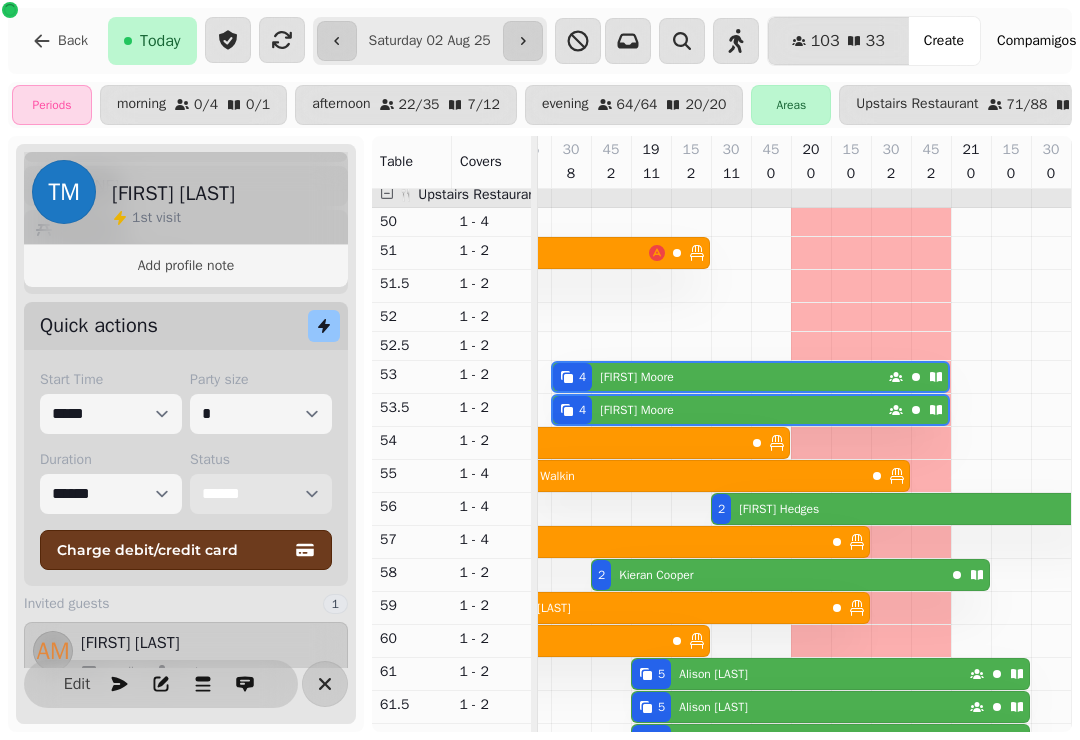 click on "**********" at bounding box center [261, 494] 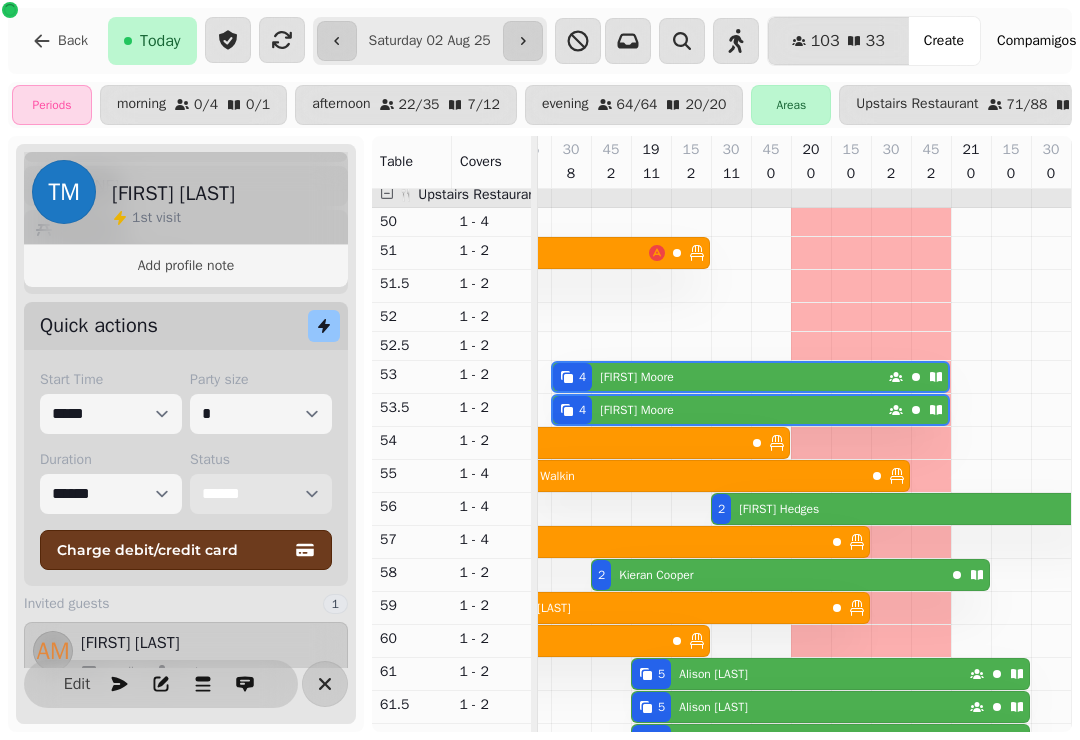 select on "******" 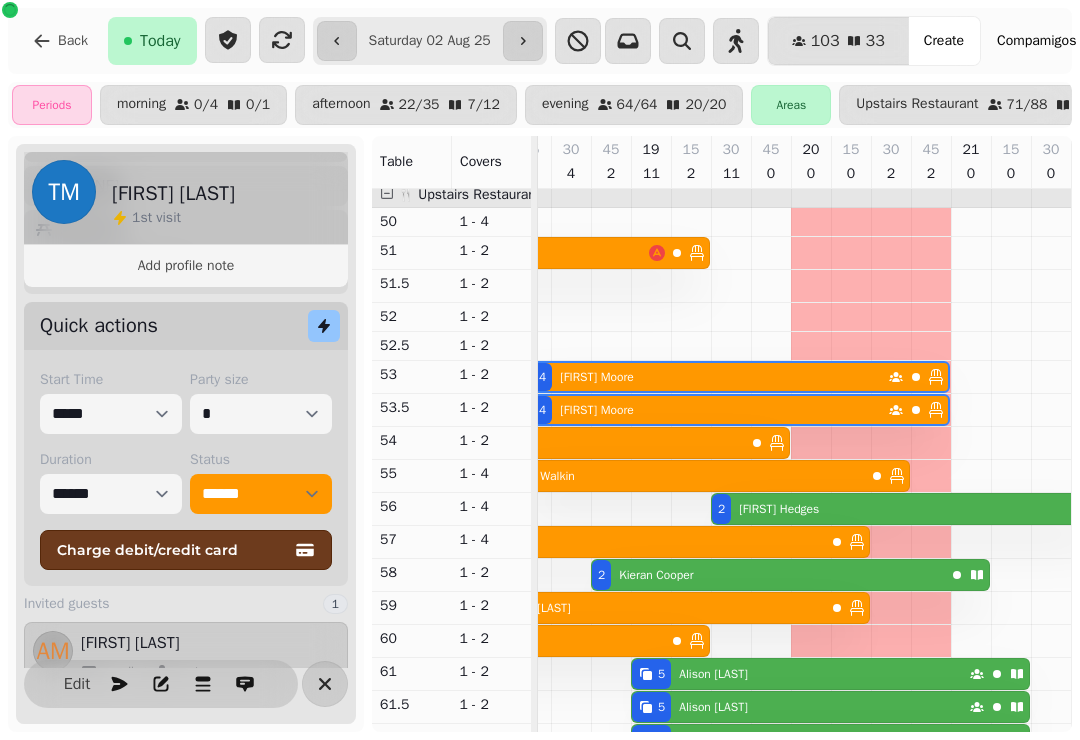 click at bounding box center [325, 684] 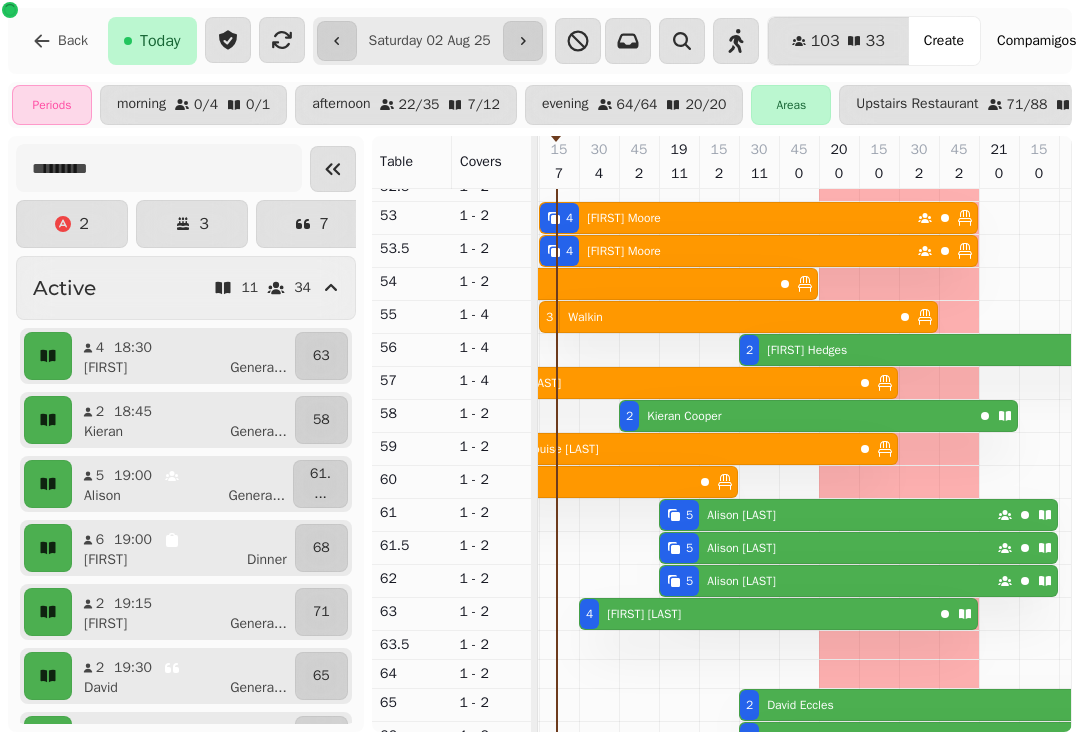 click on "2 Kieran   Cooper" at bounding box center (796, 416) 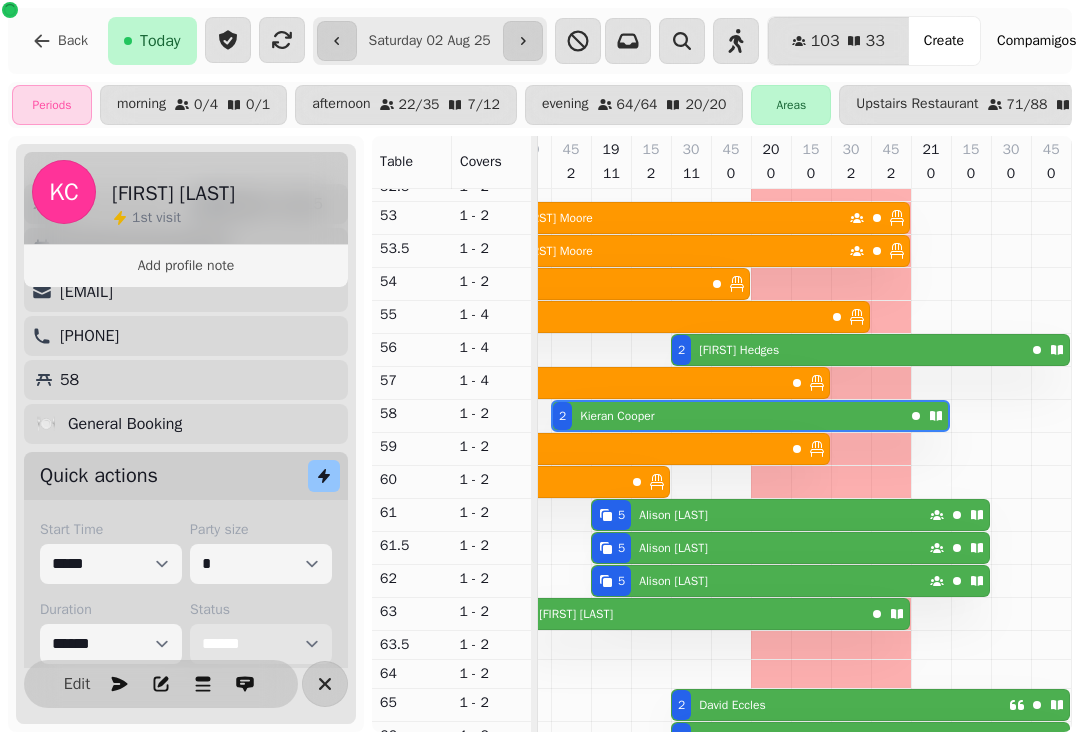 click on "**********" at bounding box center (261, 644) 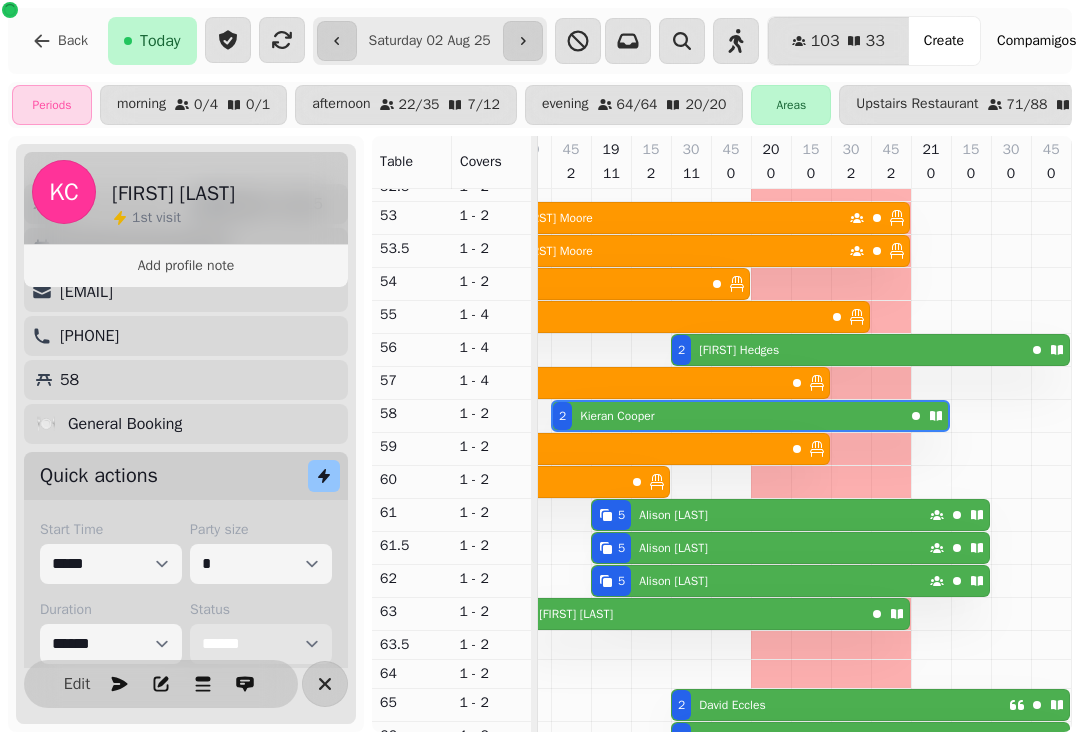 select on "******" 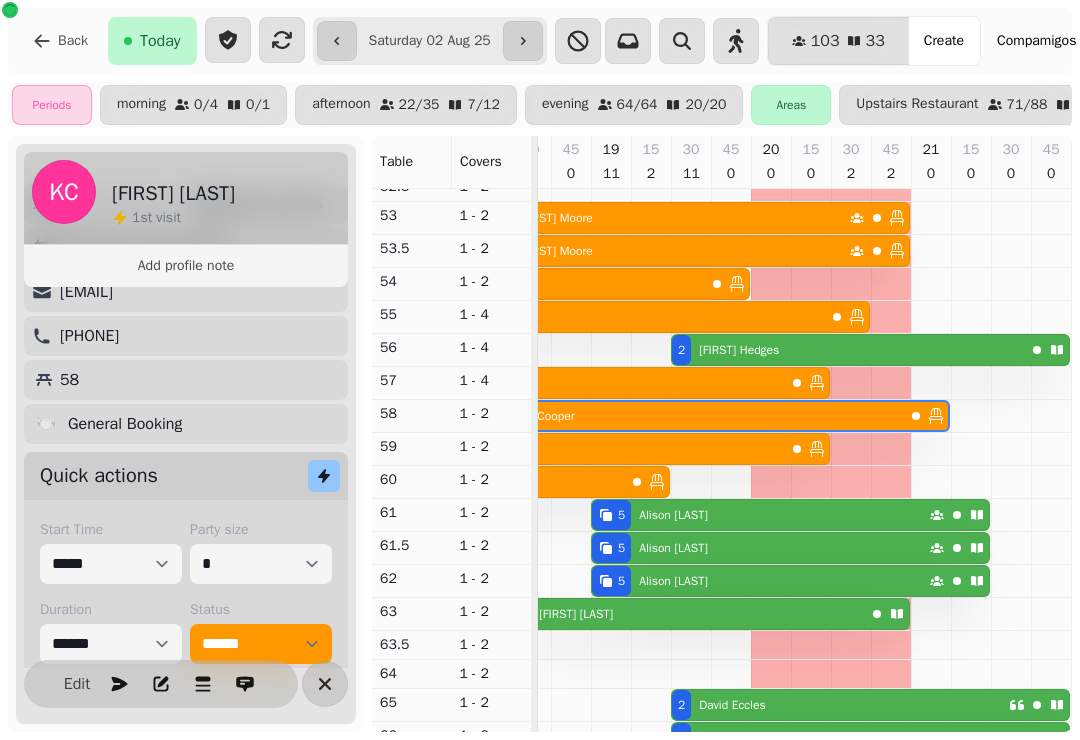 click 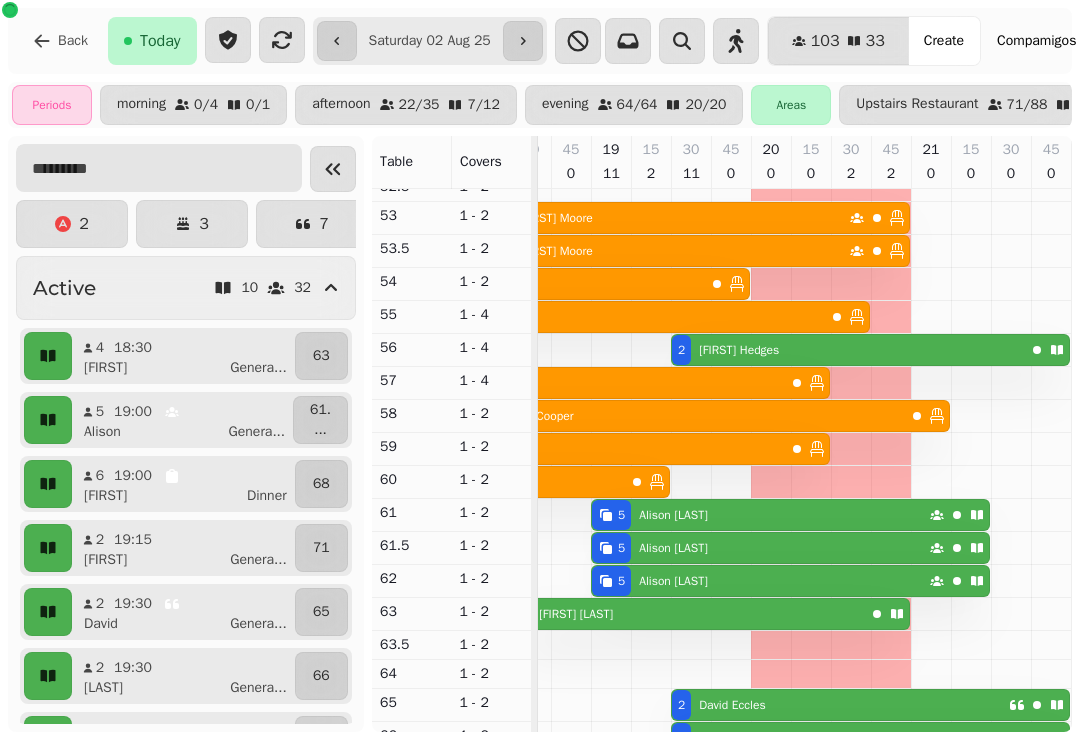 click at bounding box center (159, 168) 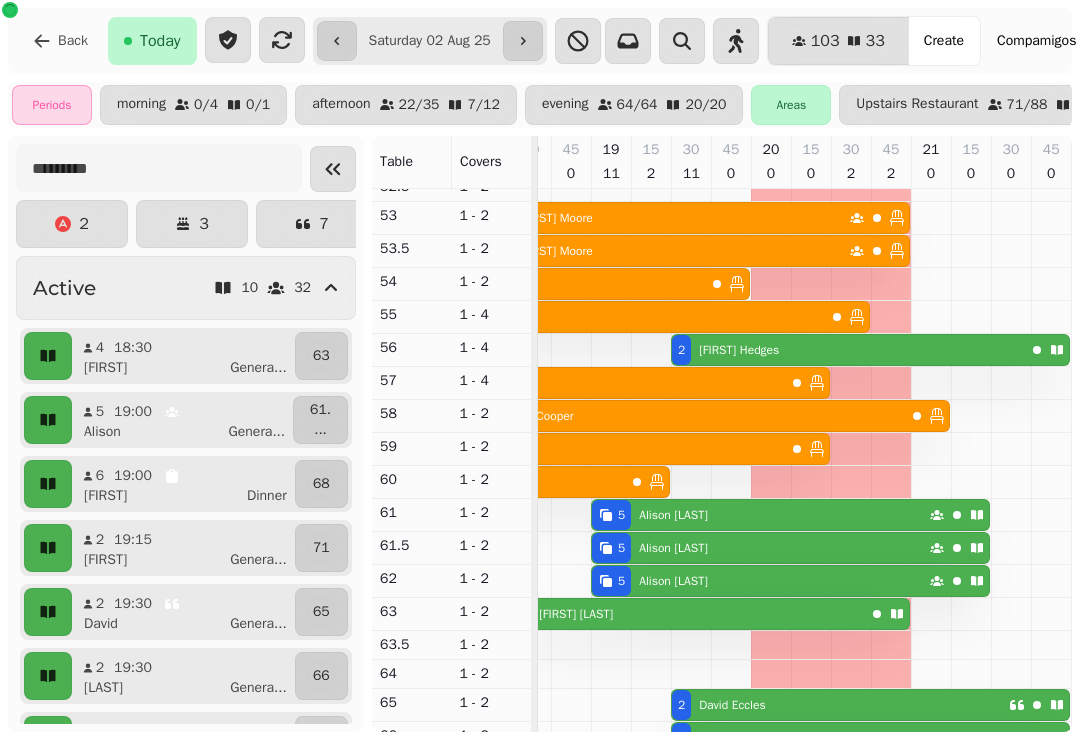 click at bounding box center (333, 169) 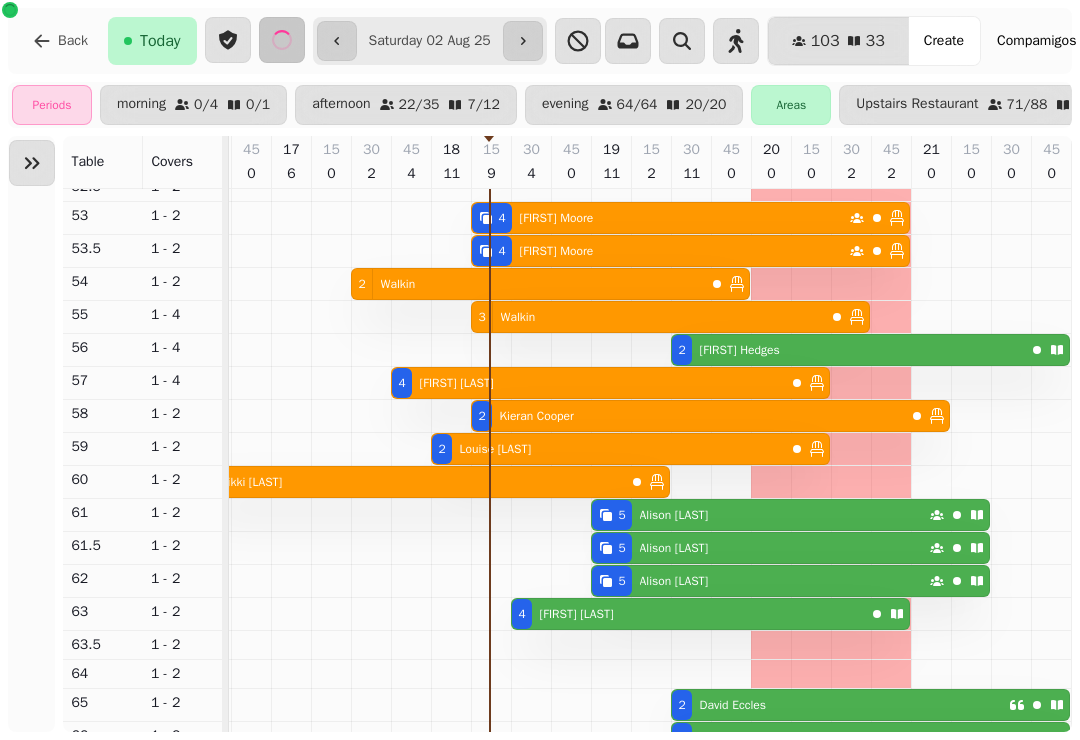 scroll, scrollTop: 165, scrollLeft: 1328, axis: both 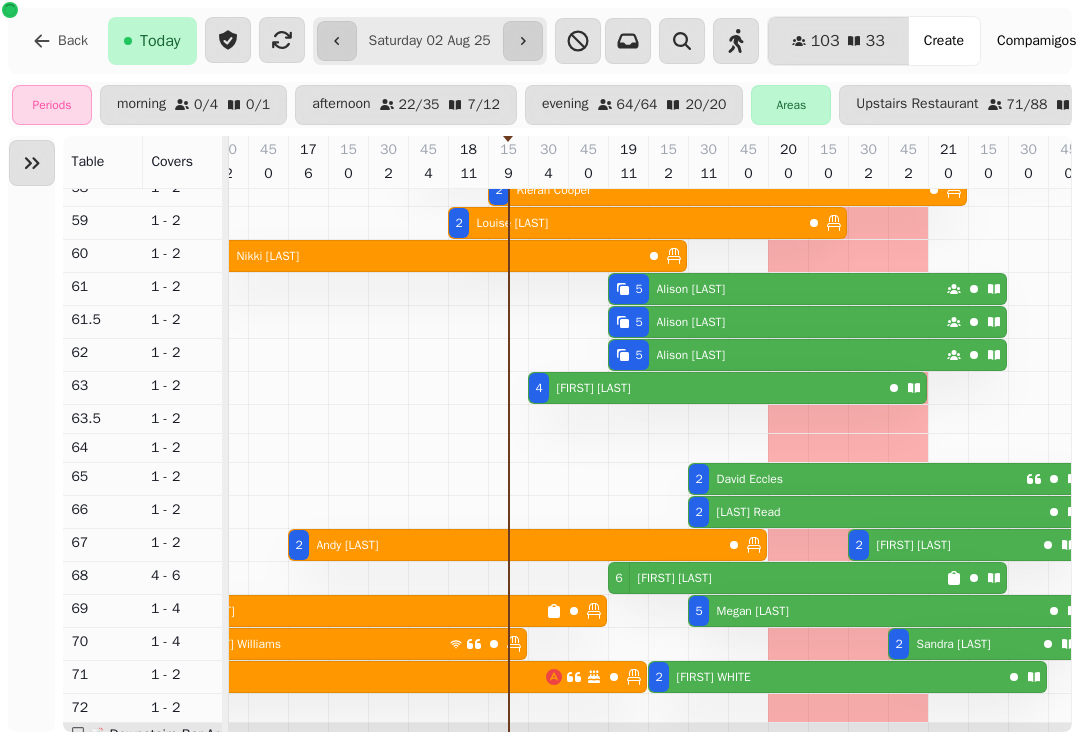 click on "Kirsty   Brown" at bounding box center (594, 388) 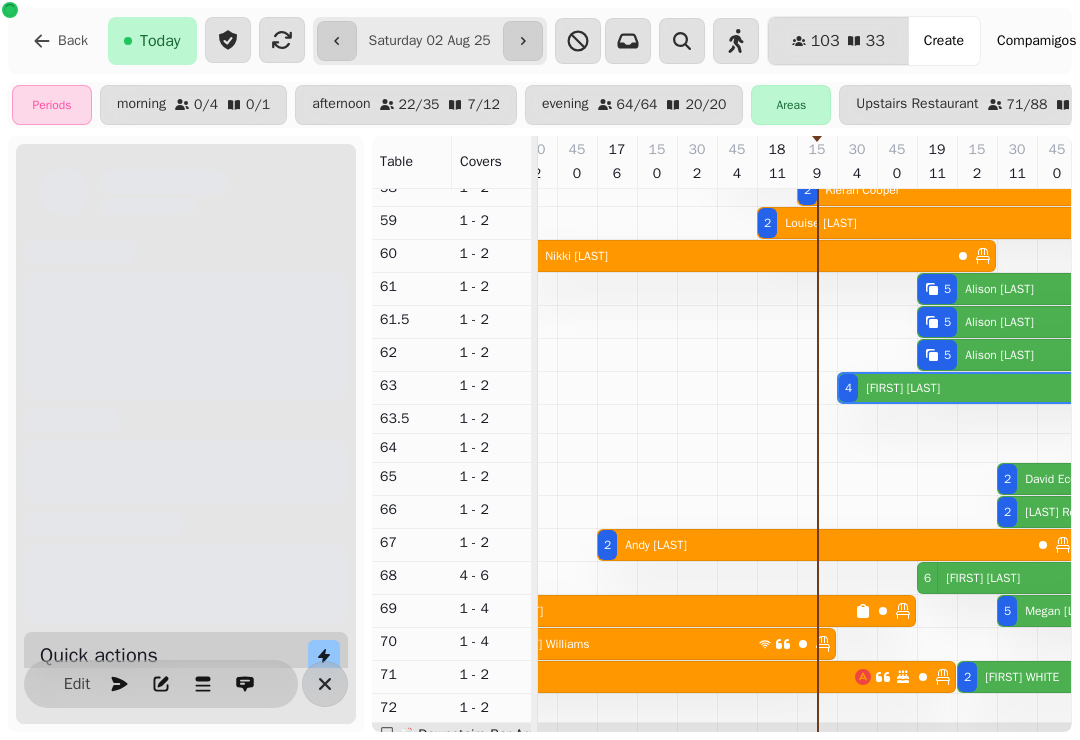 scroll, scrollTop: 0, scrollLeft: 1081, axis: horizontal 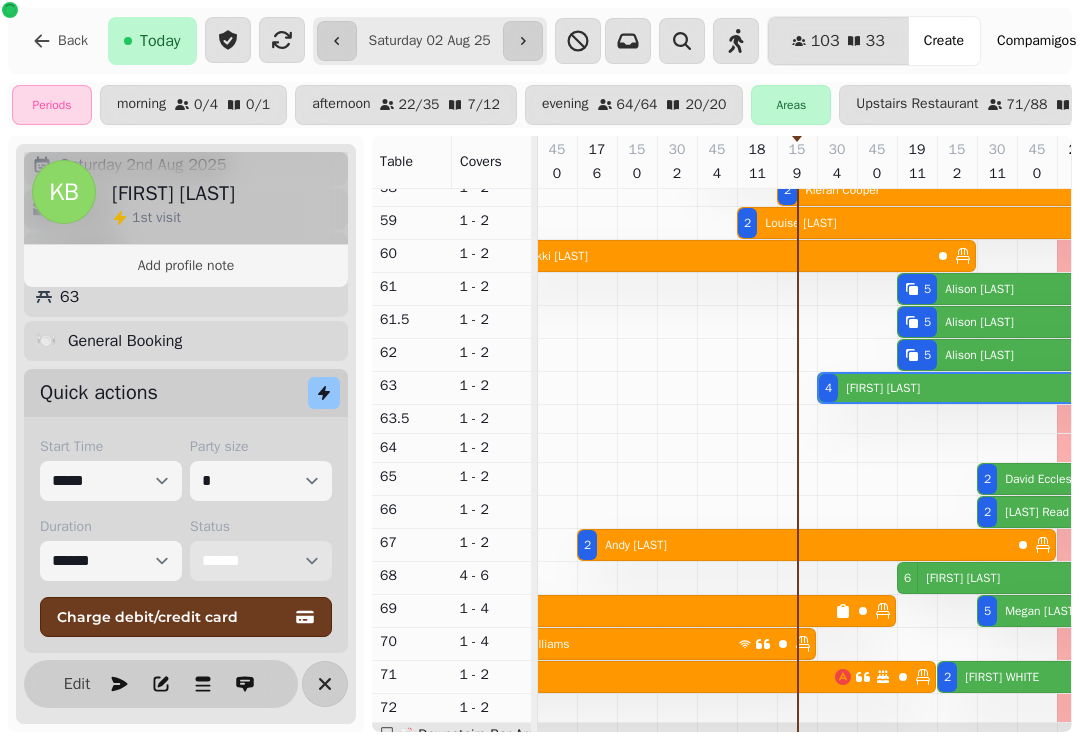 click on "**********" at bounding box center (261, 561) 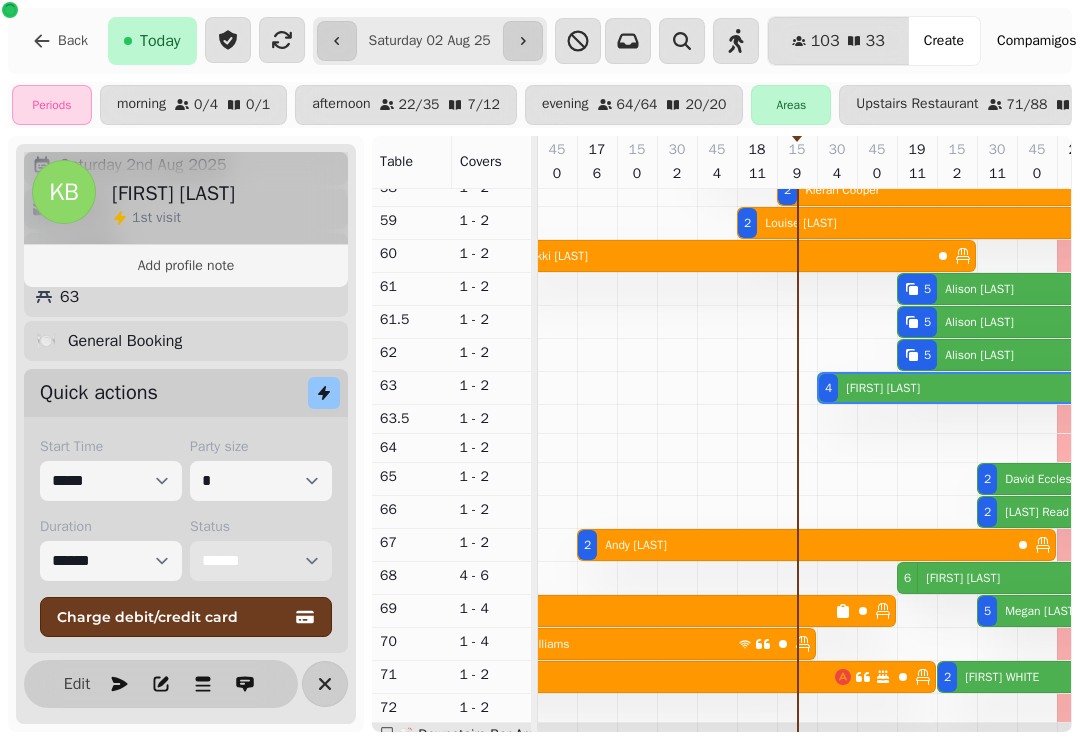 select on "******" 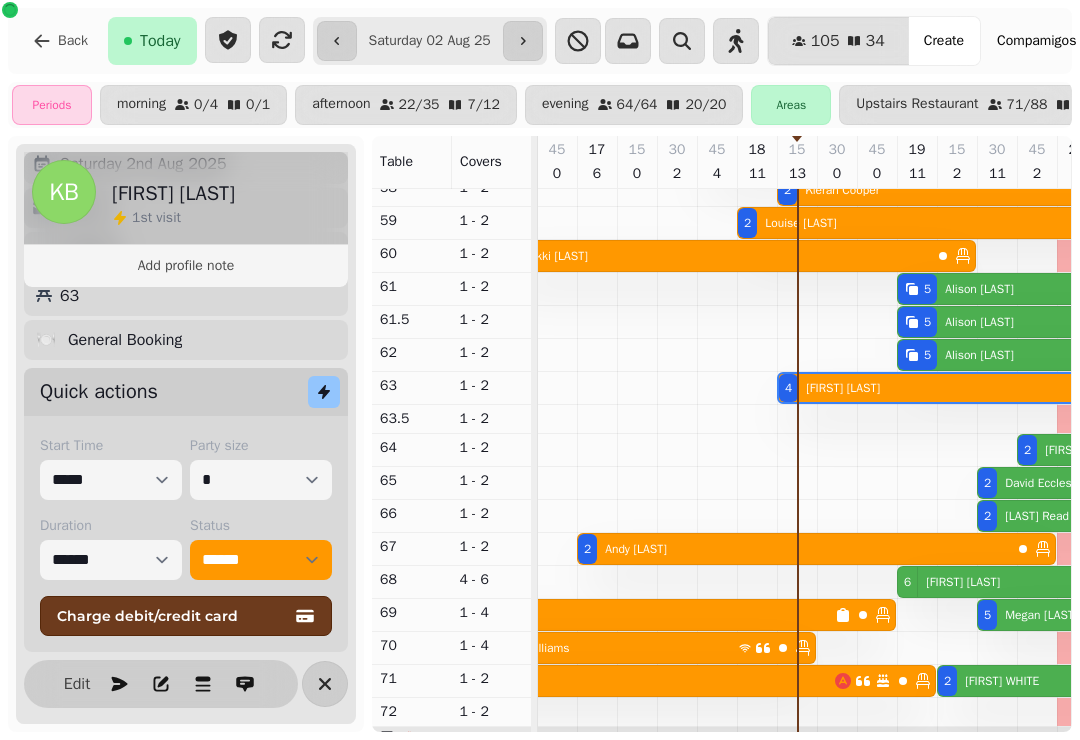 click on "Edit" at bounding box center [77, 684] 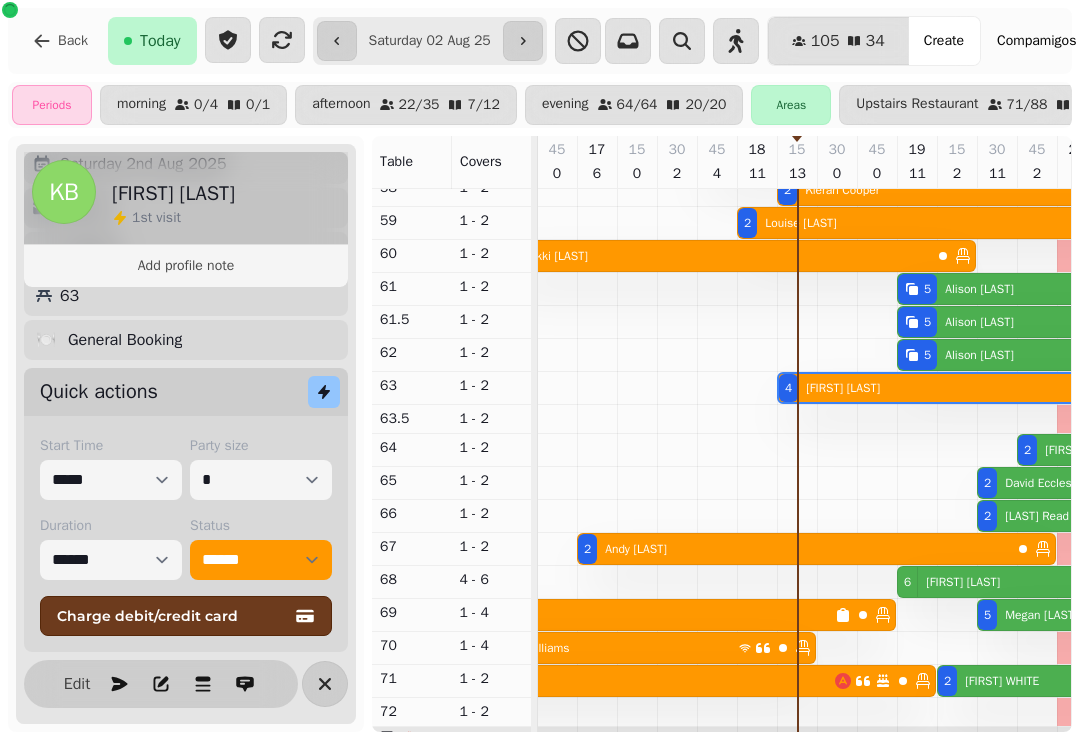 scroll, scrollTop: 194, scrollLeft: 0, axis: vertical 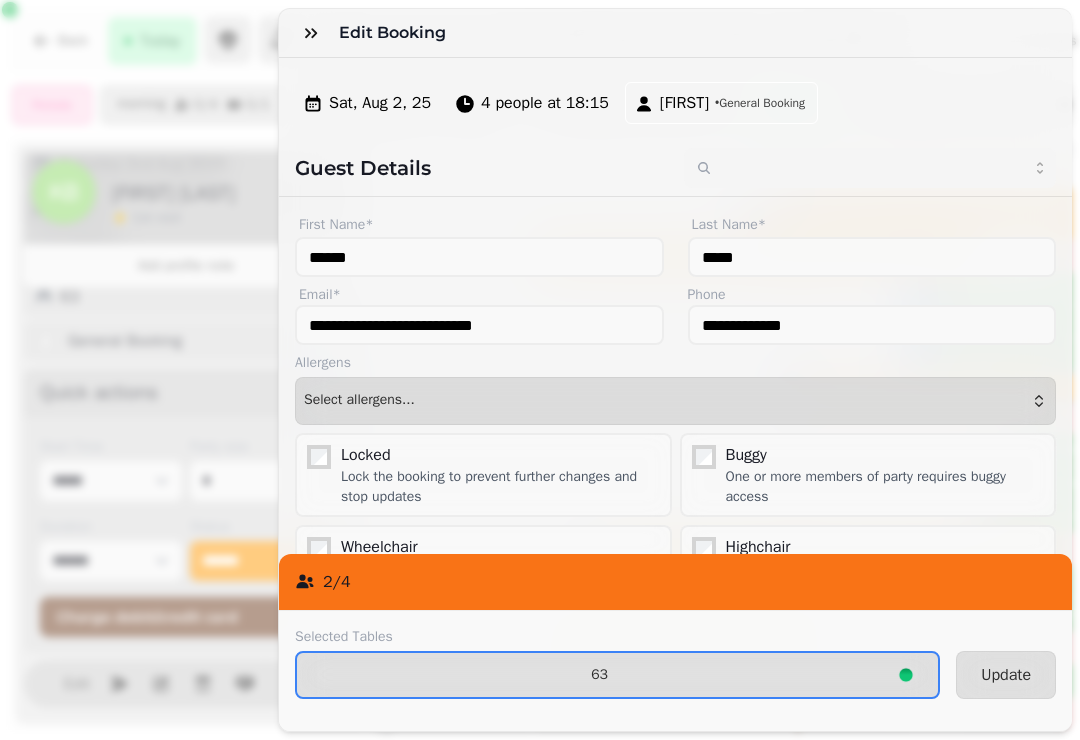 click on "63" at bounding box center [617, 675] 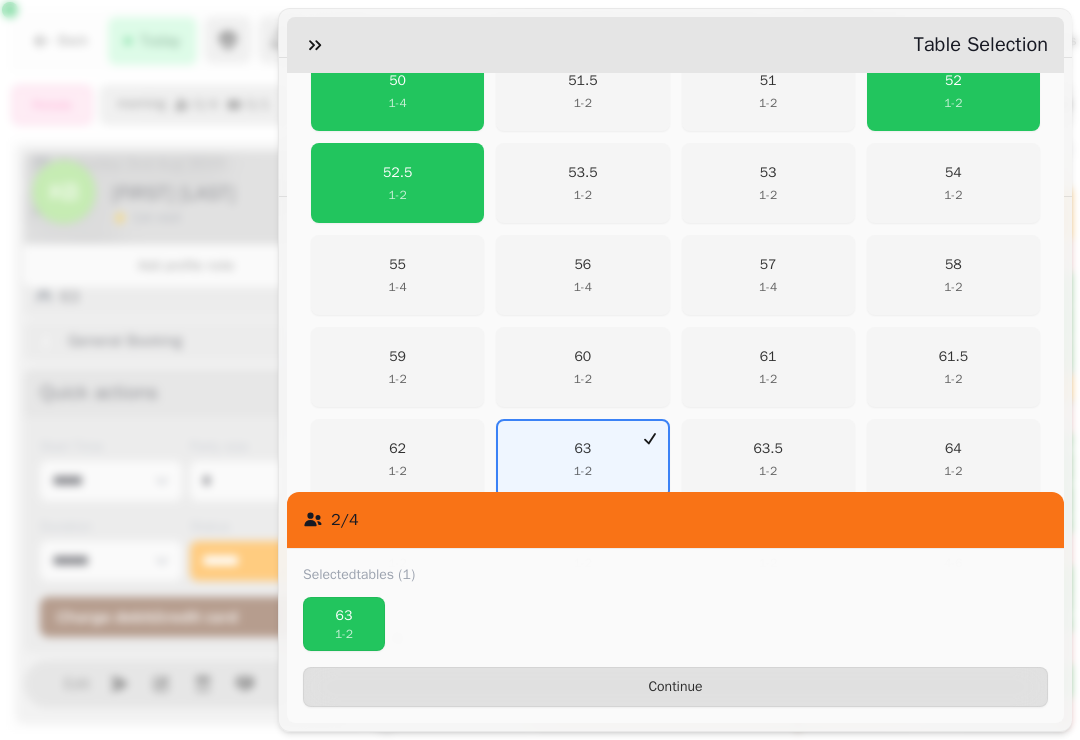 scroll, scrollTop: 529, scrollLeft: 0, axis: vertical 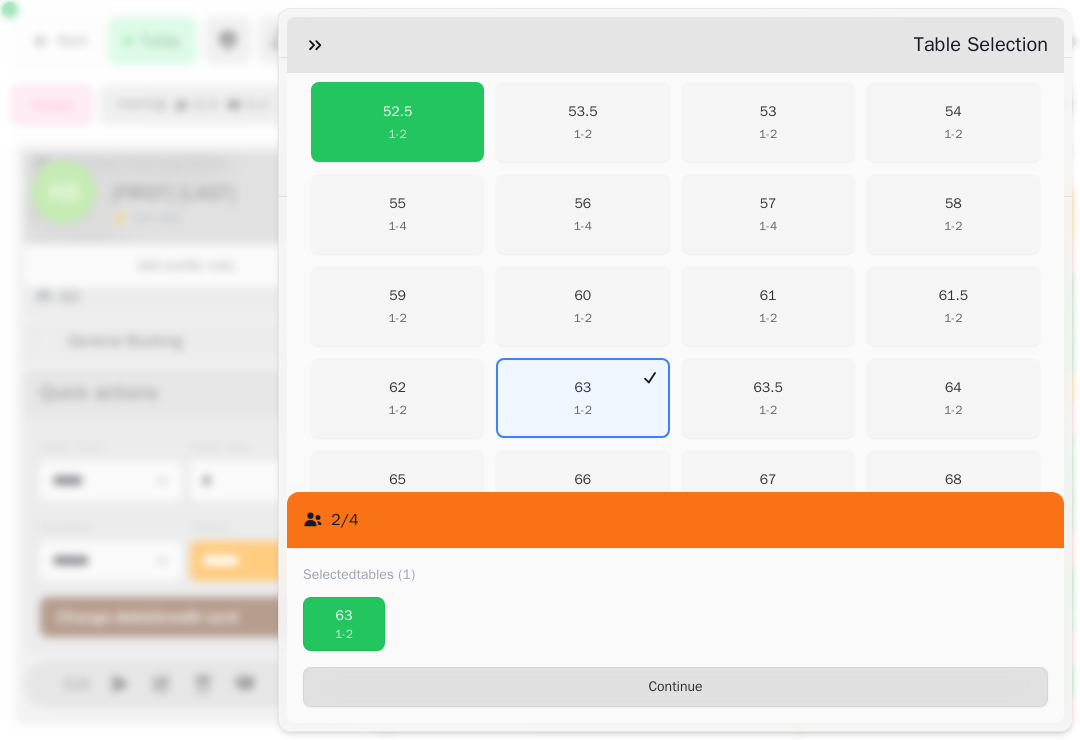click on "1  -  2" at bounding box center [767, 410] 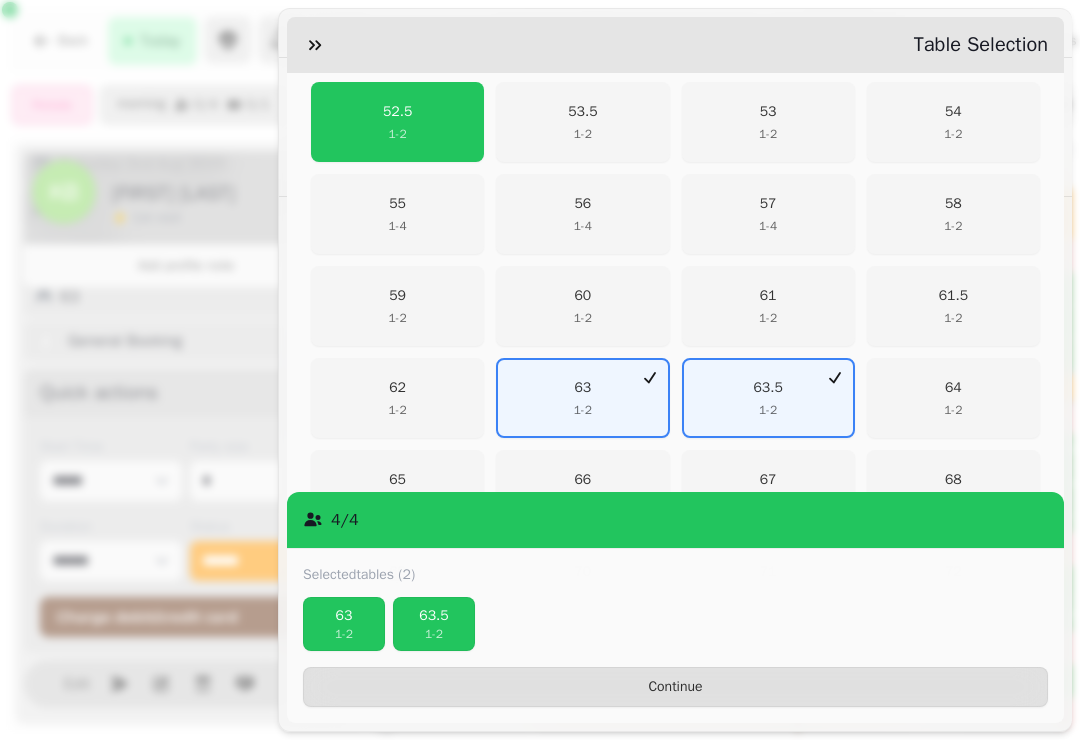 click on "Continue" at bounding box center [675, 687] 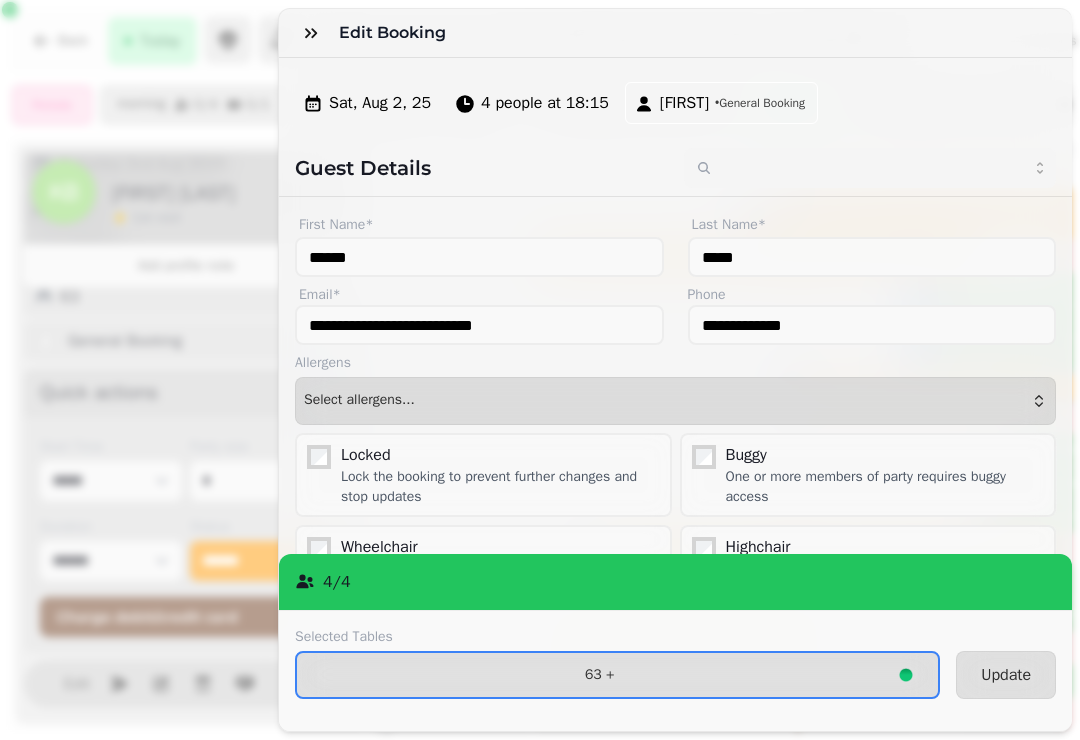 click on "Update" at bounding box center (1006, 675) 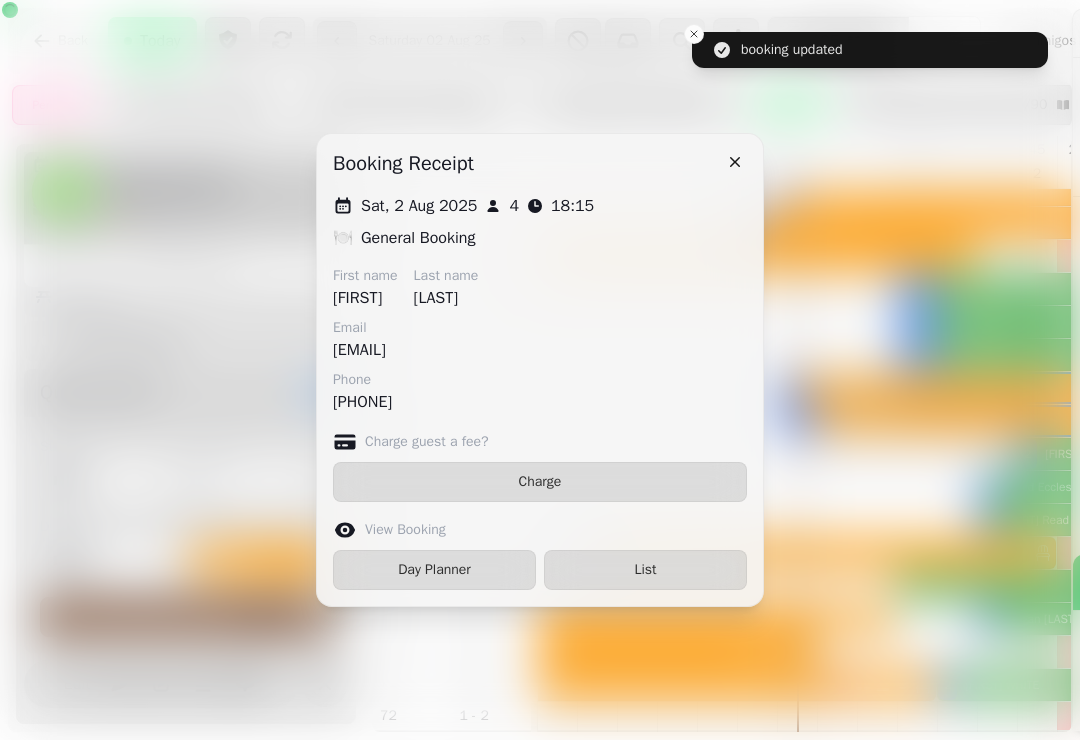 click at bounding box center [735, 162] 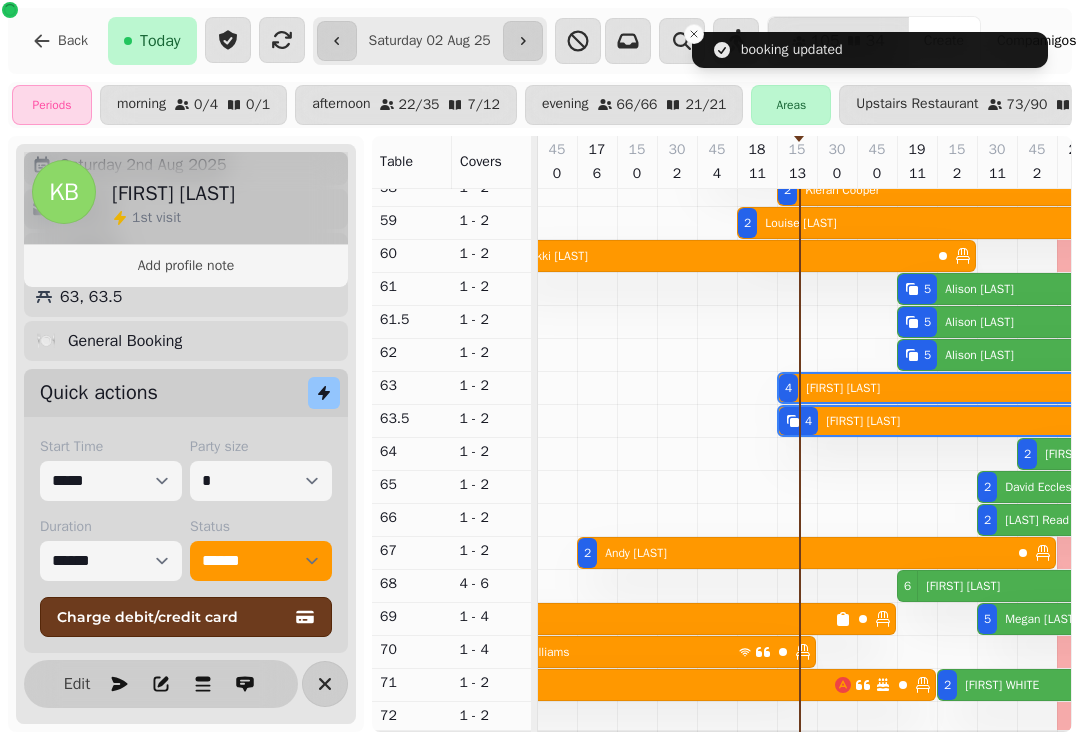 click on "KB Kirsty Brown 1 st   visit Add profile note 4 18:15 - 21:00 Saturday 2nd Aug 2025 xprincessxkgx@hotmail.co.uk +447472710121 63, 63.5 🍽️ General Booking Quick actions Start Time ***** ***** ***** ***** ***** ***** ***** ***** ***** ***** ***** ***** ***** ***** ***** ***** ***** ***** ***** ***** ***** ***** ***** ***** ***** ***** ***** ***** ***** ***** ***** ***** ***** ***** ***** ***** ***** ***** ***** ***** ***** ***** ***** ***** ***** ***** ***** ***** ***** ***** ***** ***** ***** ***** ***** ***** ***** ***** ***** ***** ***** ***** ***** ***** ***** ***** ***** ***** ***** ***** ***** ***** ***** ***** ***** ***** ***** ***** ***** ***** ***** ***** ***** ***** ***** ***** ***** ***** ***** ***** ***** ***** ***** ***** ***** ***** Party size * * * * * * * * * ** ** ** ** ** ** ** ** ** ** ** ** ** ** ** ** ** ** ** ** ** ** ** ** ** ** ** ** ** ** ** ** ** ** ** ** ** ** ** ** ** ** ** ** ** ** ** ** ** ** ** ** ** ** ** ** ** ** ** ** ** ** ** ** ** ** ** ** ** ** ** ** ** ** ** ** ** **" at bounding box center [186, 434] 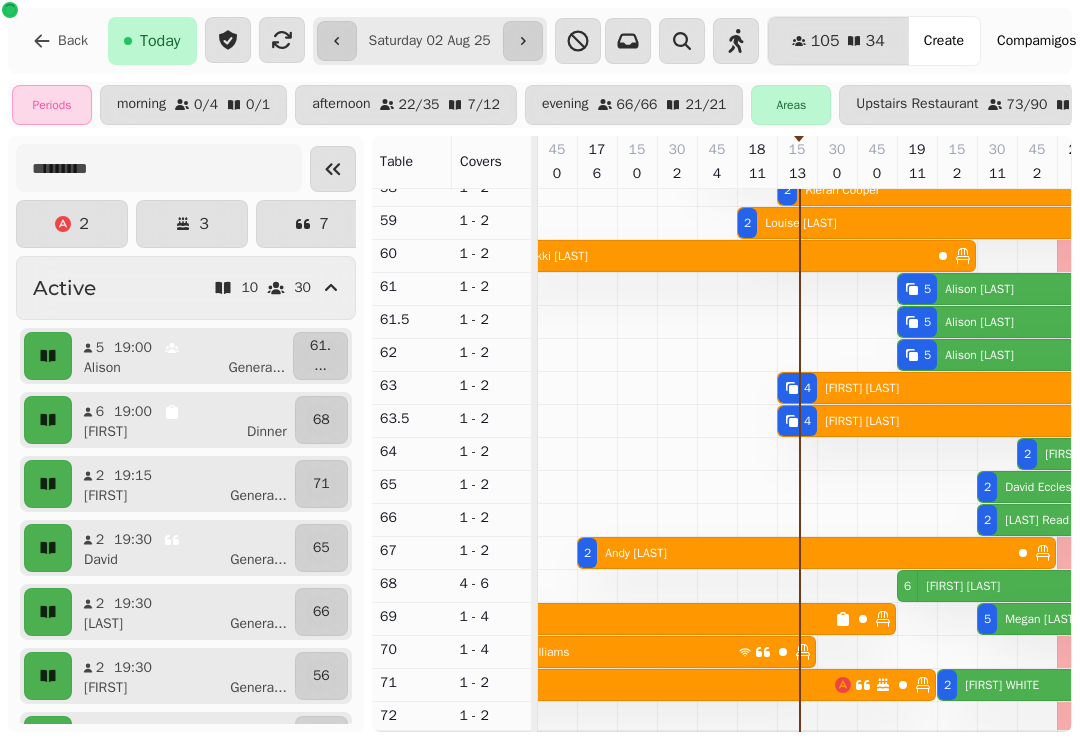 scroll, scrollTop: 0, scrollLeft: 0, axis: both 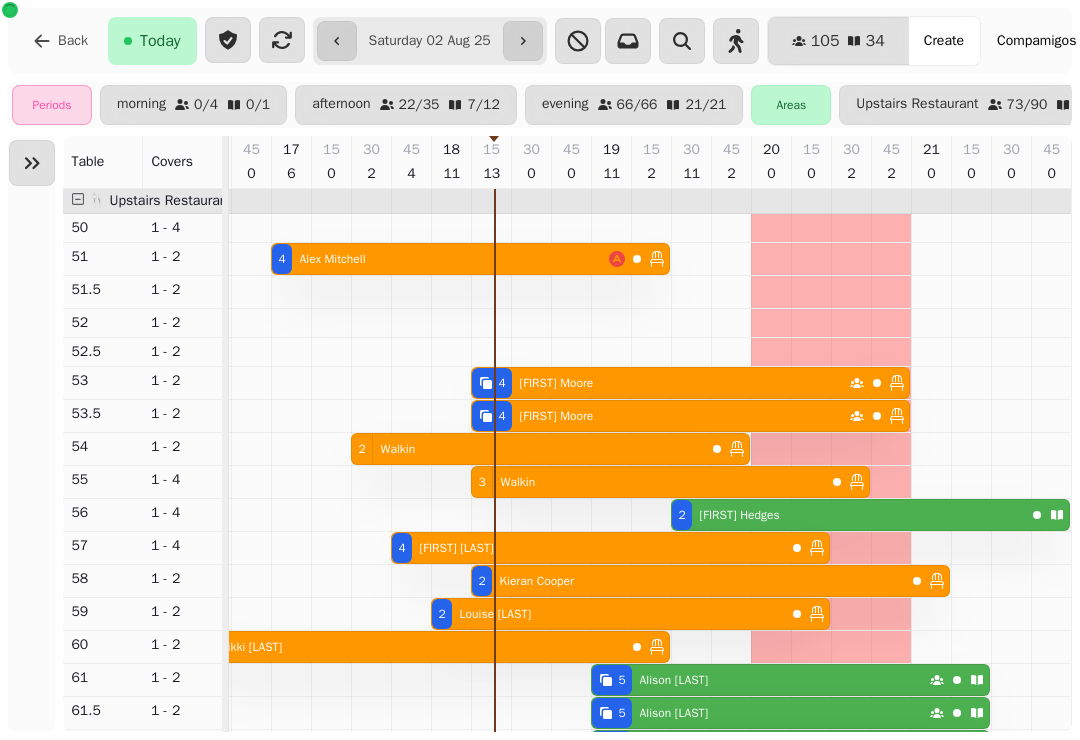 click at bounding box center [32, 163] 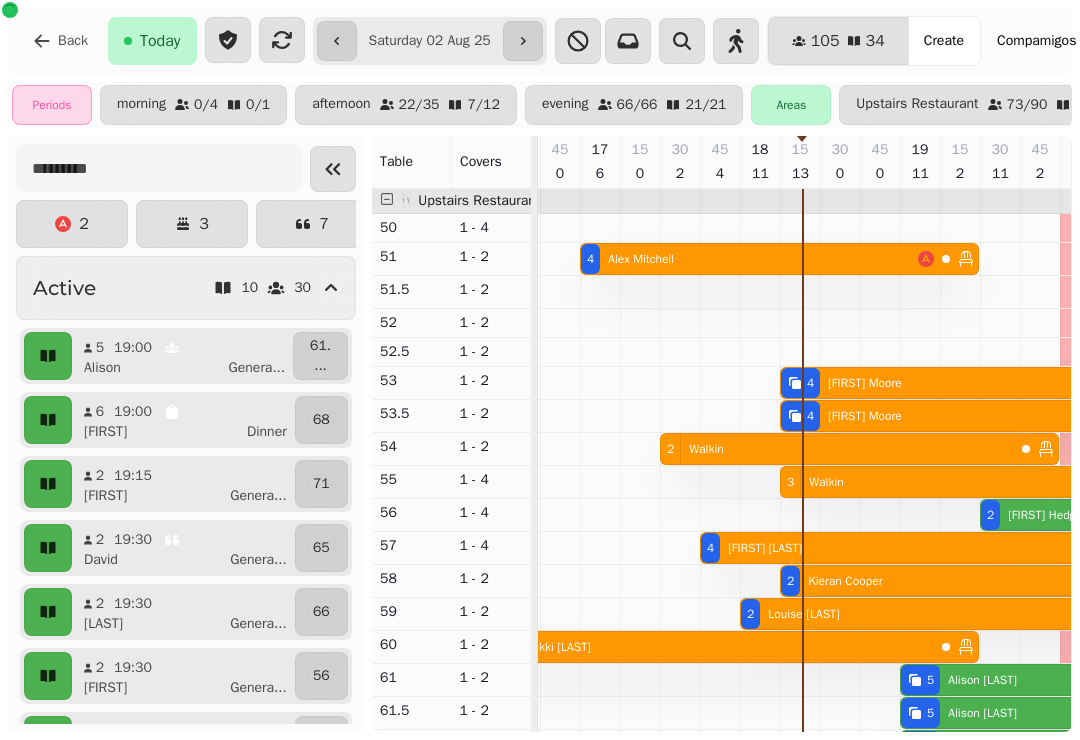 click 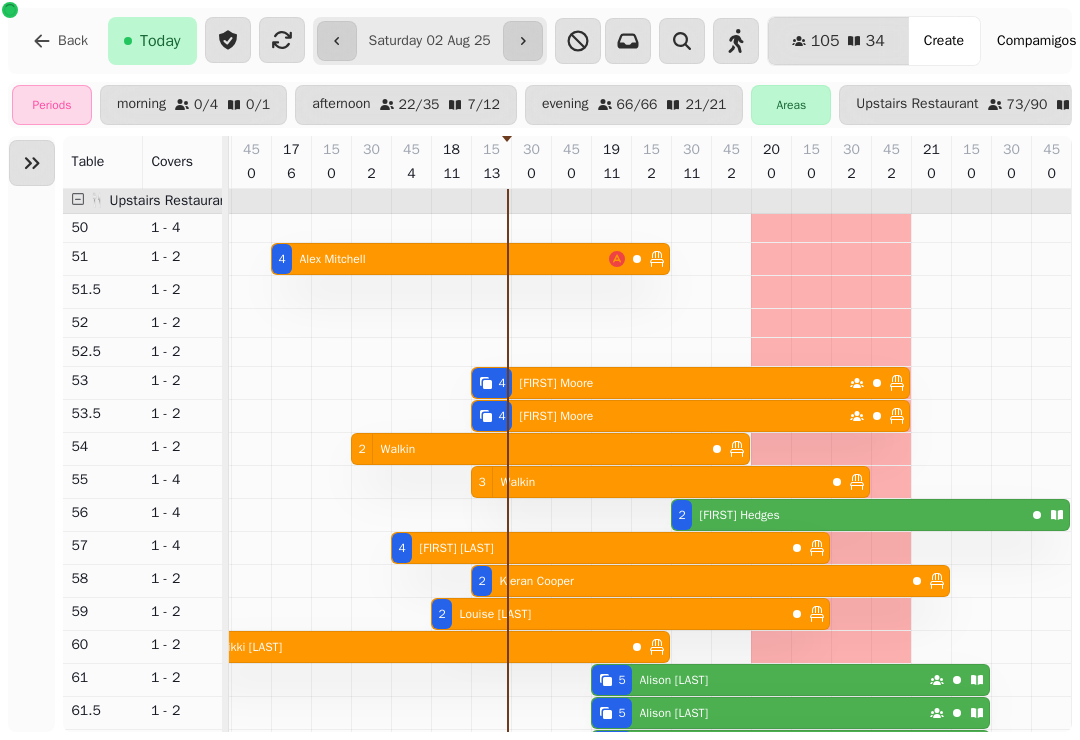 click 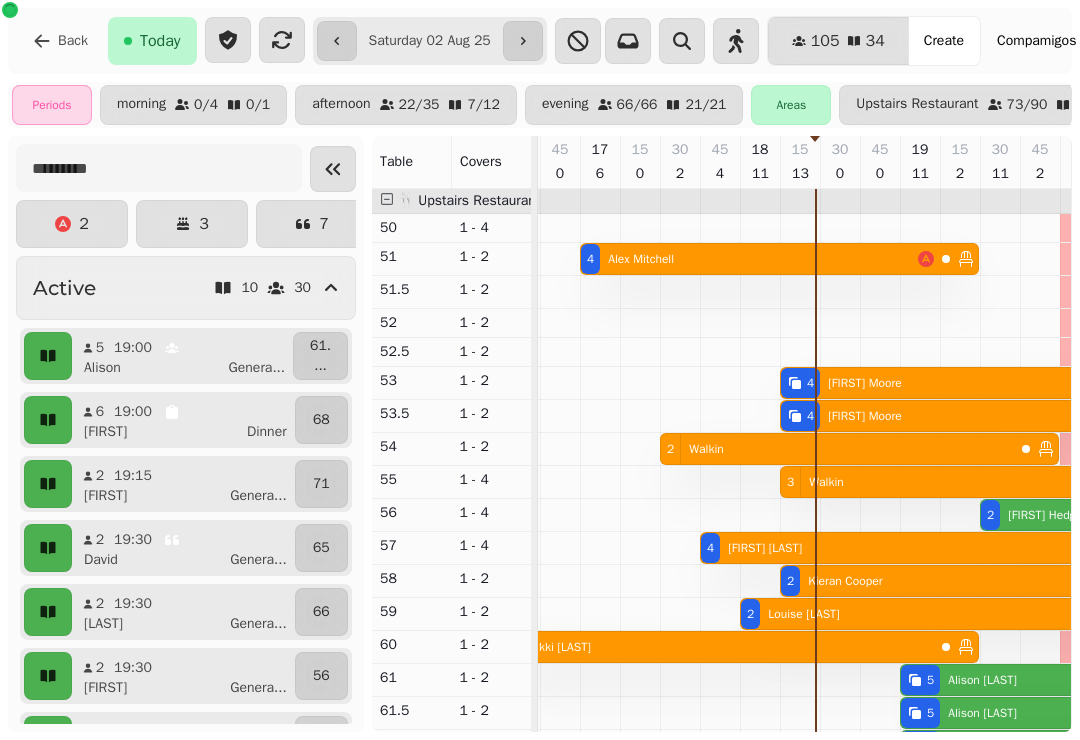 scroll, scrollTop: 62, scrollLeft: 1086, axis: both 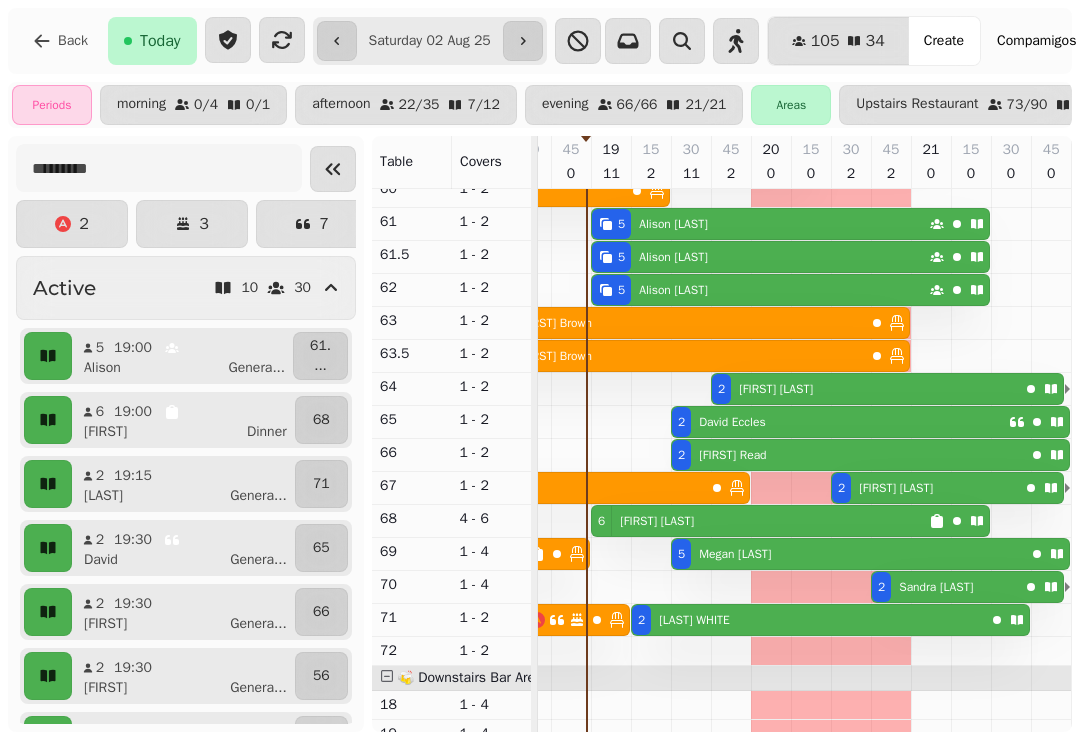 click on "[FIRST] [LAST]" at bounding box center [657, 521] 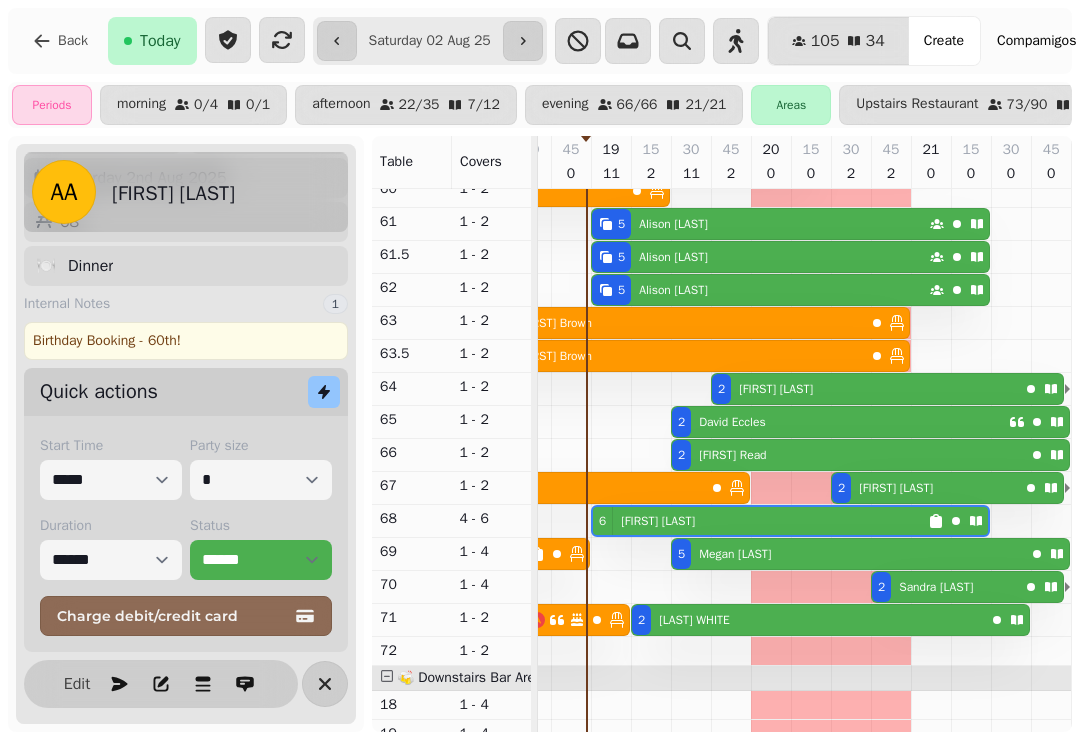 scroll, scrollTop: 126, scrollLeft: 0, axis: vertical 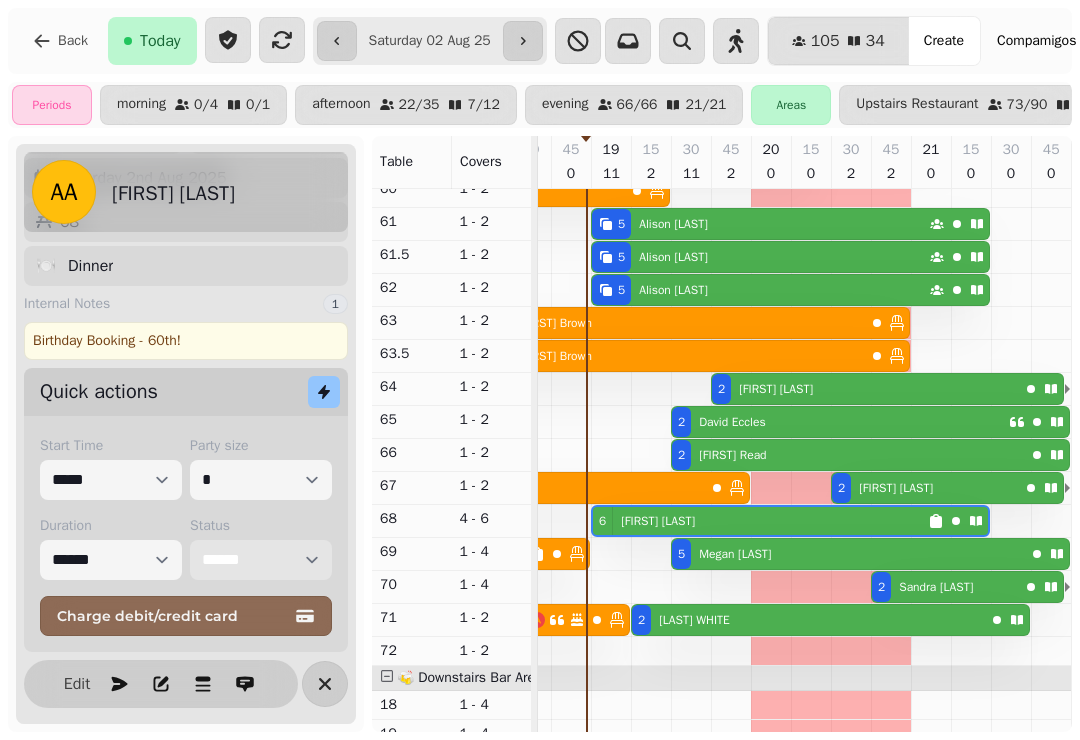click on "**********" at bounding box center [261, 560] 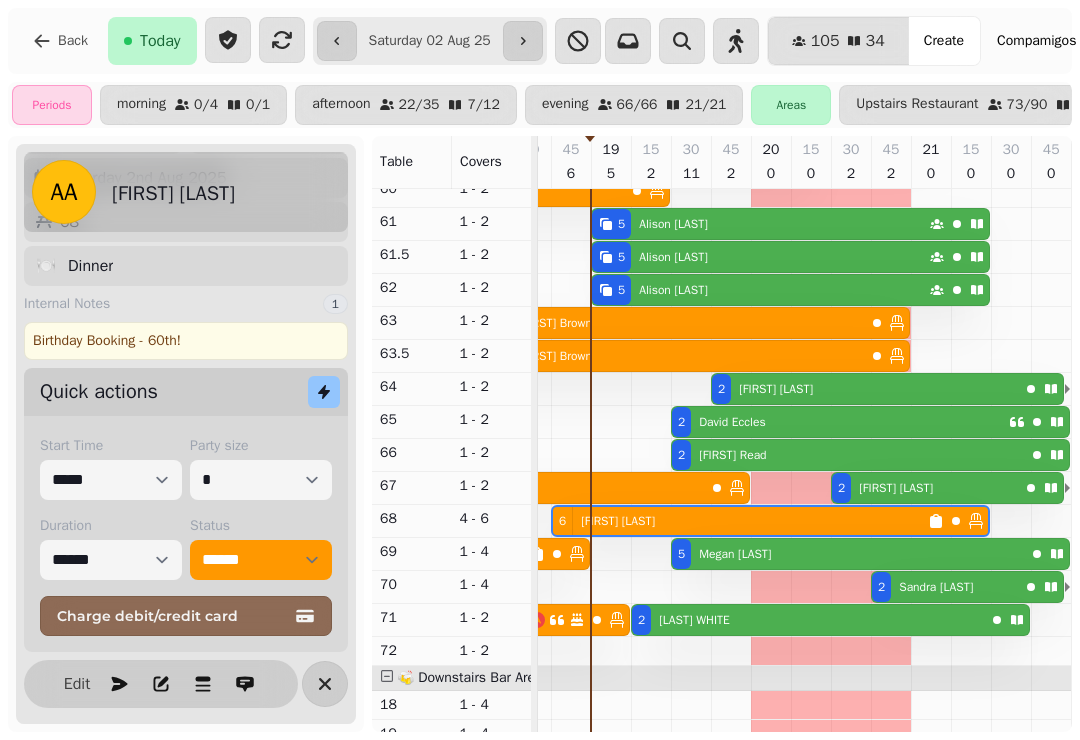 click at bounding box center (325, 684) 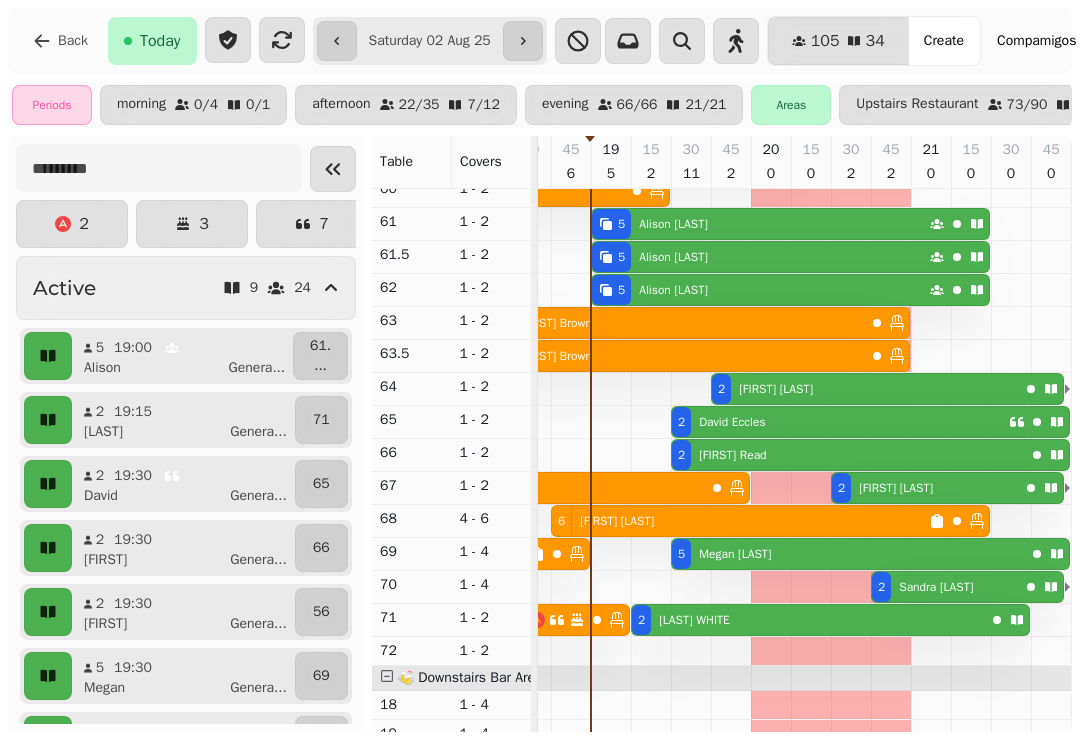 click at bounding box center [48, 356] 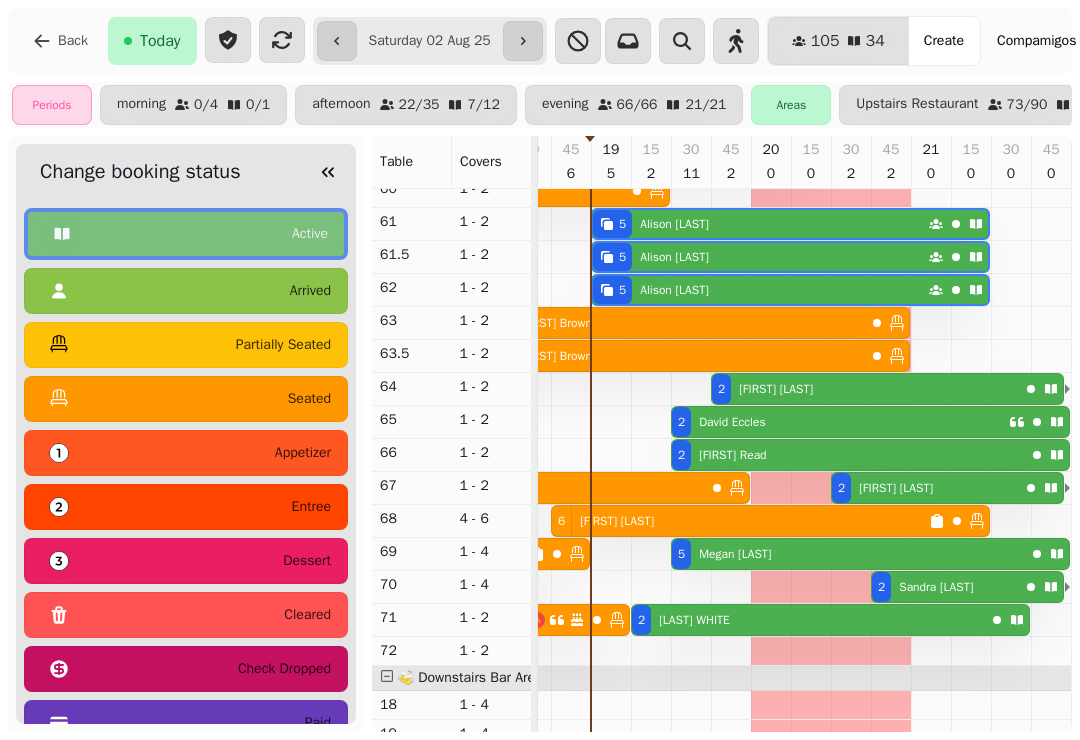 click on "partially seated" at bounding box center (186, 345) 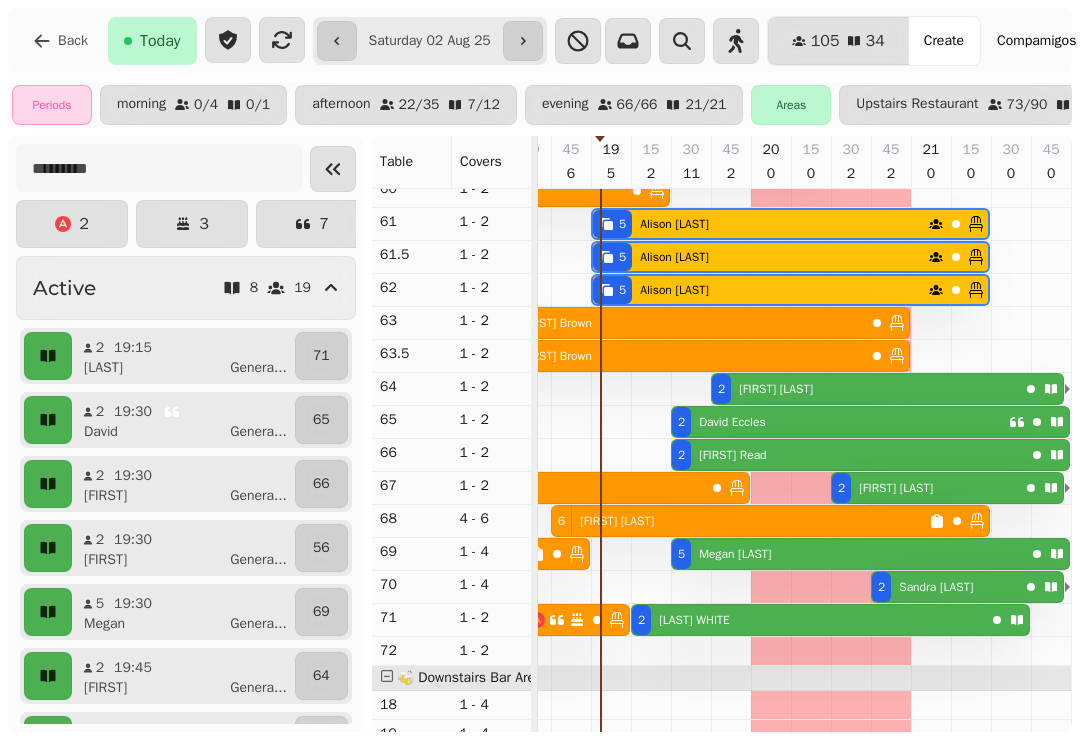 scroll, scrollTop: 532, scrollLeft: 1370, axis: both 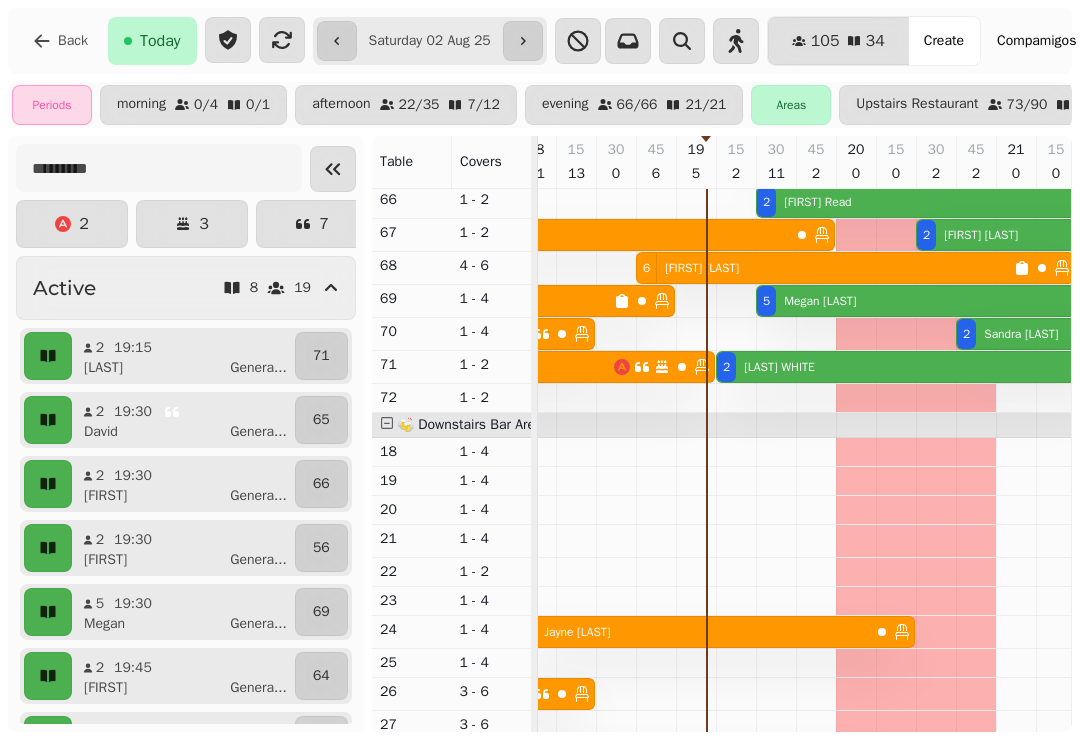 click 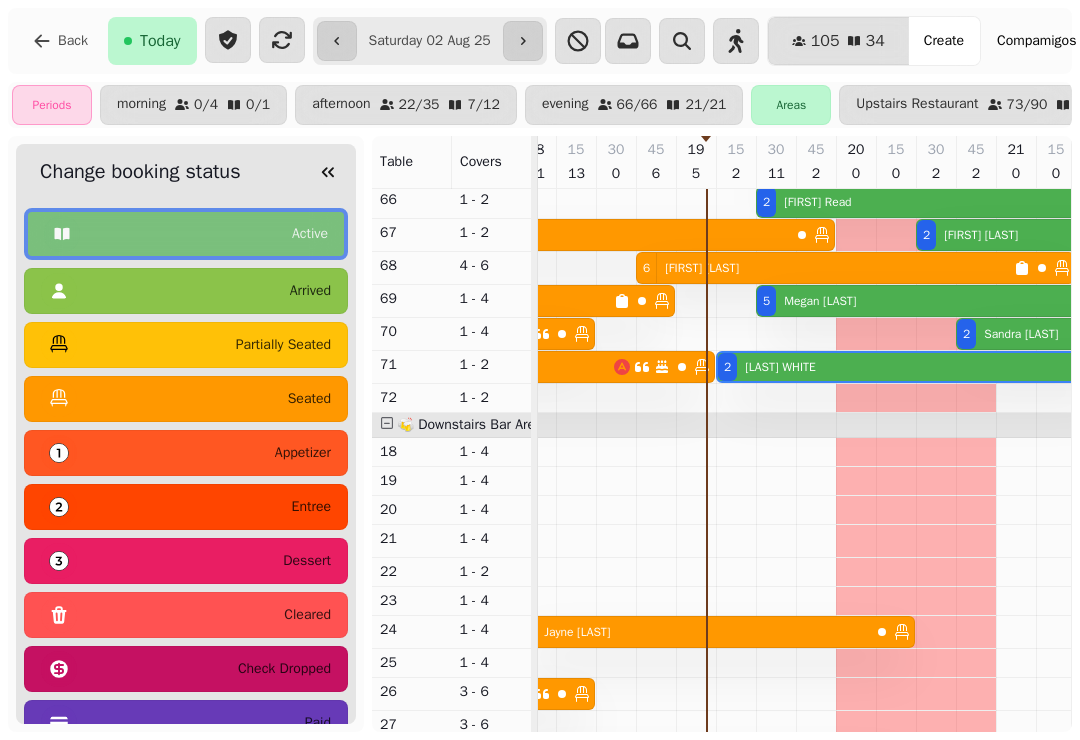scroll, scrollTop: 0, scrollLeft: 1387, axis: horizontal 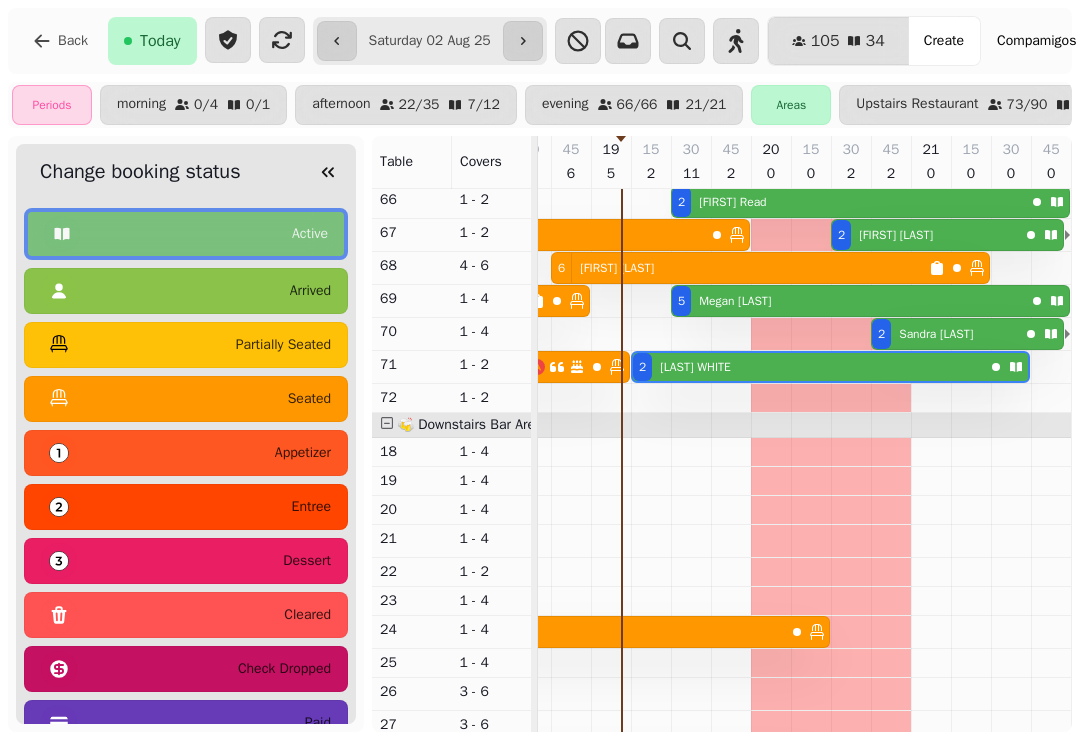 click on "seated" at bounding box center (186, 399) 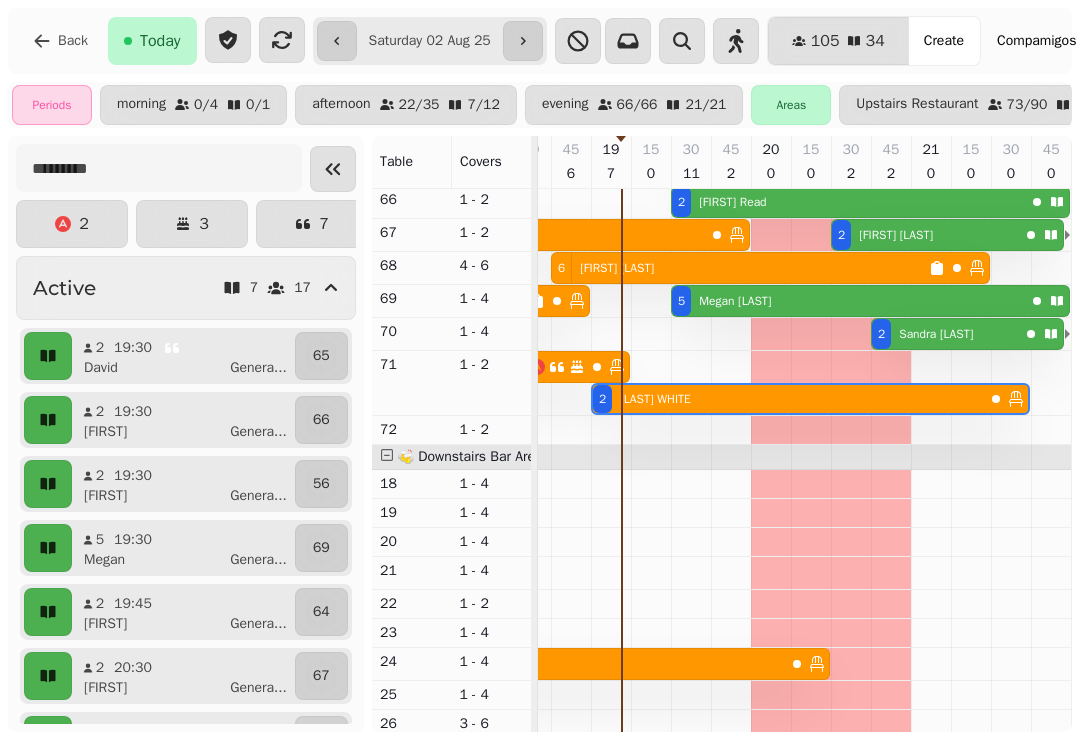 scroll, scrollTop: 0, scrollLeft: 0, axis: both 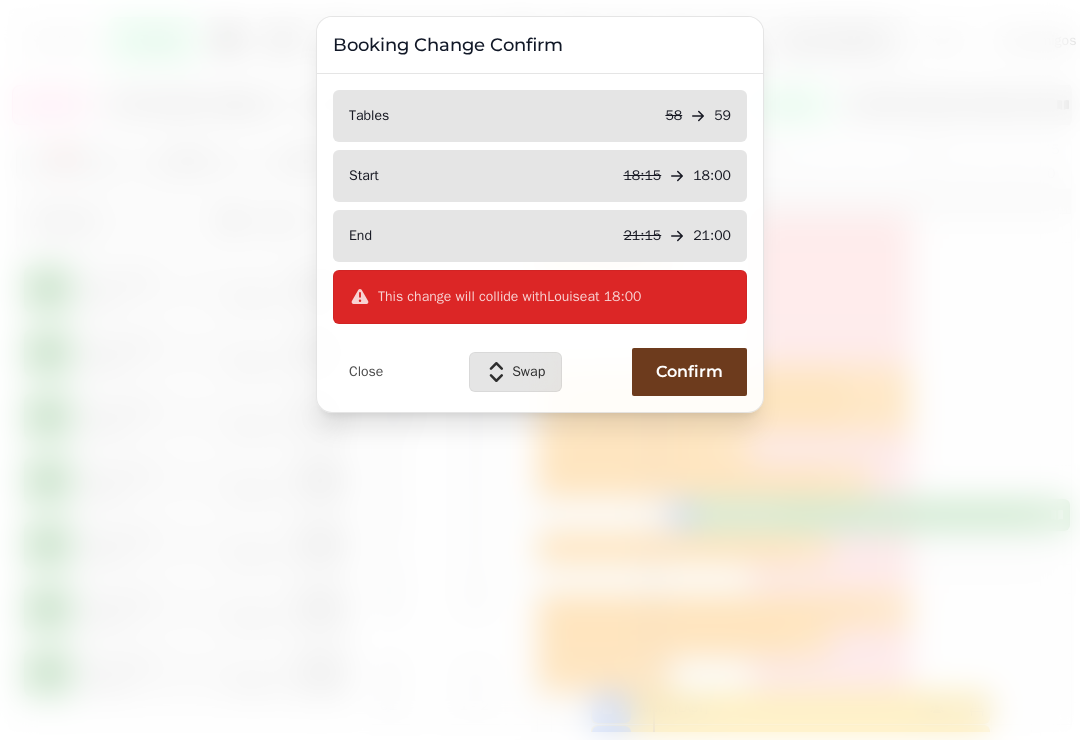 click on "Close Swap Confirm" at bounding box center (540, 364) 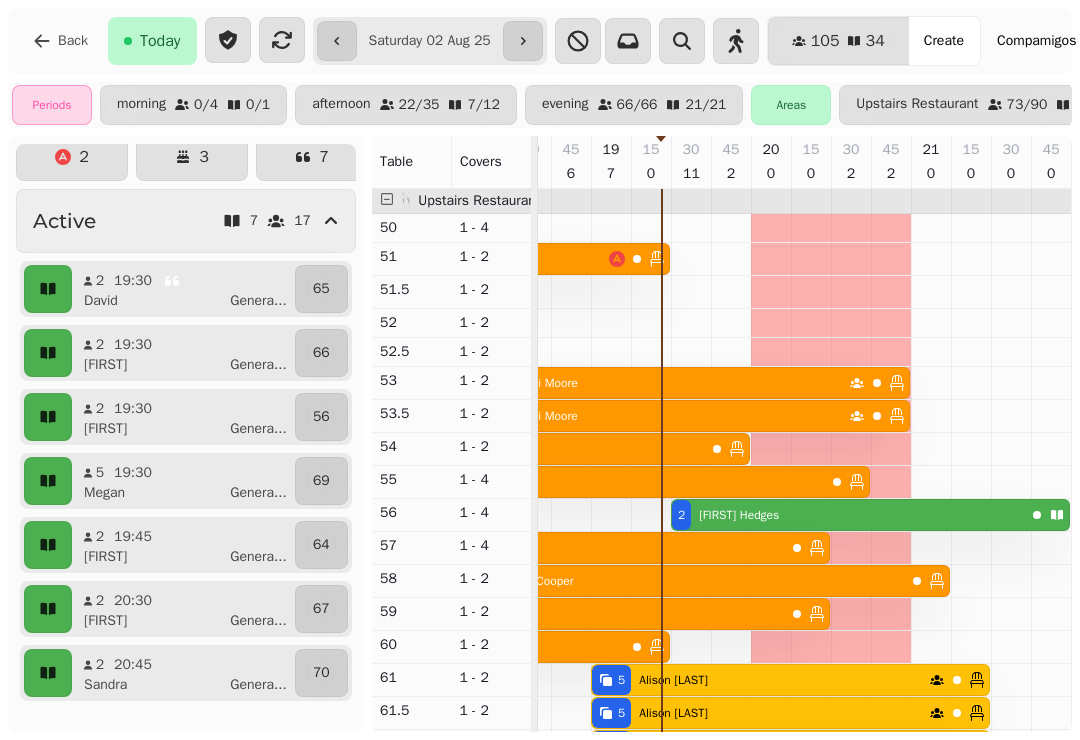click 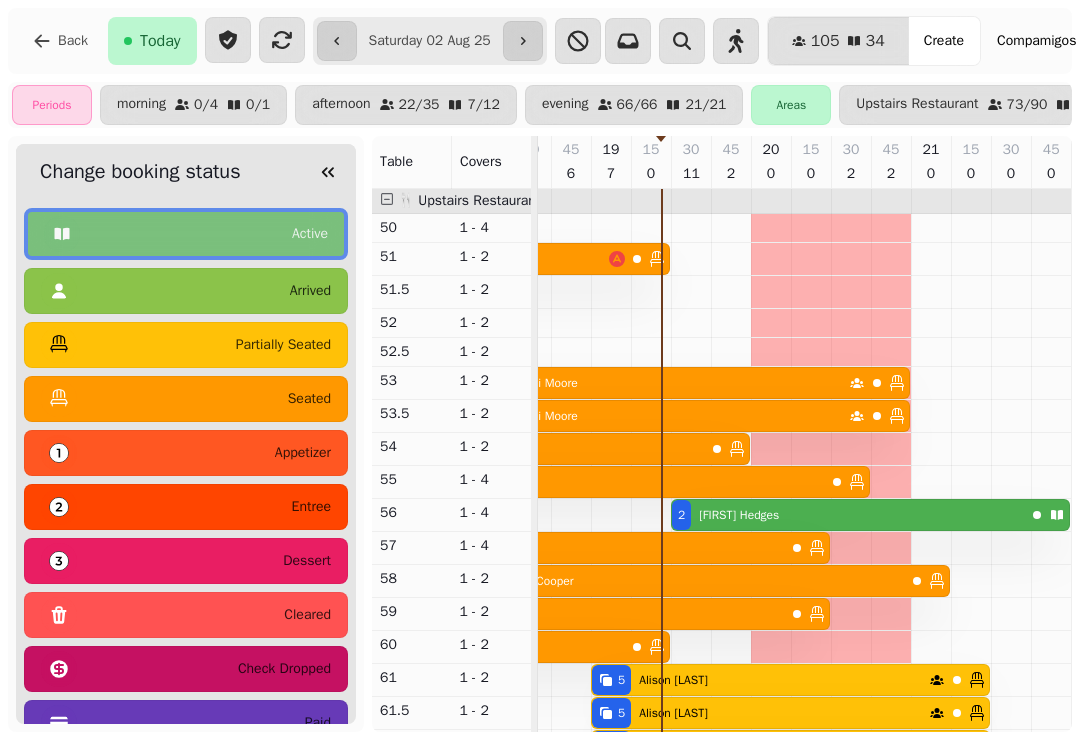 click on "seated" at bounding box center [186, 399] 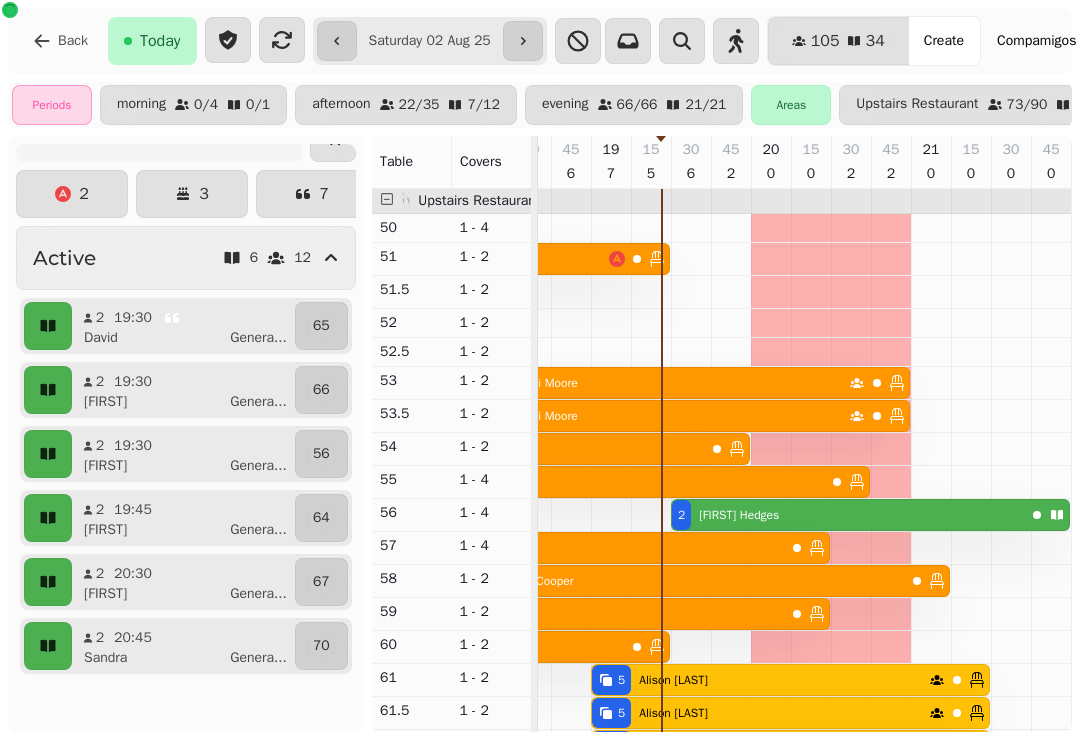 scroll, scrollTop: 24, scrollLeft: 0, axis: vertical 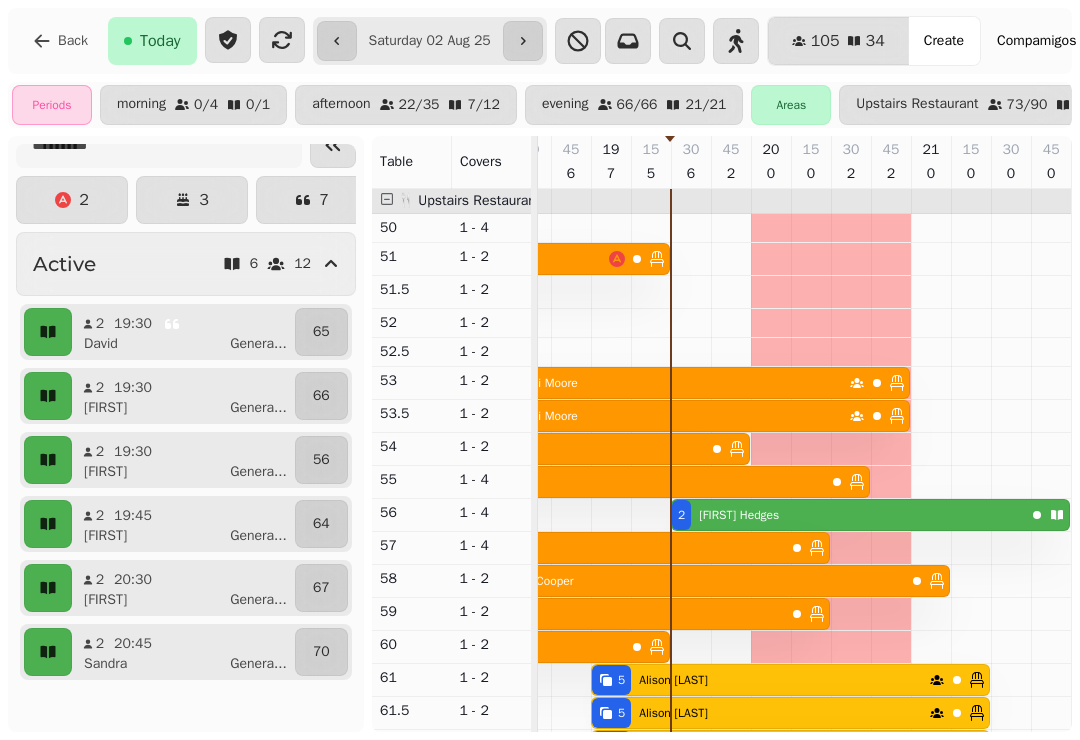 click at bounding box center (48, 332) 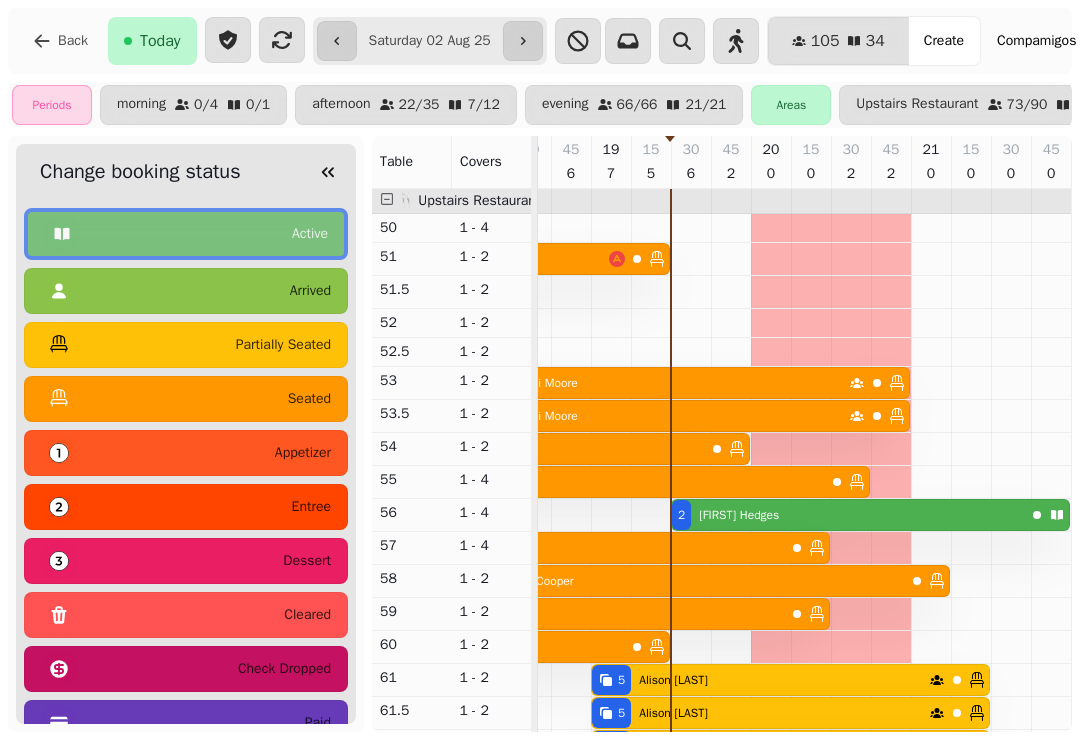 click on "seated" at bounding box center (186, 399) 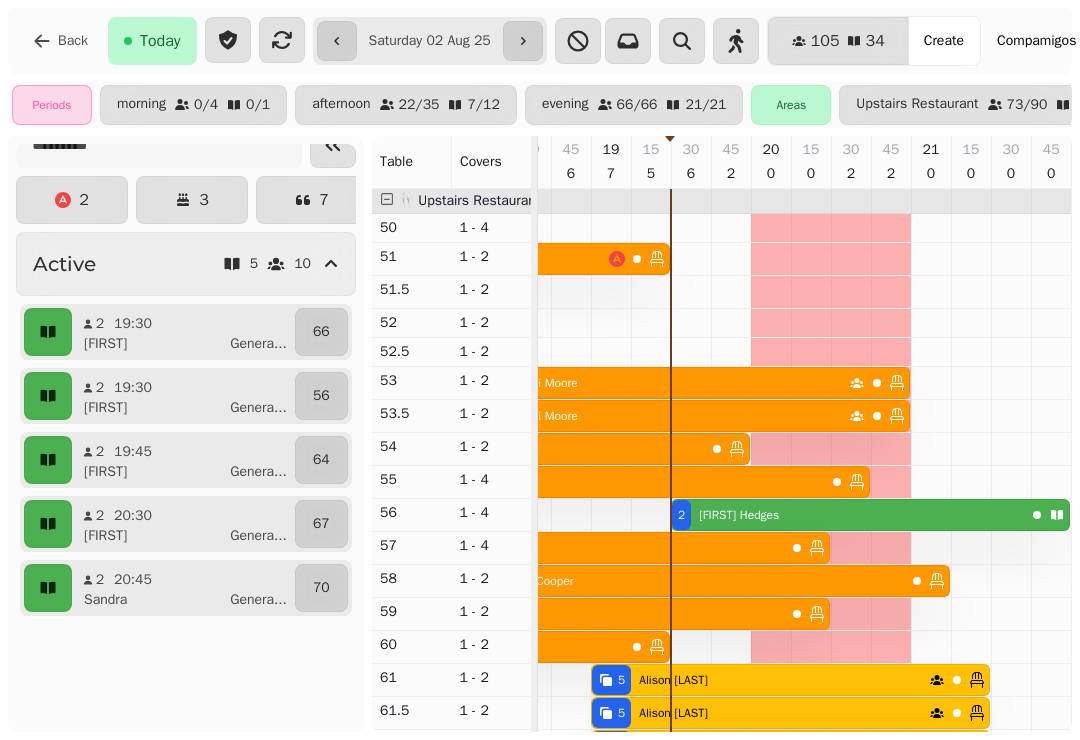 click on "[NUMBER] [FIRST] [LAST]" at bounding box center [848, 515] 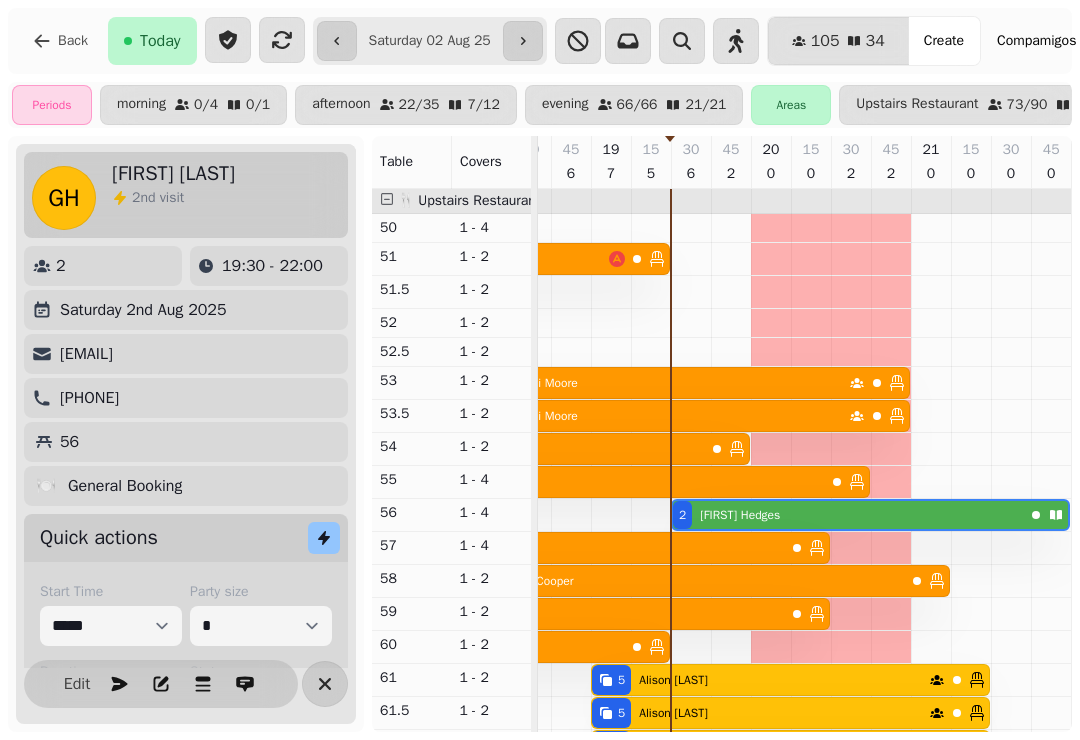 scroll, scrollTop: 0, scrollLeft: 1387, axis: horizontal 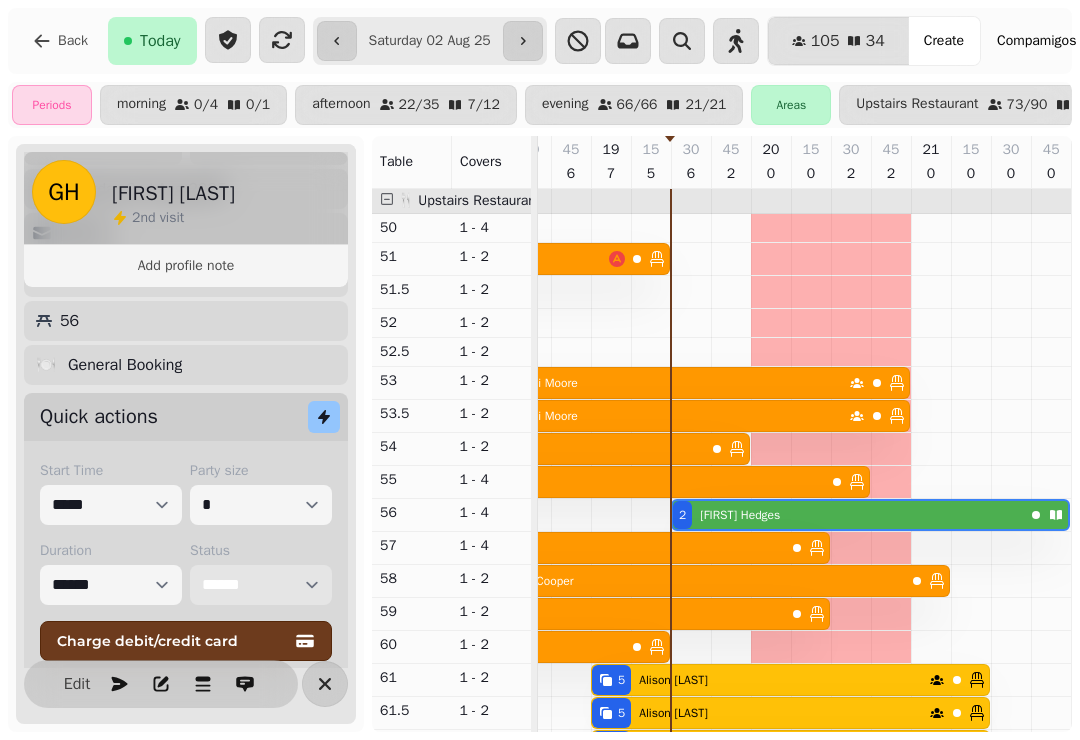 click on "**********" at bounding box center [261, 585] 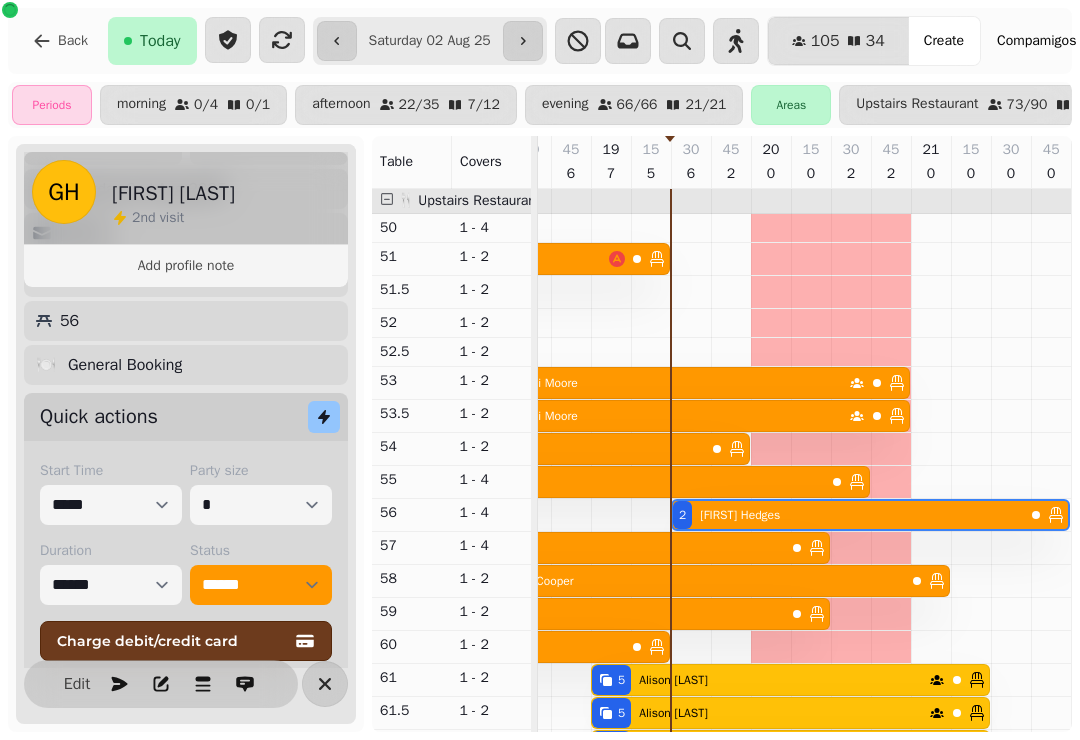 click 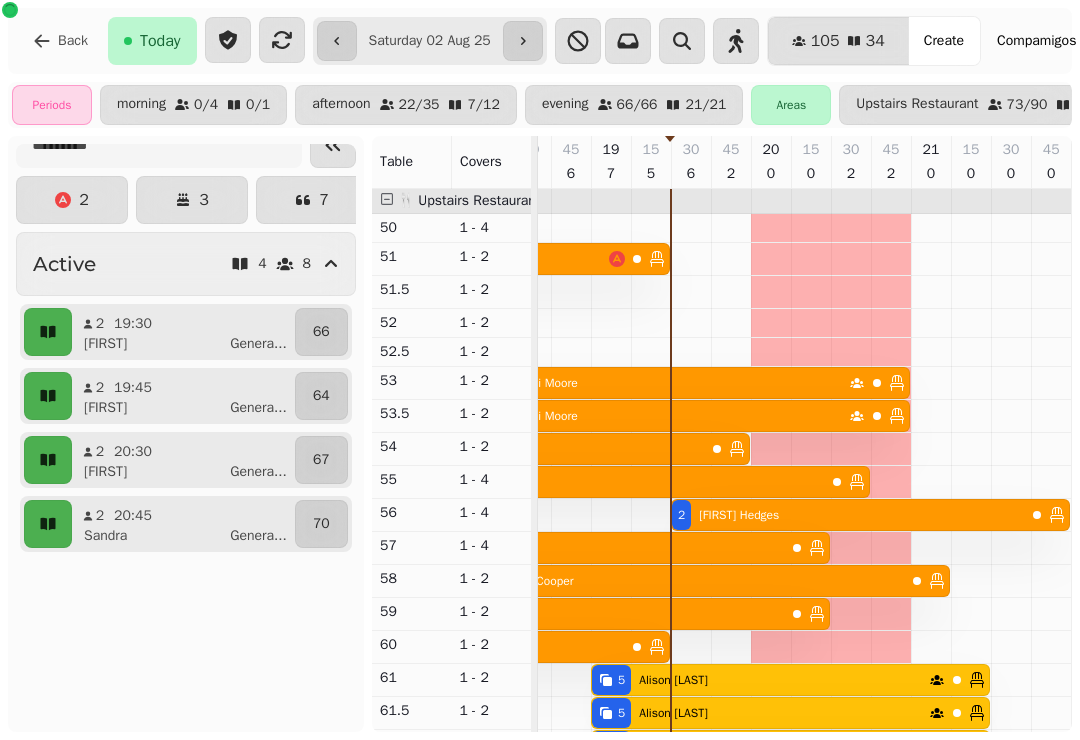 scroll, scrollTop: 235, scrollLeft: 1387, axis: both 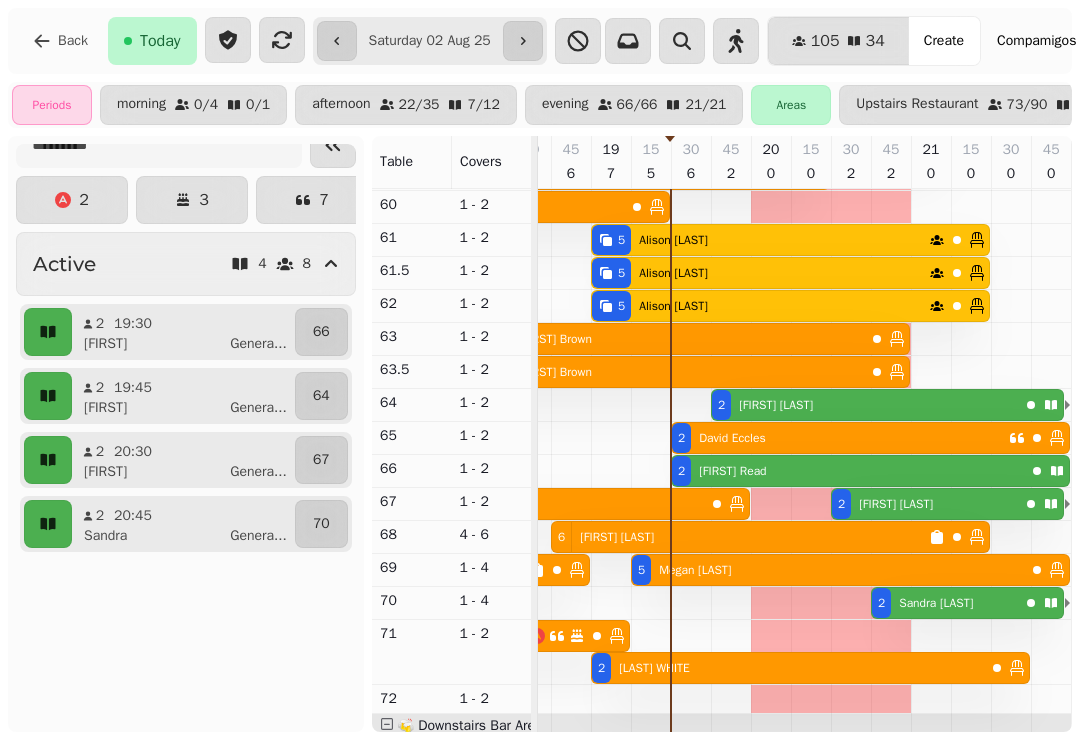 click on "[NUMBER] [STREET] [LAST]" at bounding box center (865, 405) 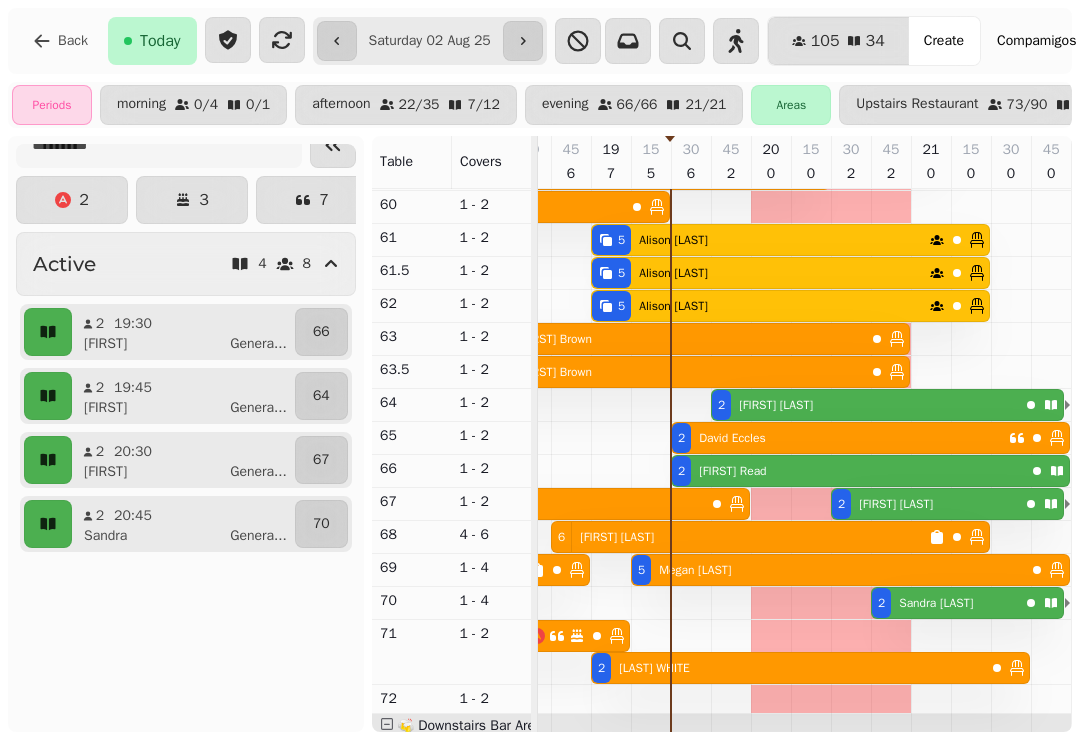 select on "*" 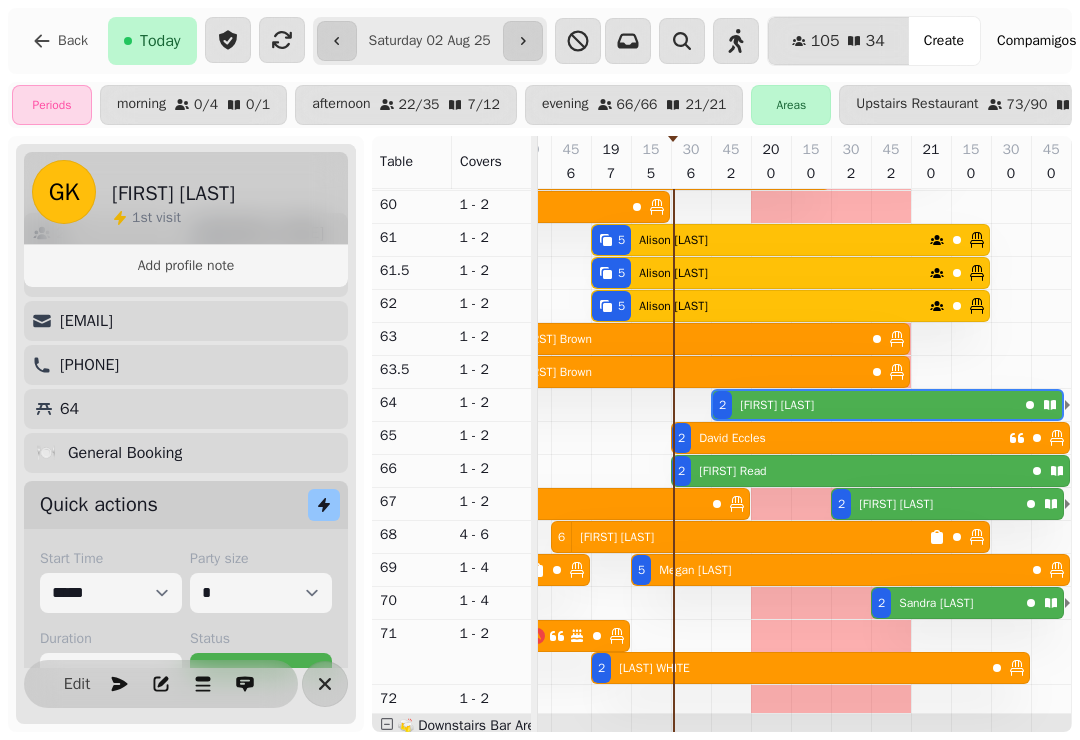 scroll, scrollTop: 127, scrollLeft: 0, axis: vertical 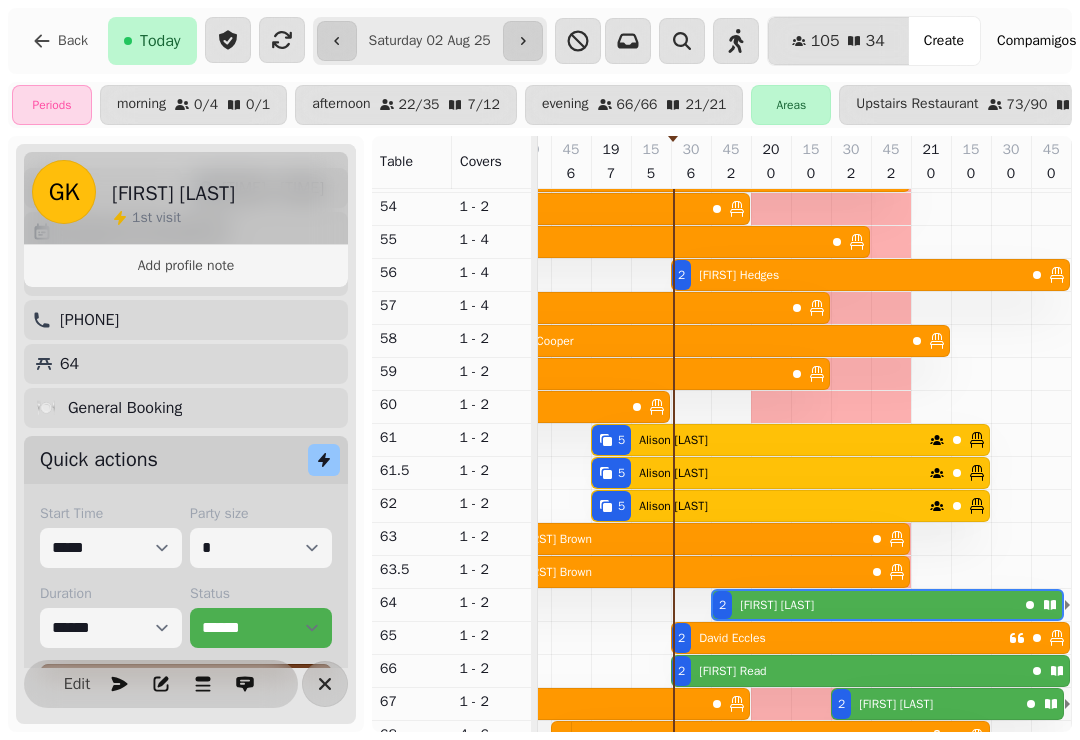 click on "[NUMBER] [STREET] [FIRST] [LAST]" at bounding box center (760, 440) 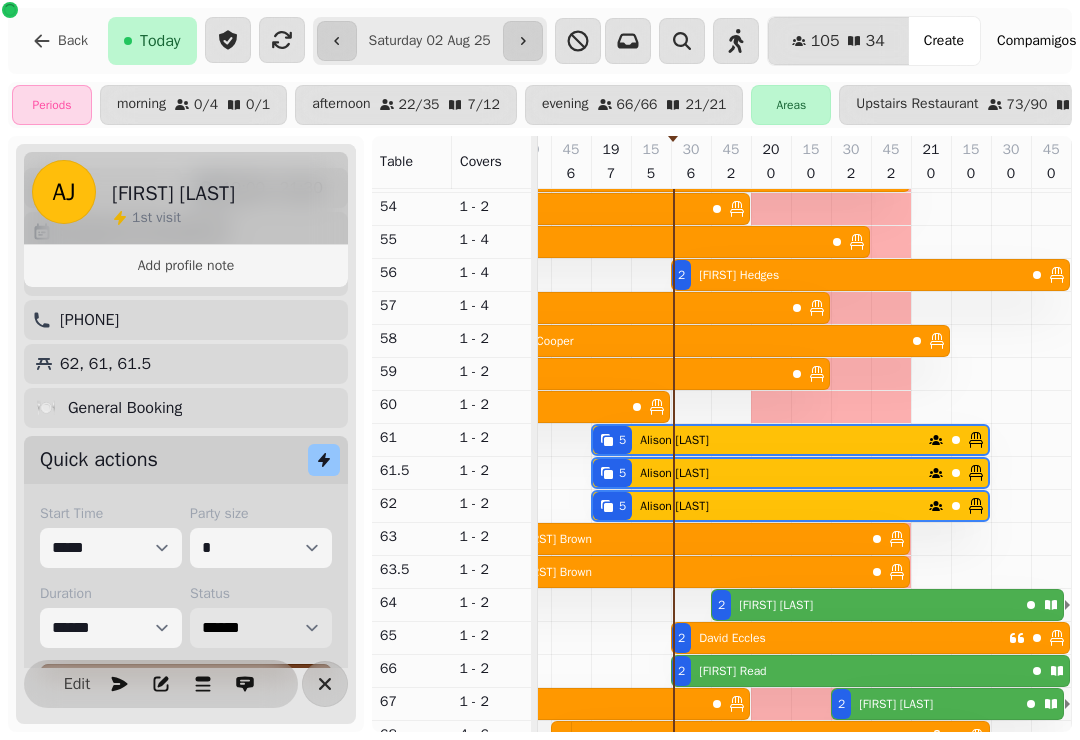 click on "**********" at bounding box center [261, 628] 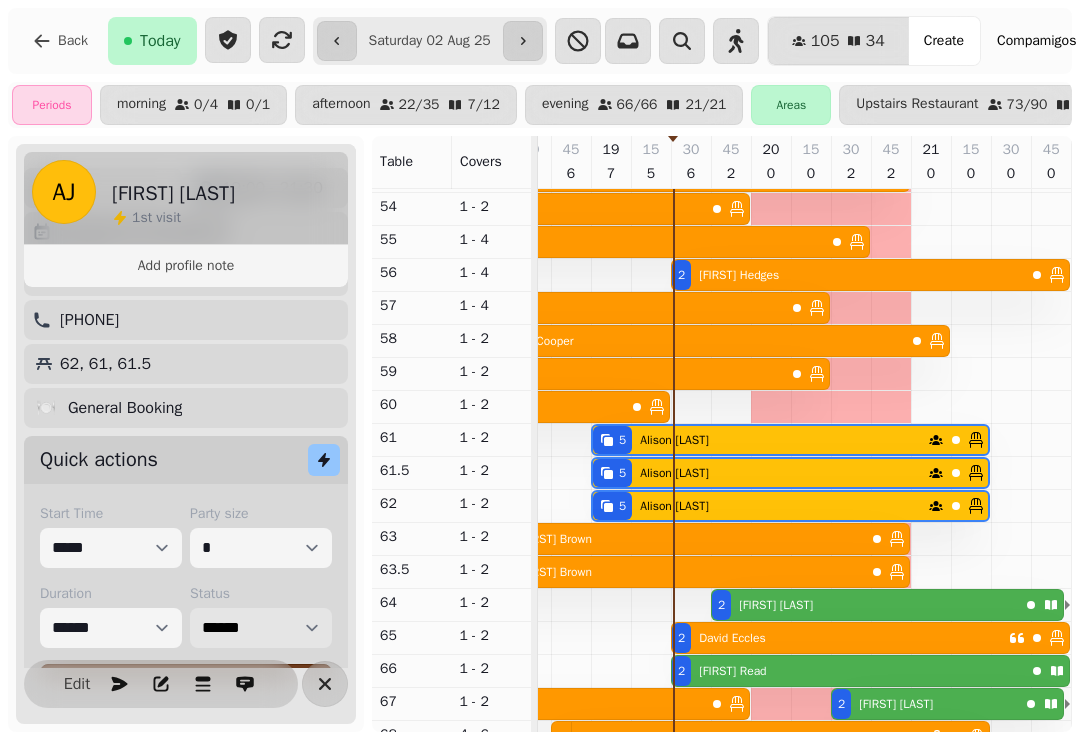 select on "******" 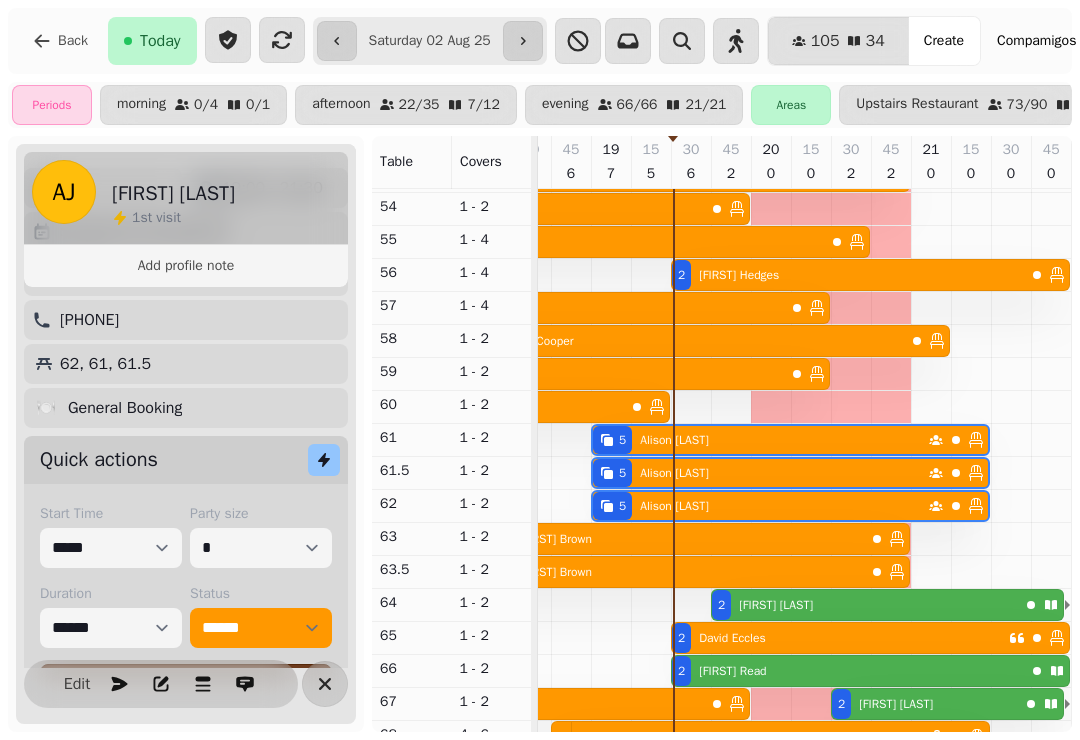 click at bounding box center [325, 684] 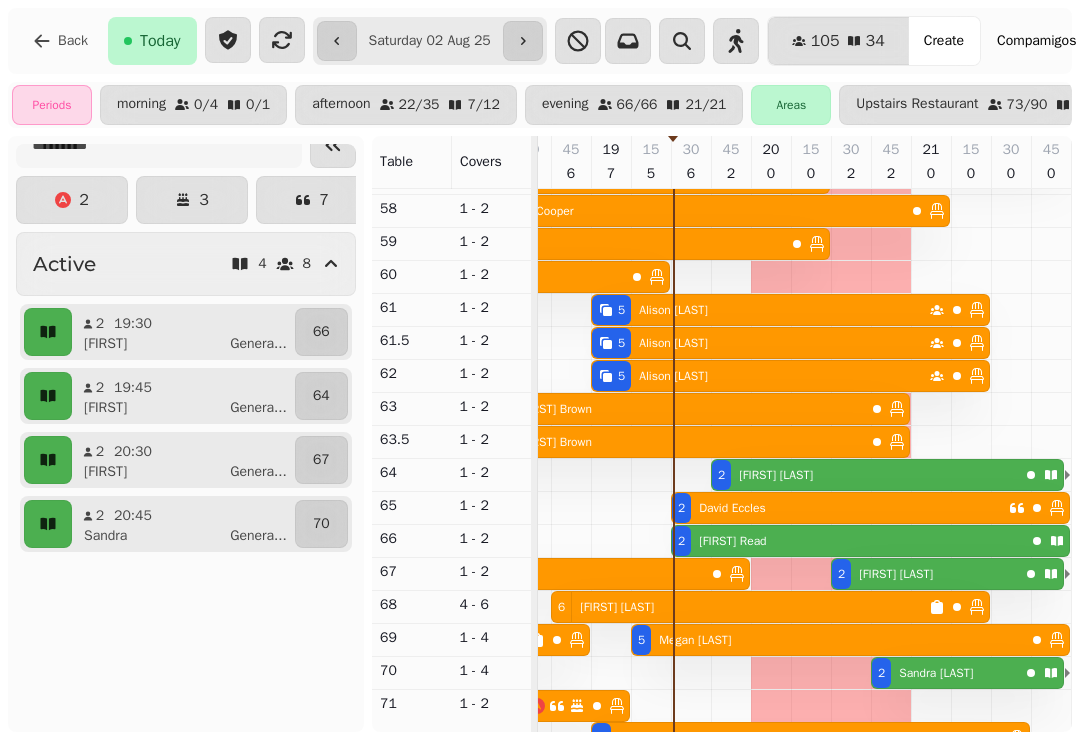 click on "[NUMBER] [STREET] [LAST]" at bounding box center (865, 475) 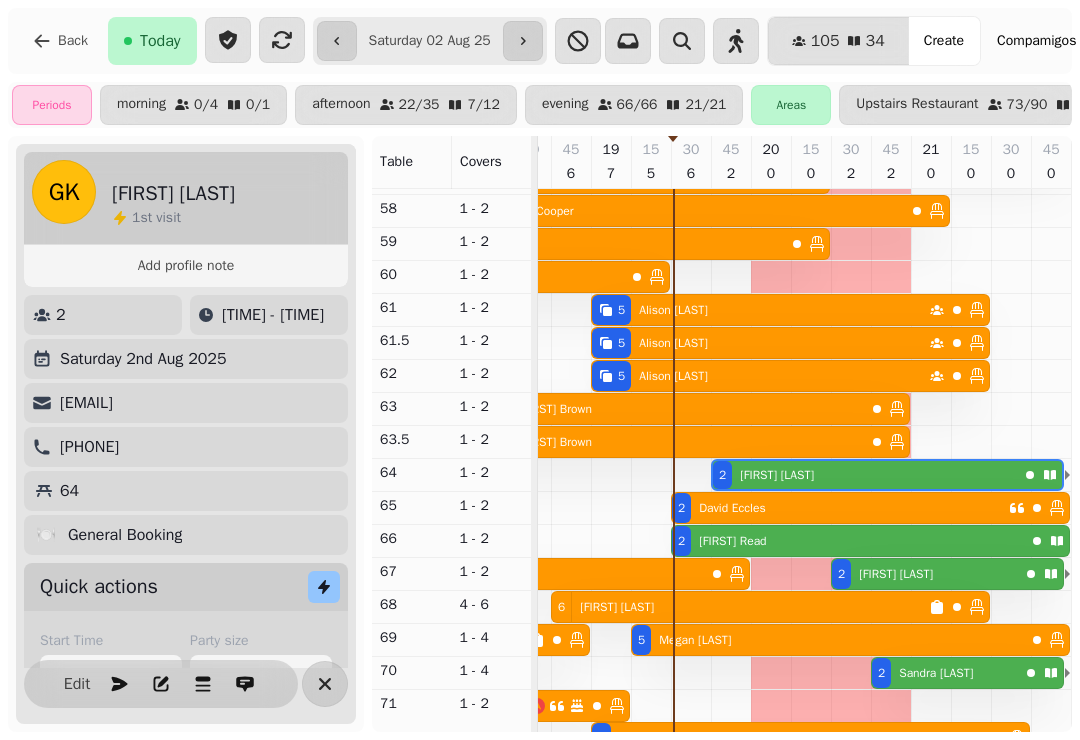 click on "Edit" at bounding box center (77, 684) 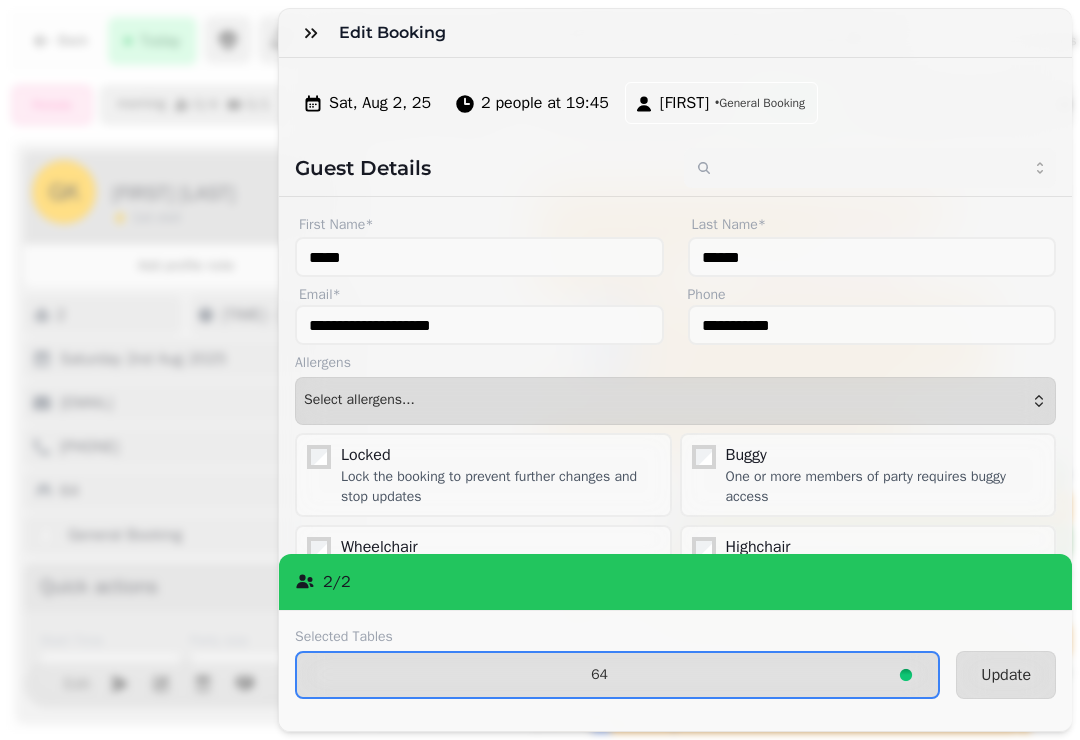 click on "64" at bounding box center [599, 675] 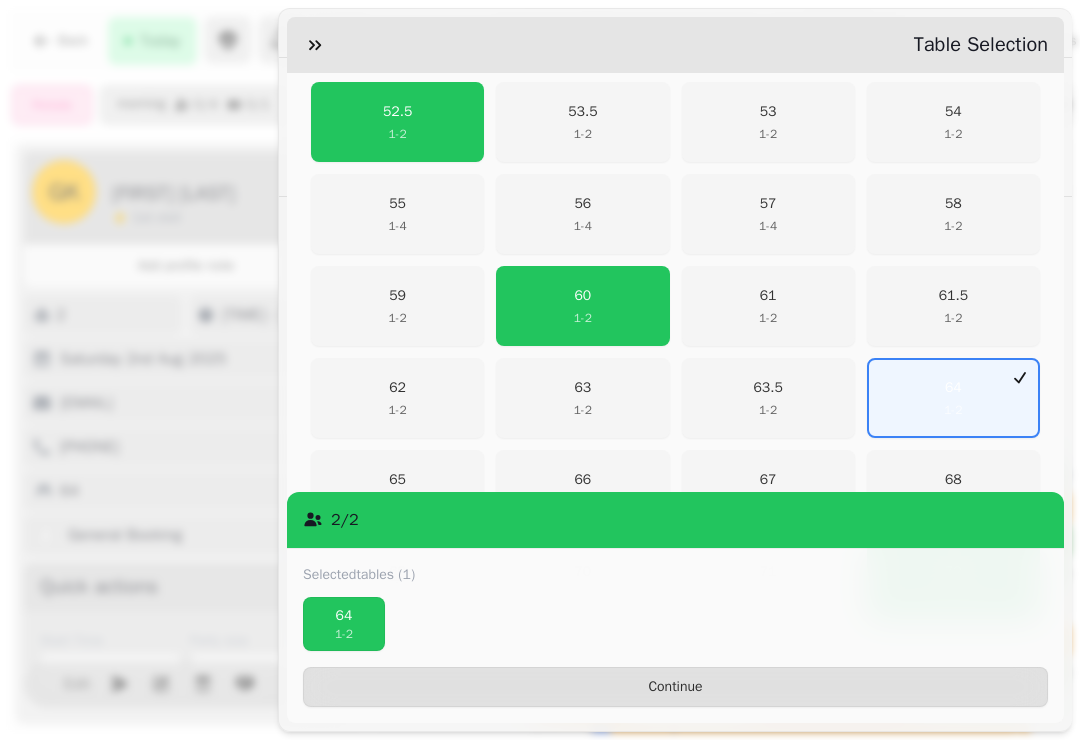 click on "64 1  -  2" at bounding box center (953, 398) 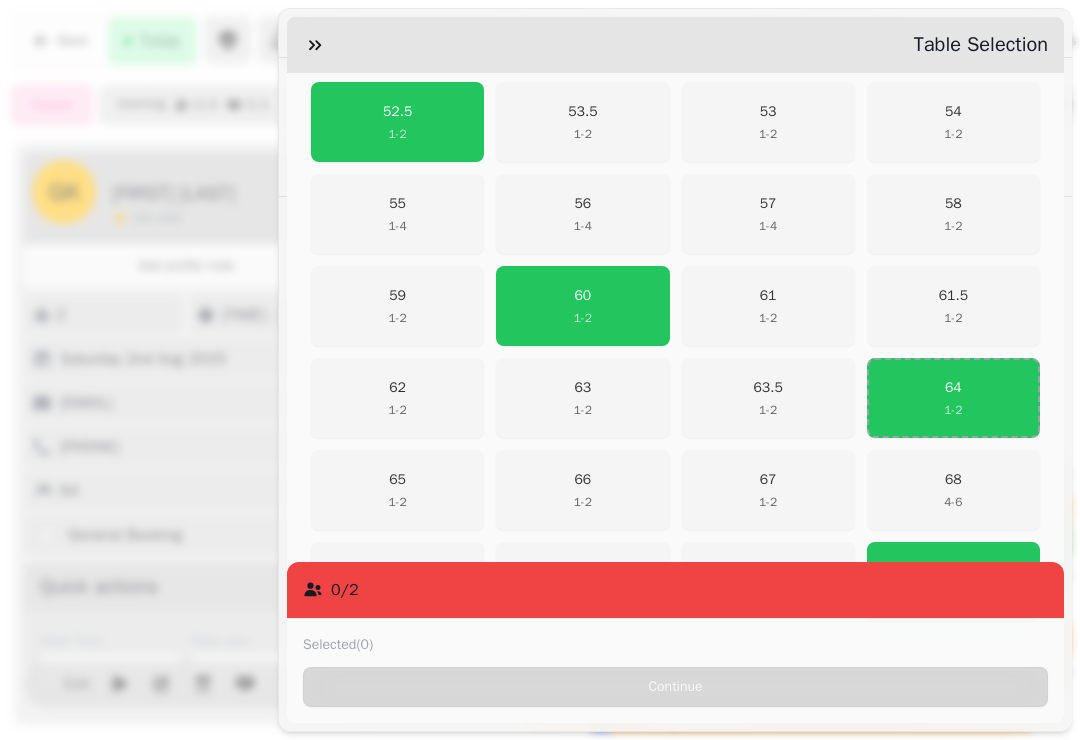 click on "[NUMBER] [NUMBER] - [NUMBER]" at bounding box center [397, 306] 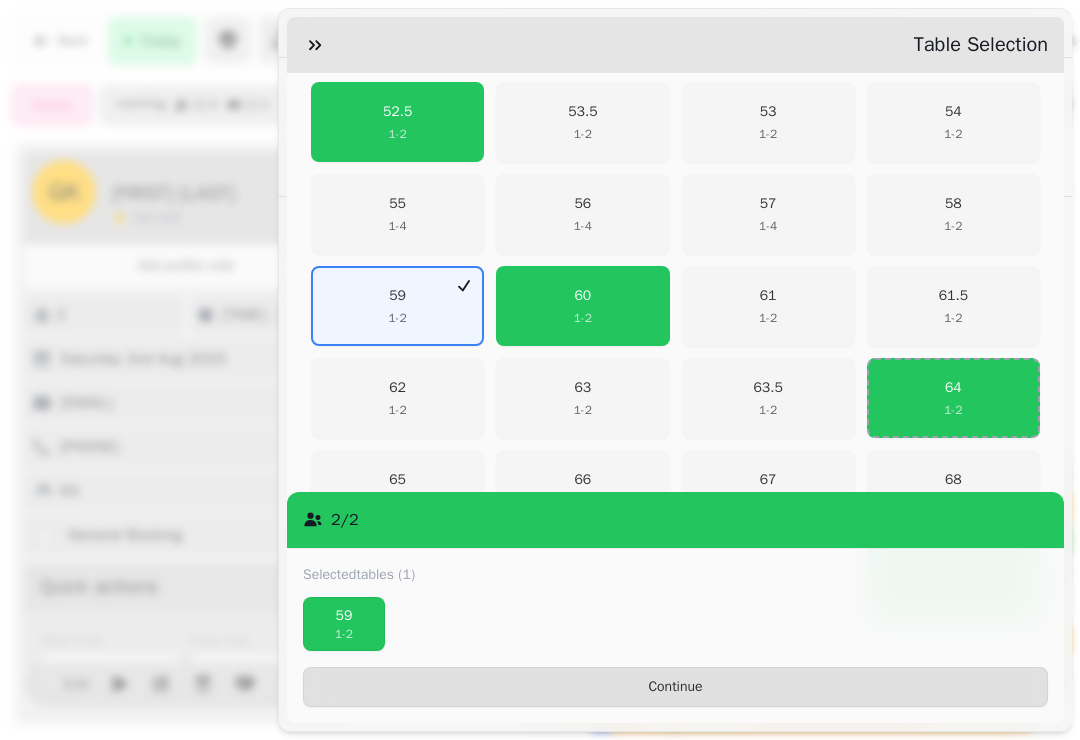 click on "Continue" at bounding box center [675, 687] 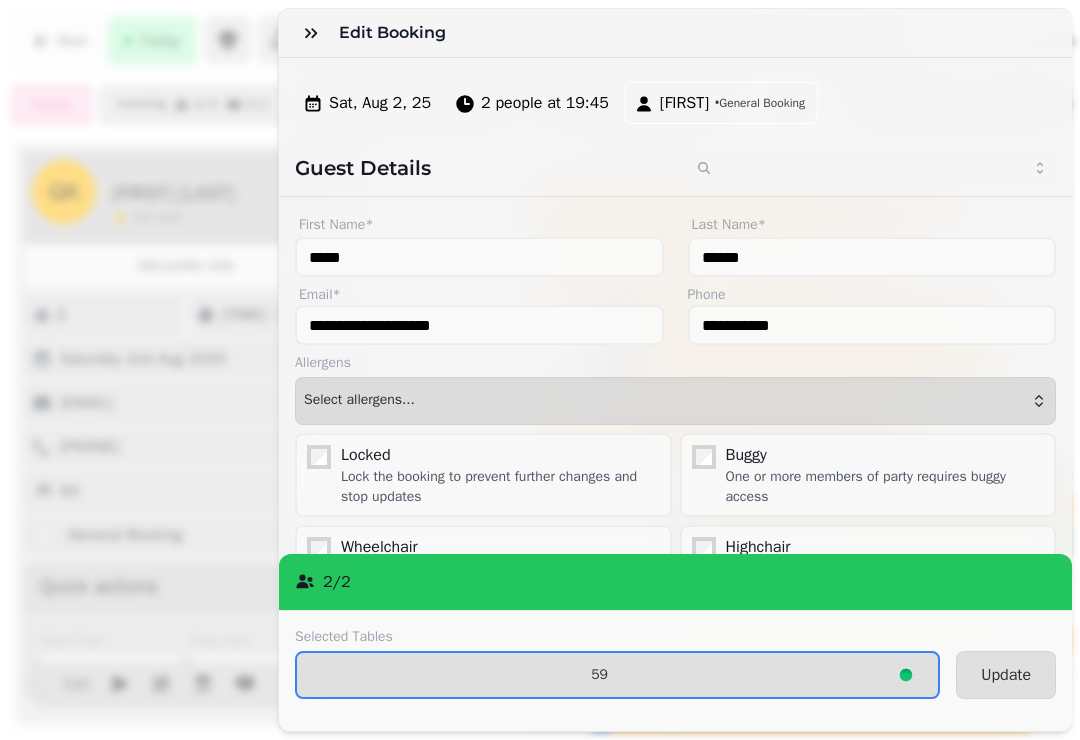 click on "Update" at bounding box center (1006, 675) 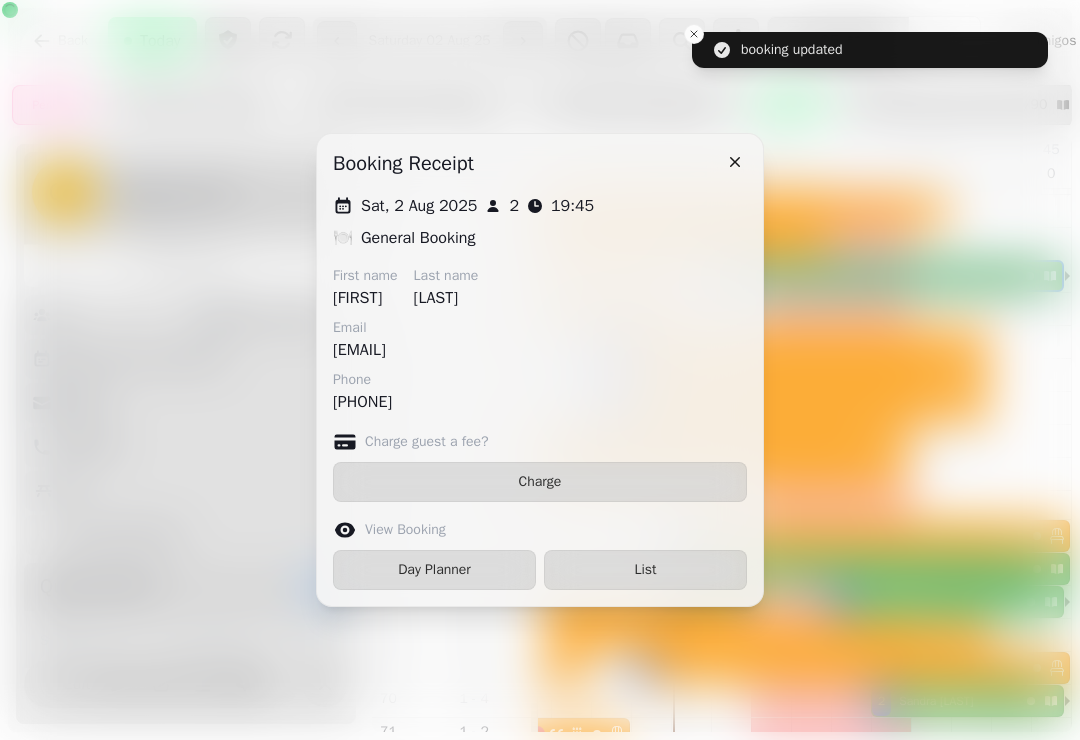 click on "Booking receipt" at bounding box center [540, 164] 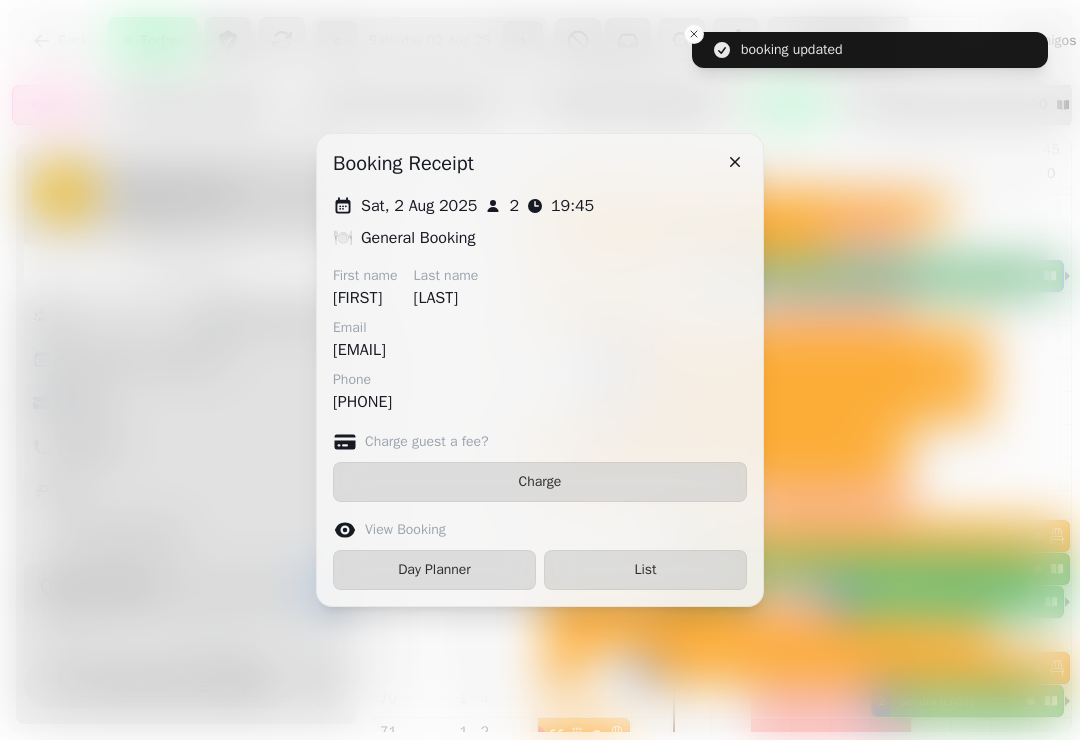 click at bounding box center [735, 162] 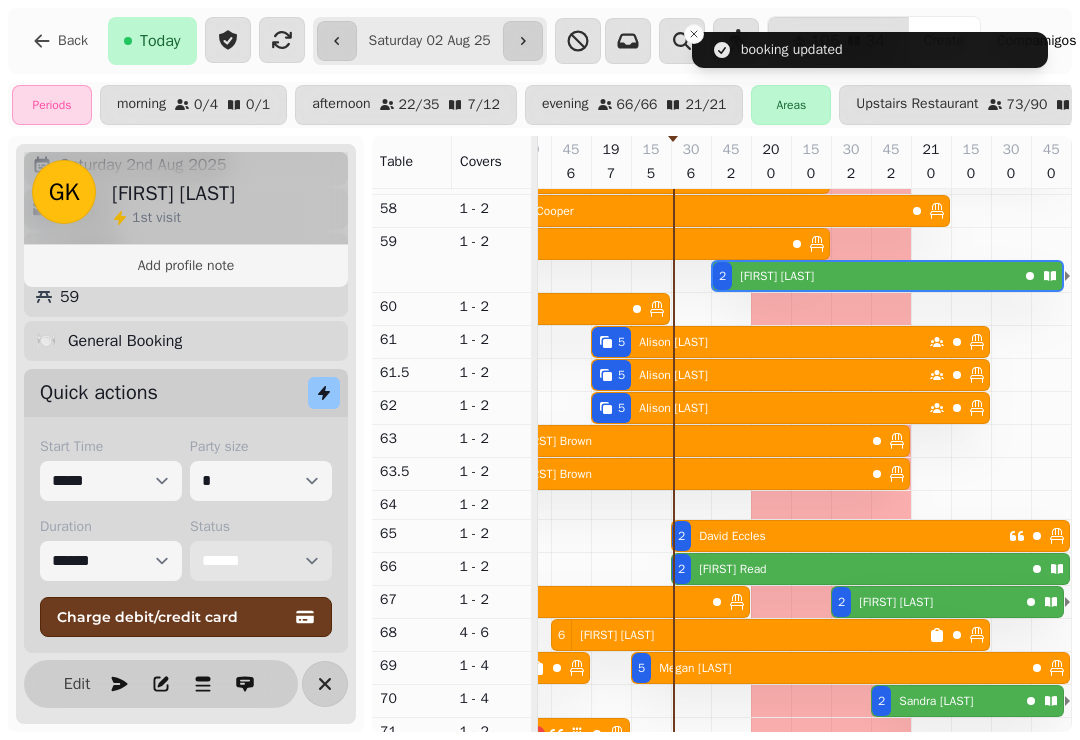 click on "**********" at bounding box center (261, 561) 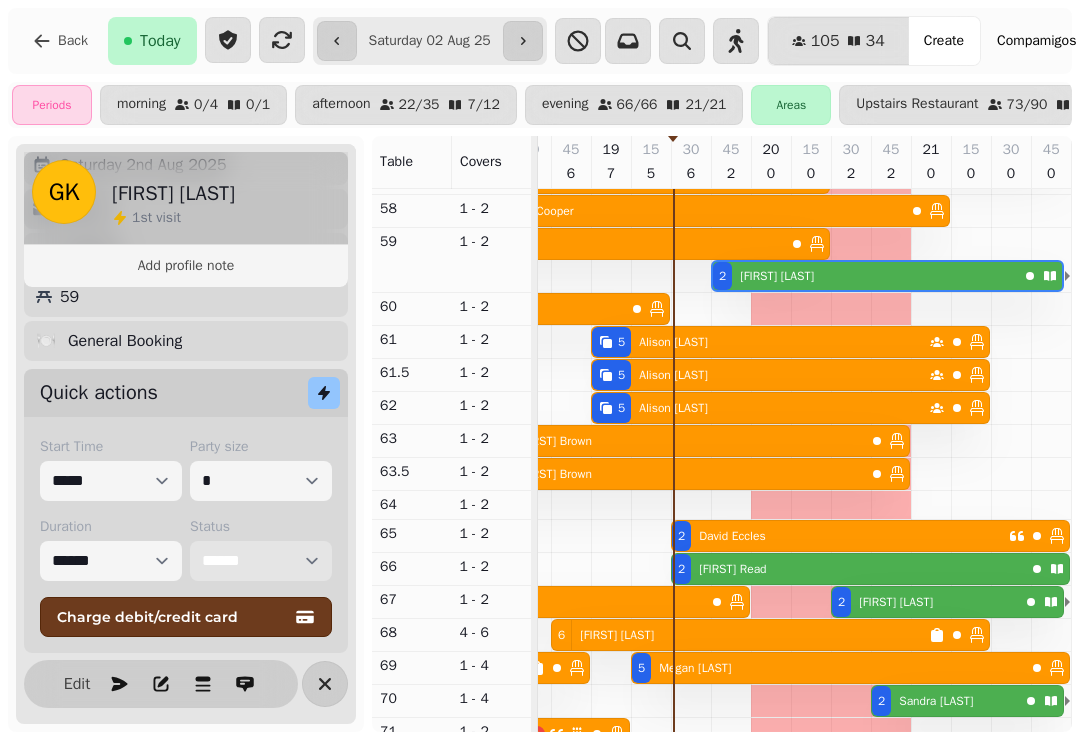 select on "******" 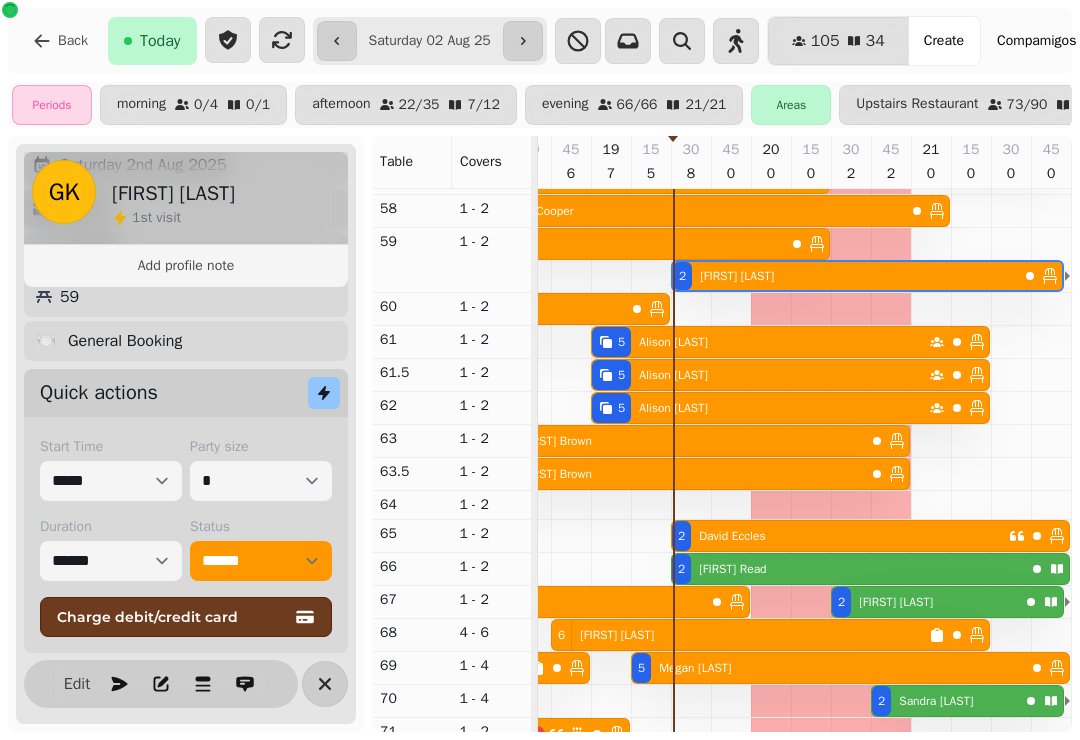 click on "Edit" at bounding box center [186, 684] 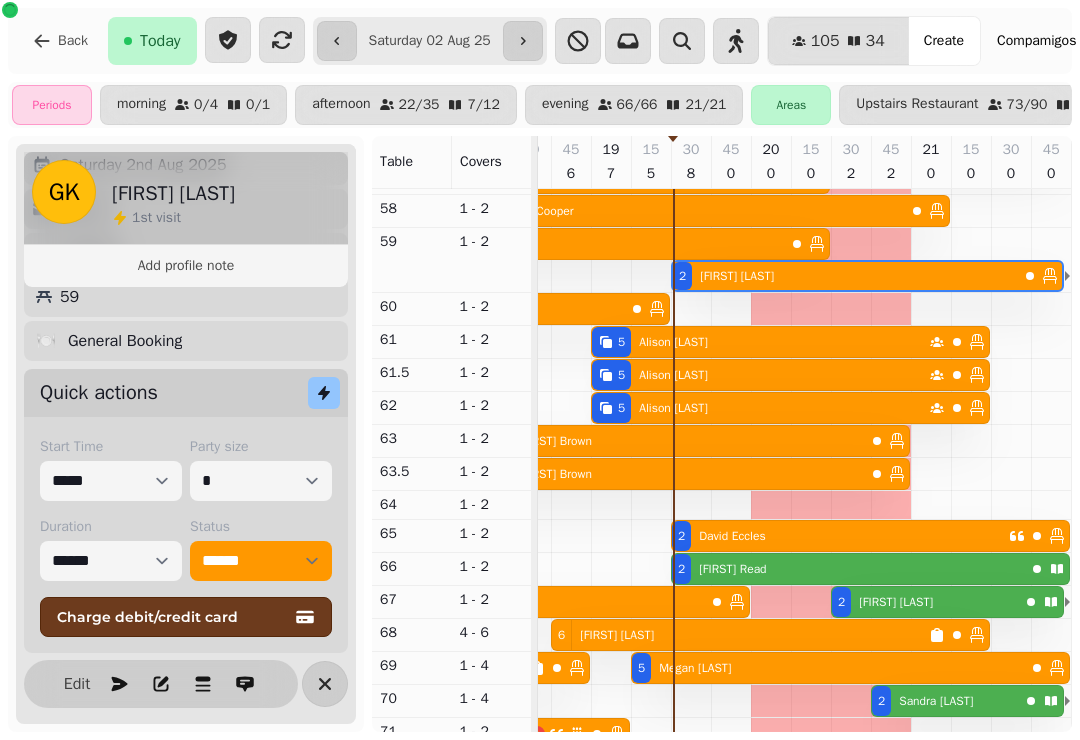 click 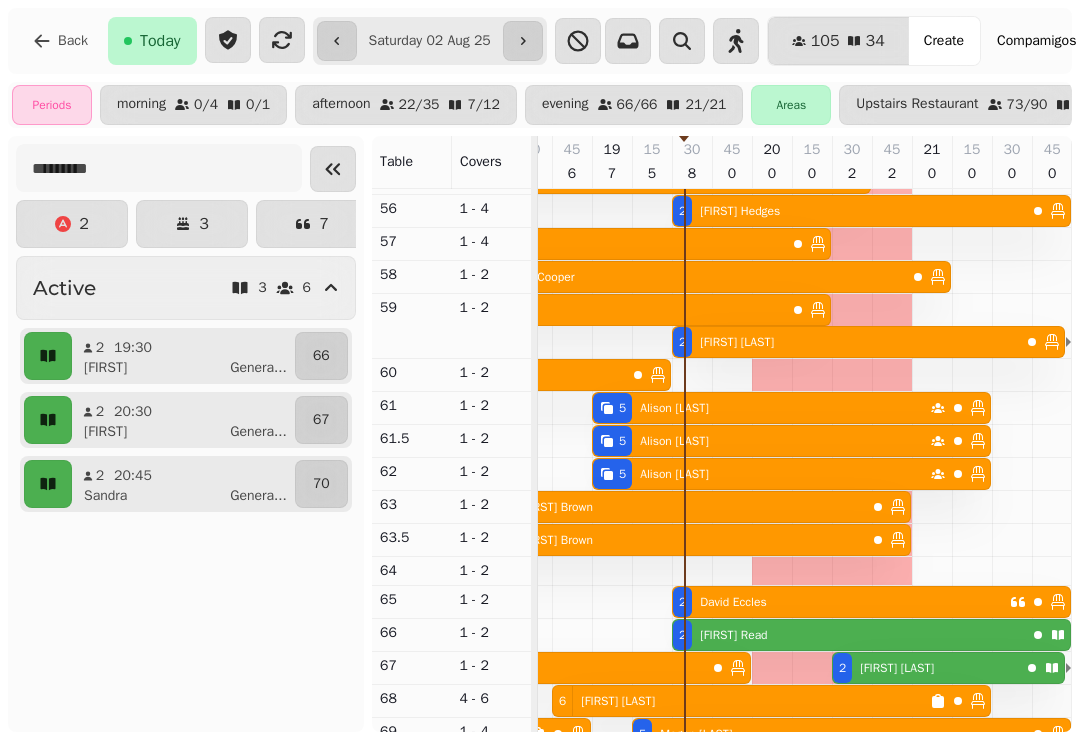 scroll, scrollTop: 355, scrollLeft: 1374, axis: both 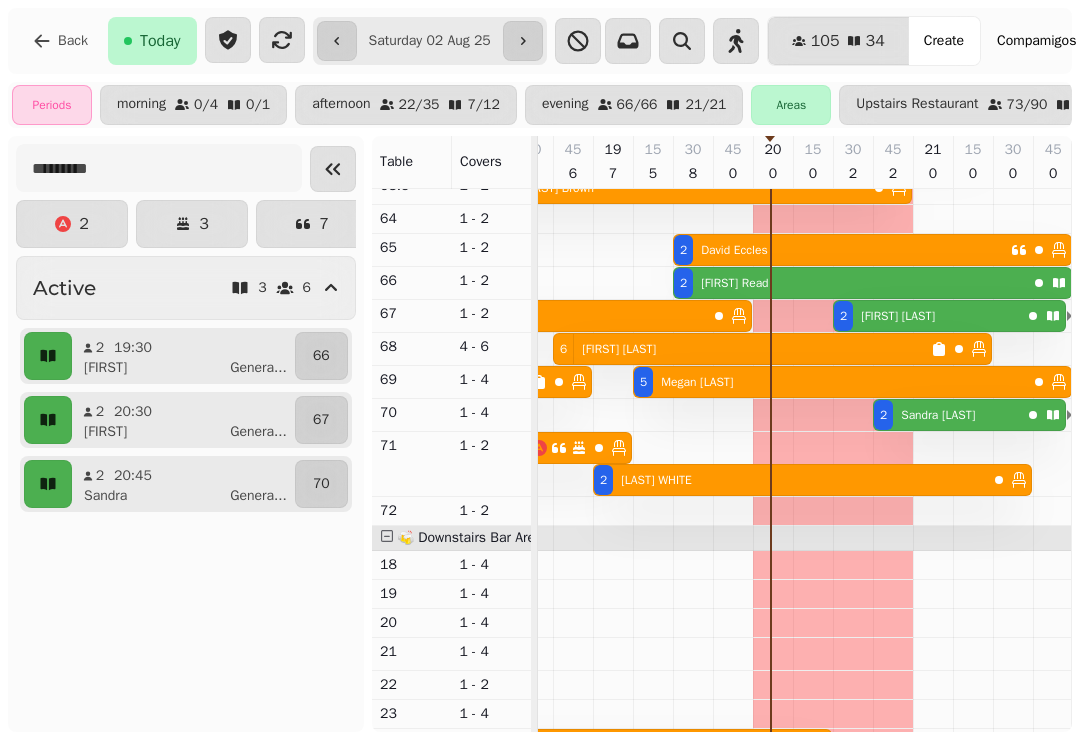 click on "[NUMBER] [FIRST] [LAST]" at bounding box center (842, 250) 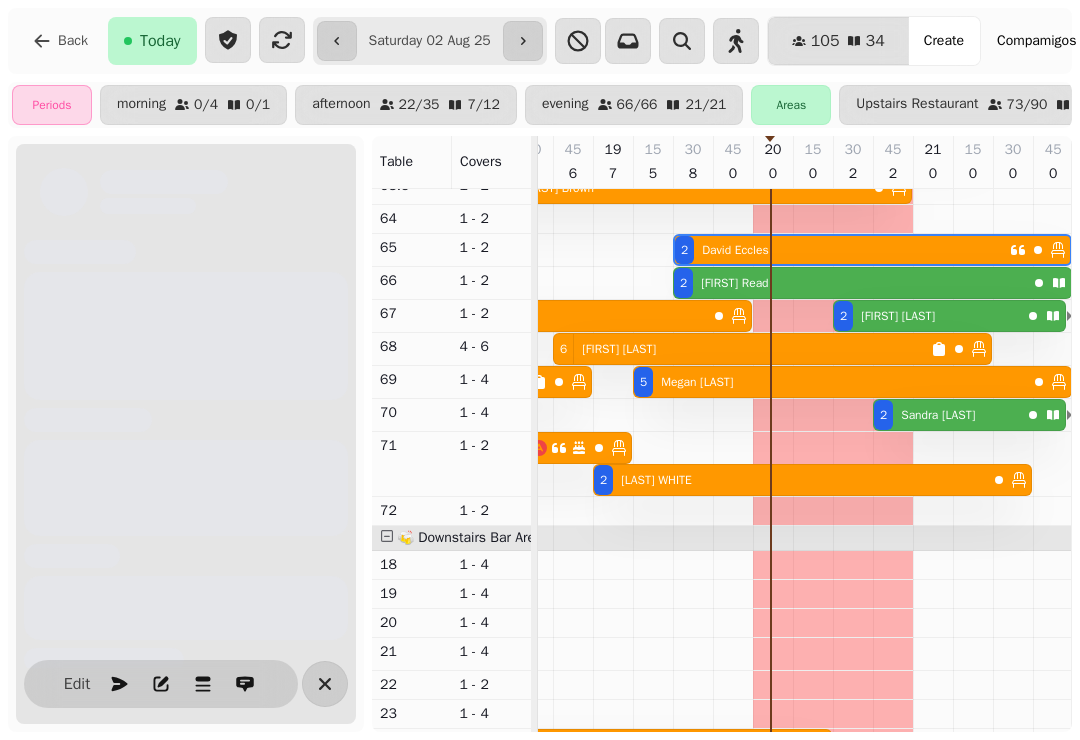 scroll, scrollTop: 0, scrollLeft: 1387, axis: horizontal 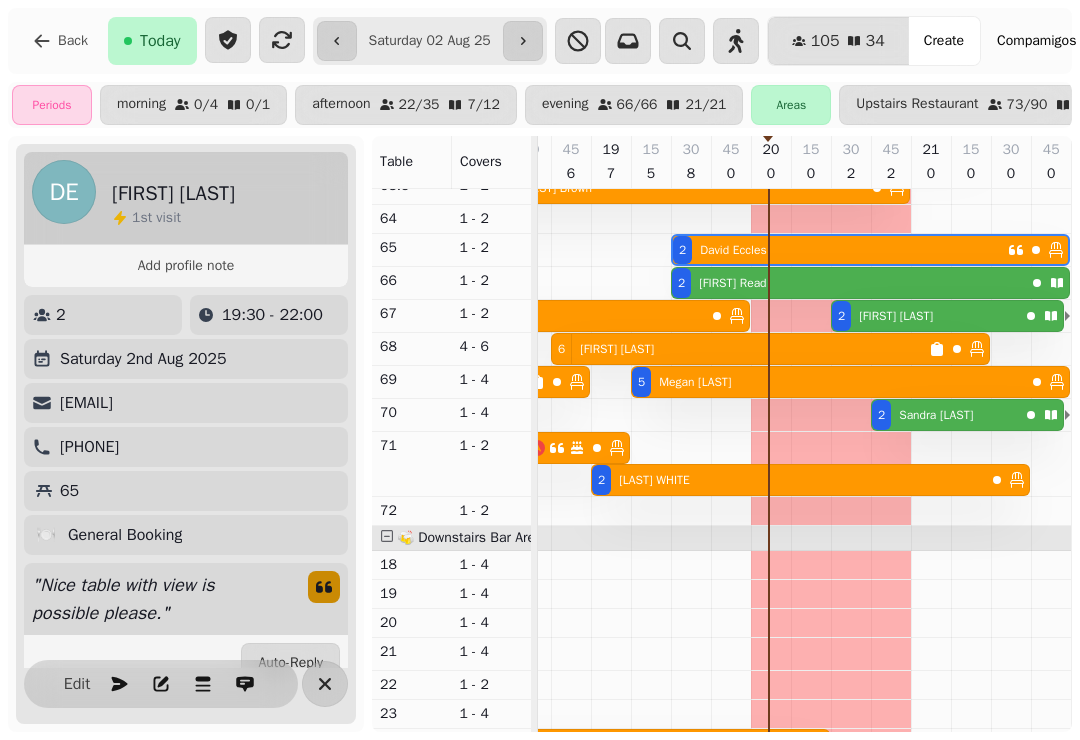 click 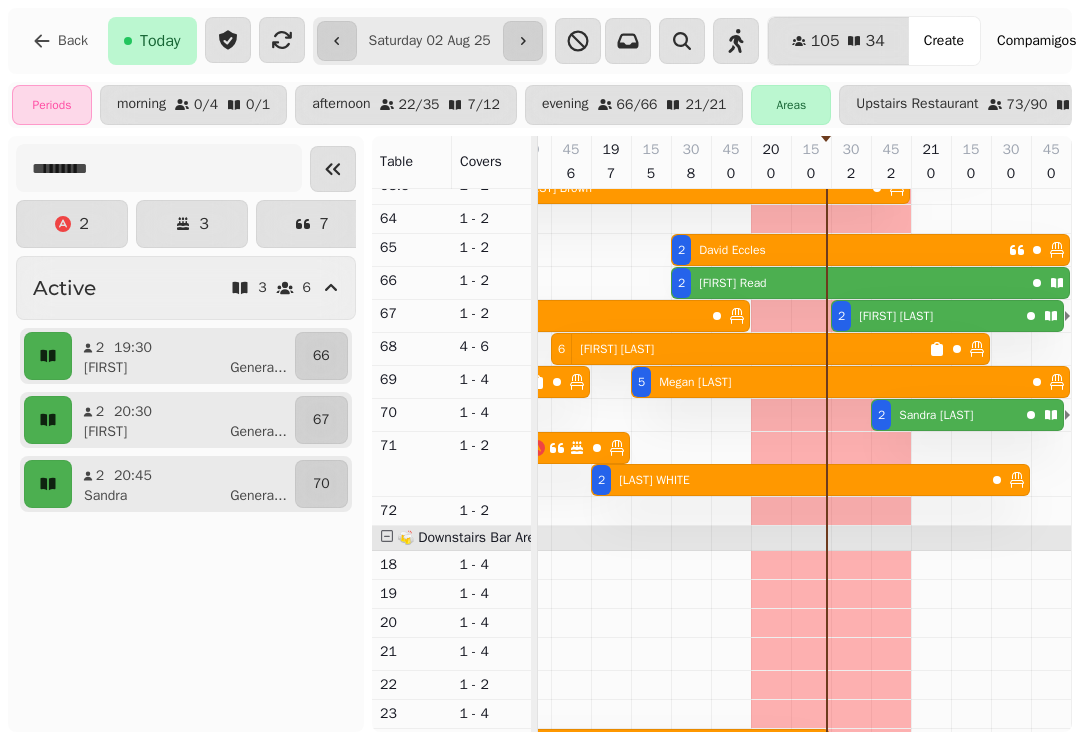 click 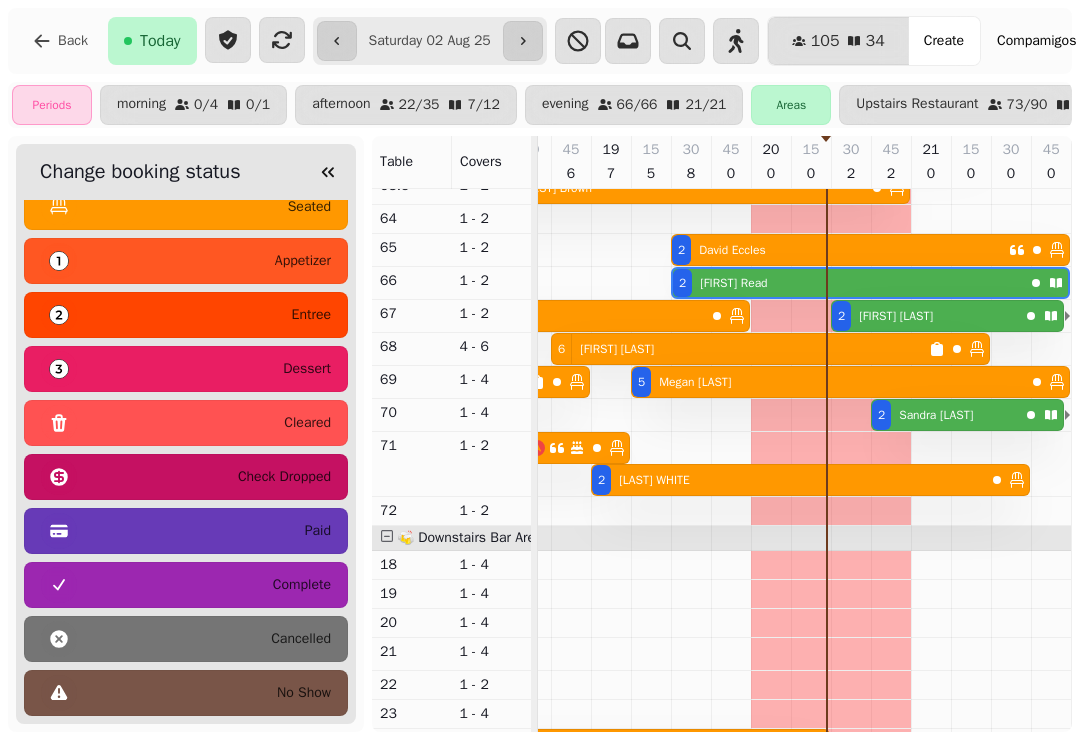 scroll, scrollTop: 192, scrollLeft: 0, axis: vertical 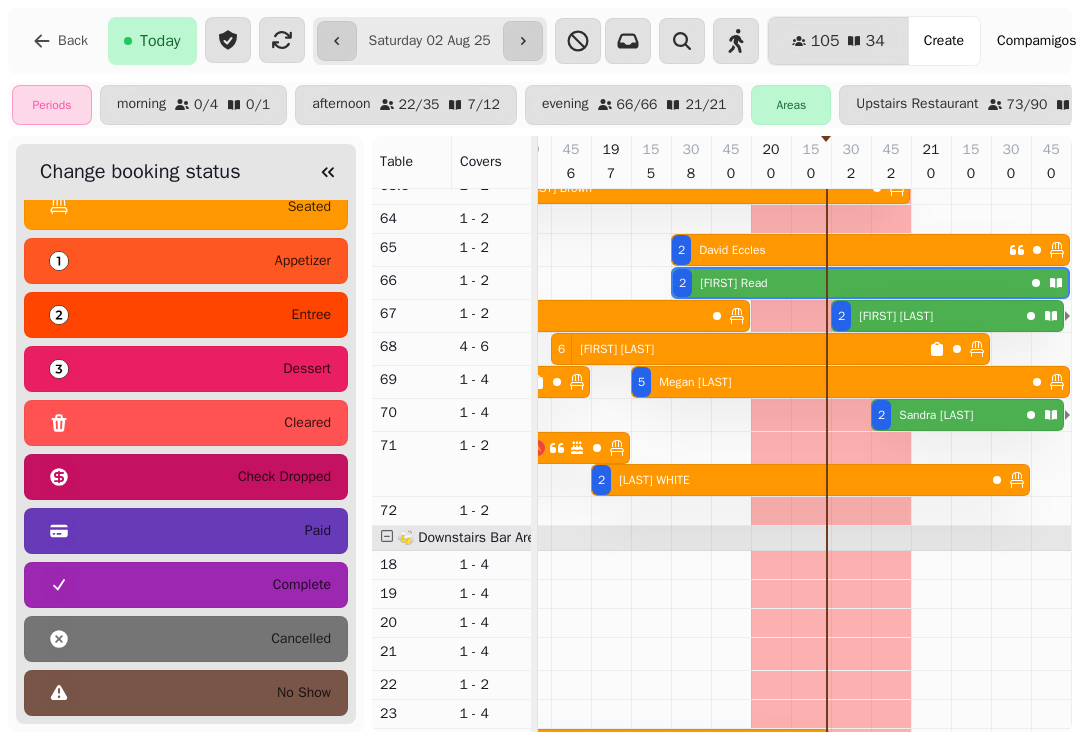 click on "no show" at bounding box center (186, 693) 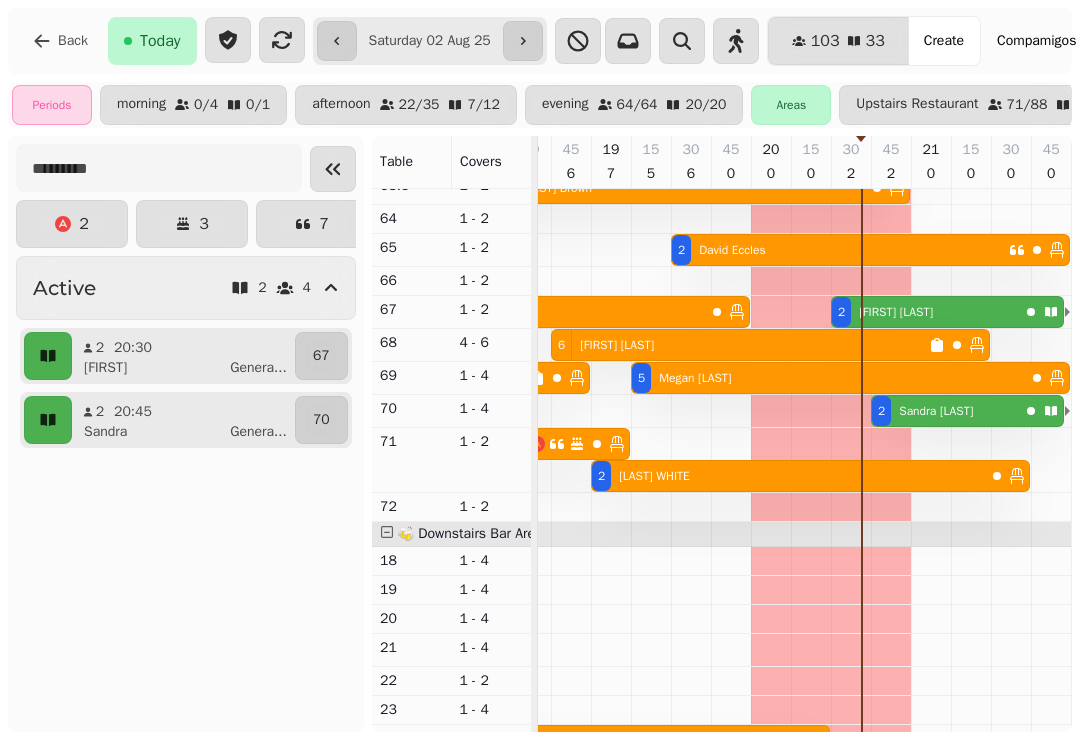 click on "[NUMBER] [FIRST] [LAST]" at bounding box center (925, 312) 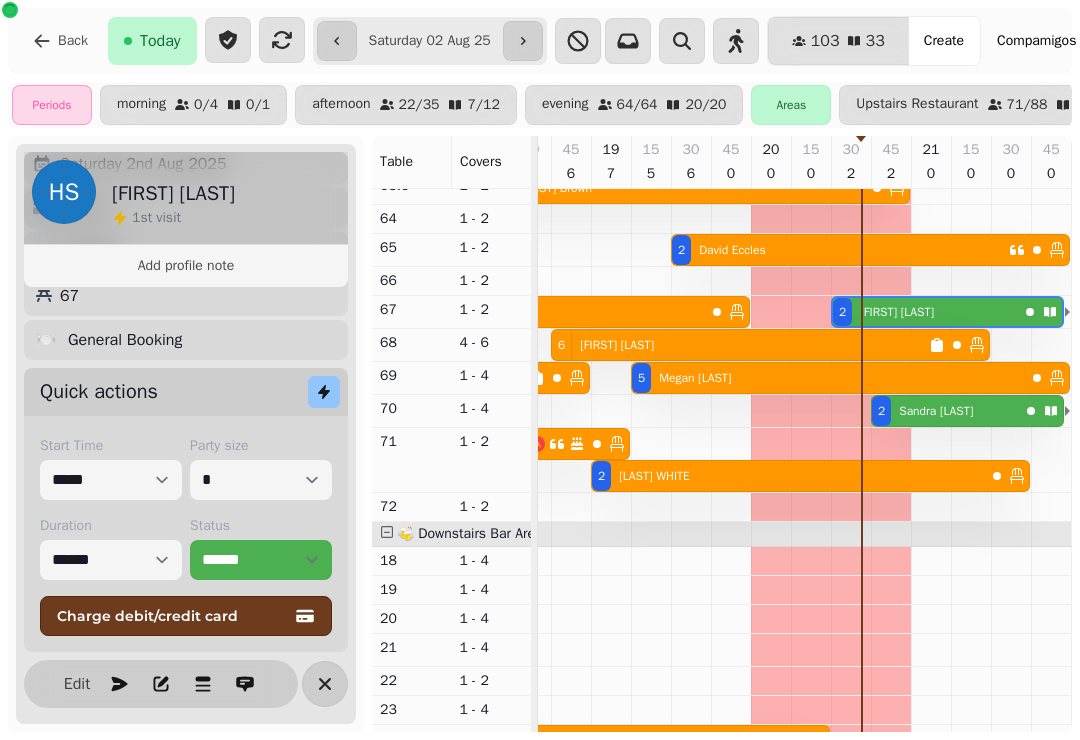 scroll, scrollTop: 194, scrollLeft: 0, axis: vertical 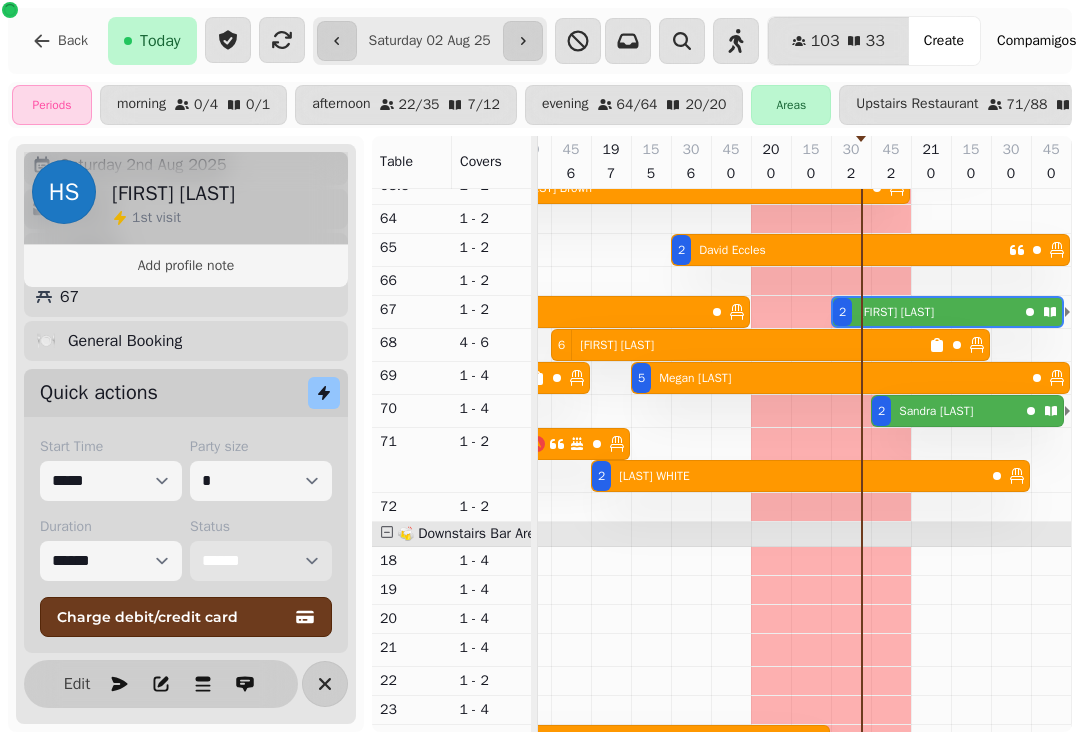 click on "**********" at bounding box center [261, 561] 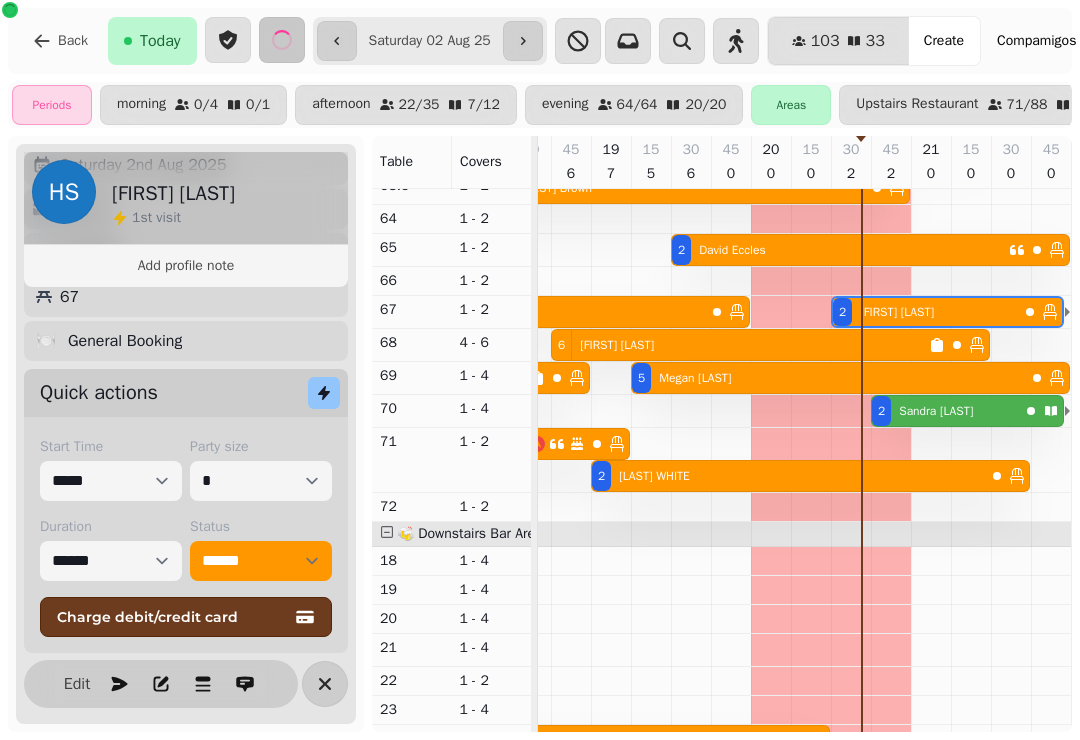 click on "[FIRST] [LAST]" at bounding box center [936, 411] 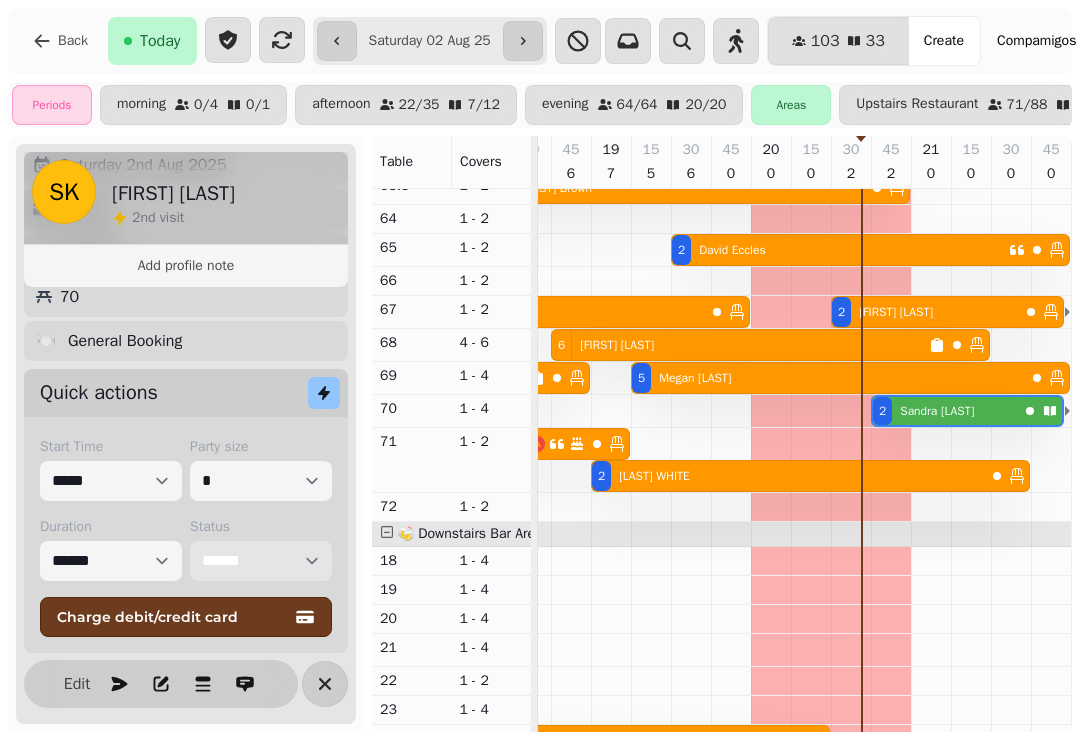 click on "**********" at bounding box center (261, 561) 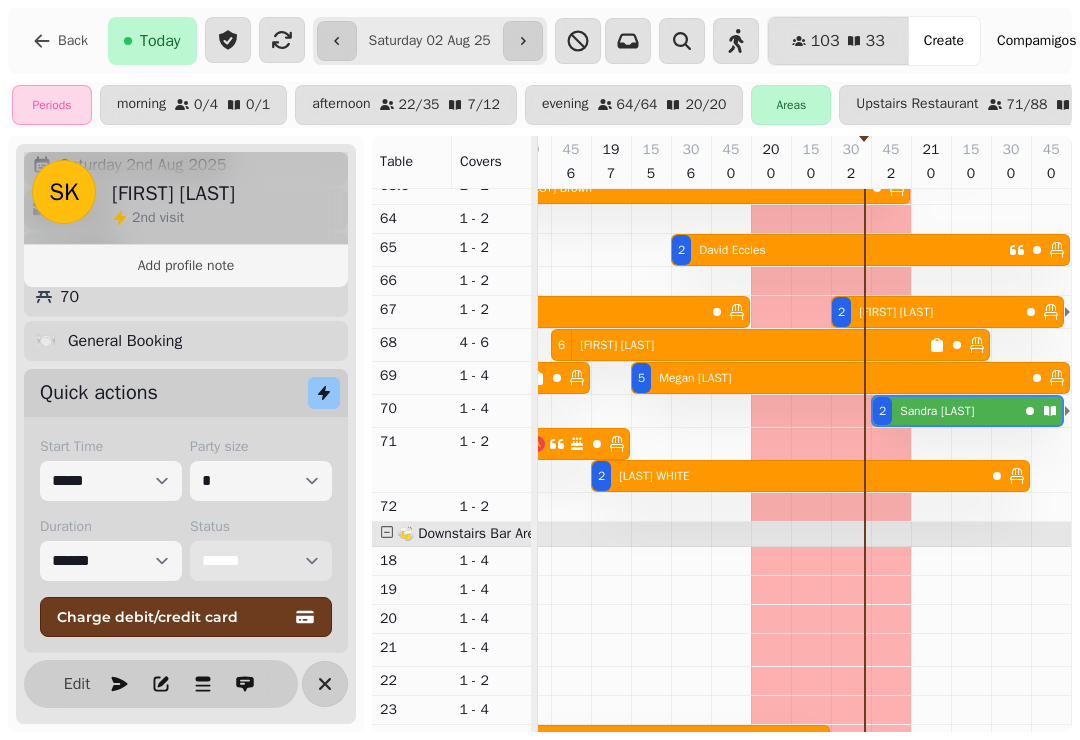 select on "******" 